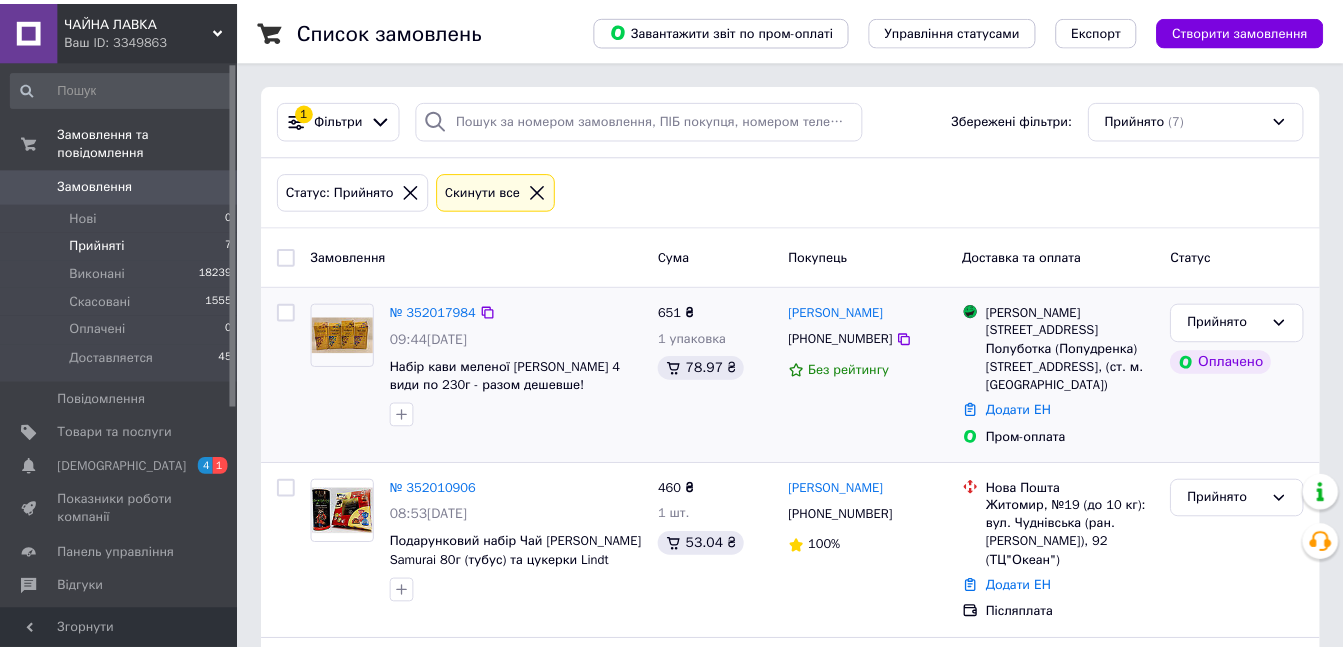 scroll, scrollTop: 26, scrollLeft: 0, axis: vertical 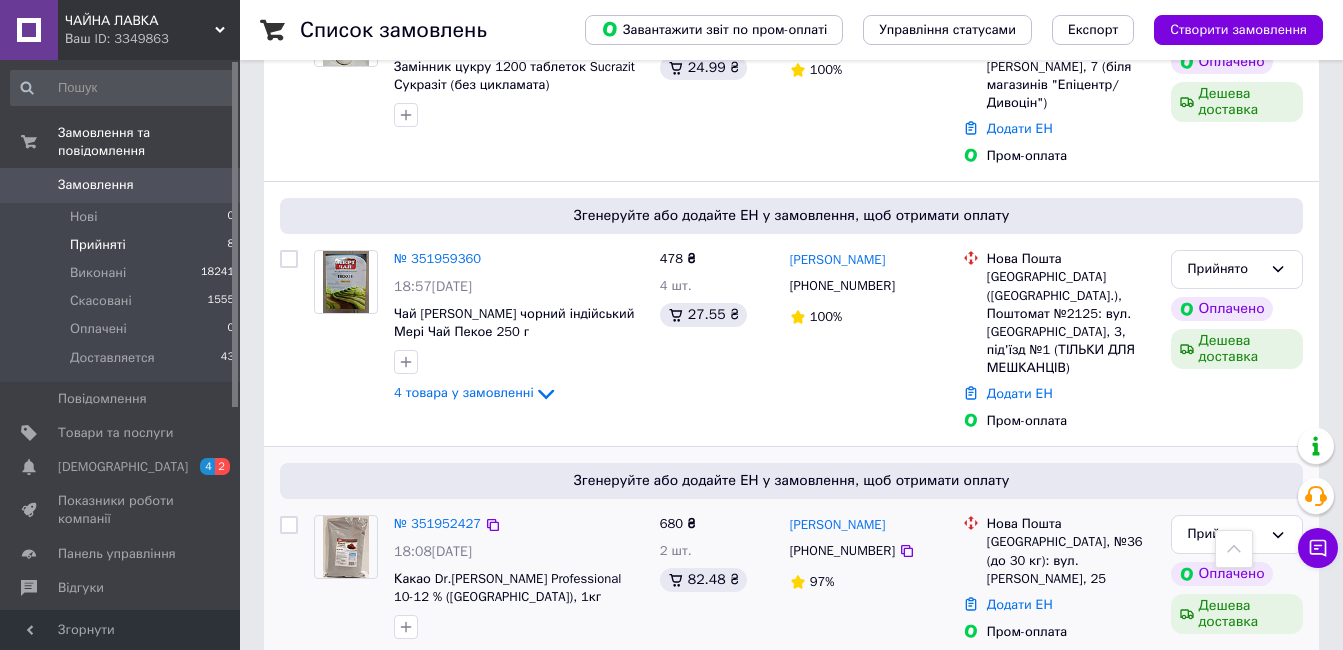 click 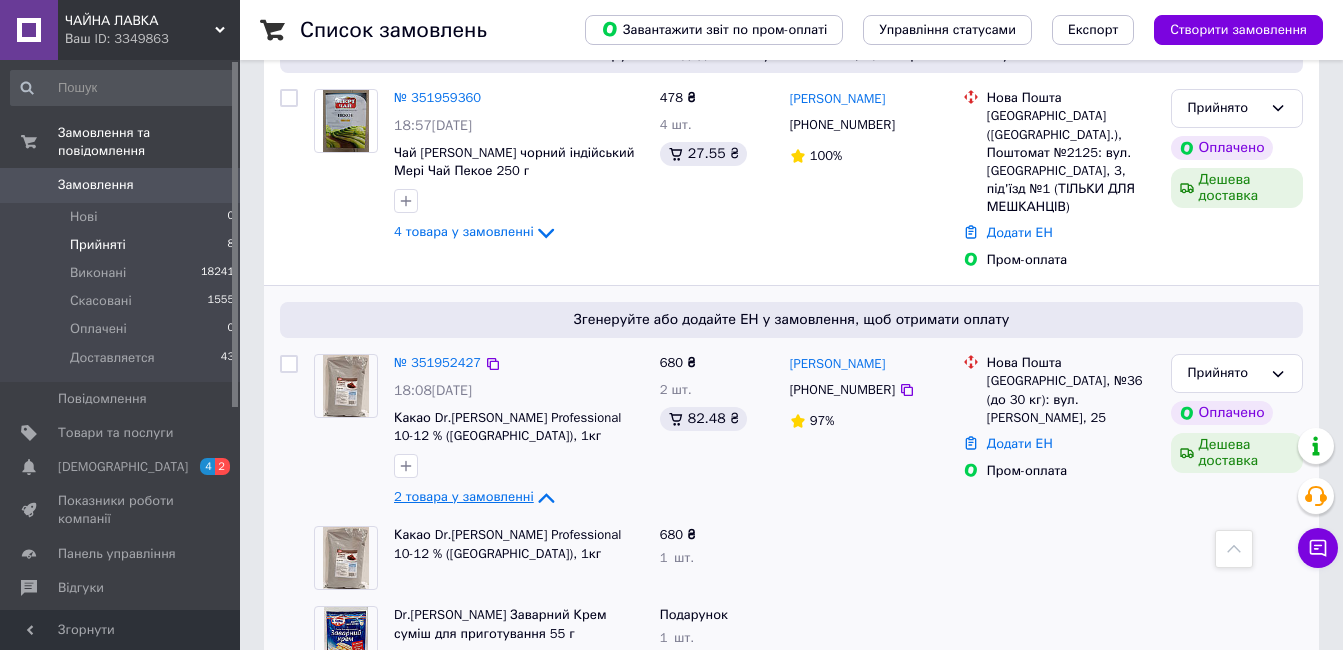 scroll, scrollTop: 1275, scrollLeft: 0, axis: vertical 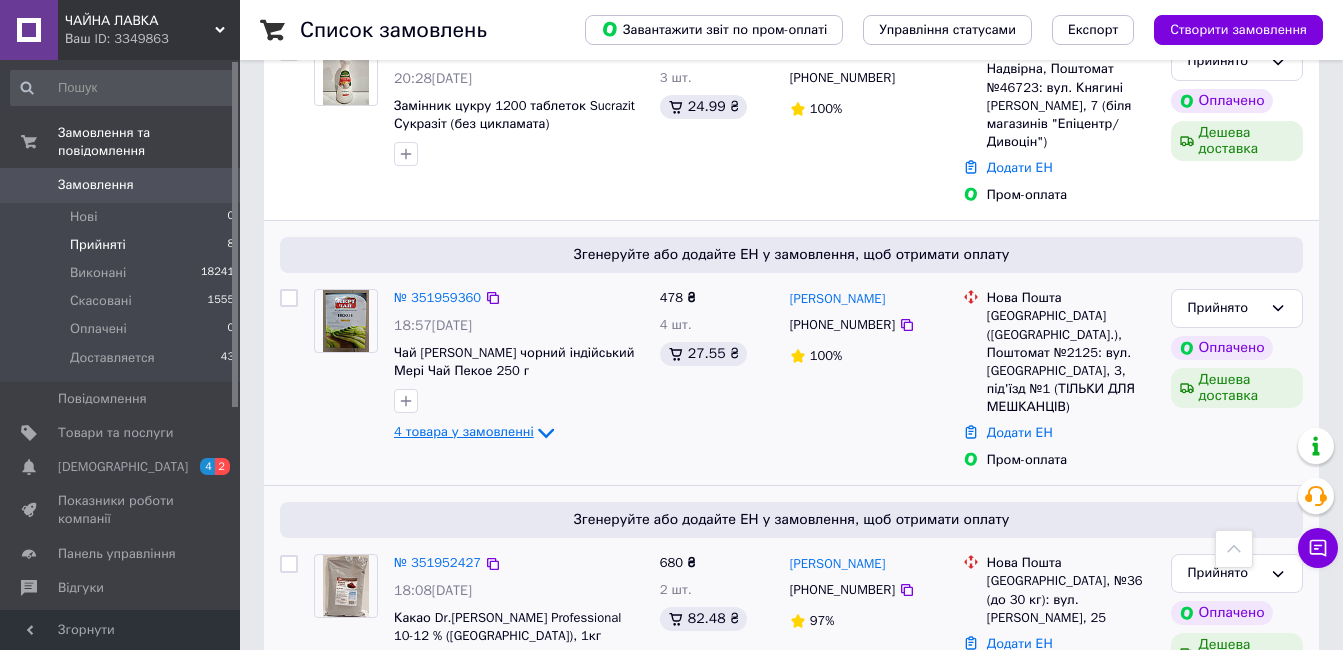 click 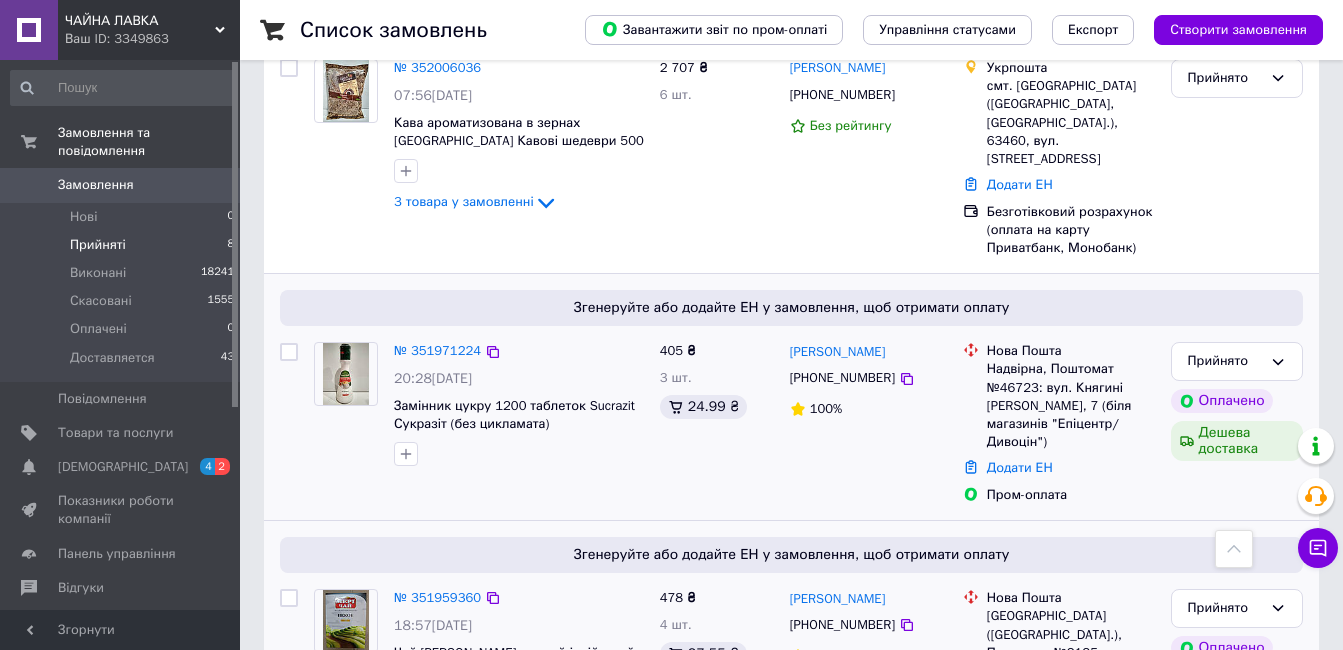 scroll, scrollTop: 875, scrollLeft: 0, axis: vertical 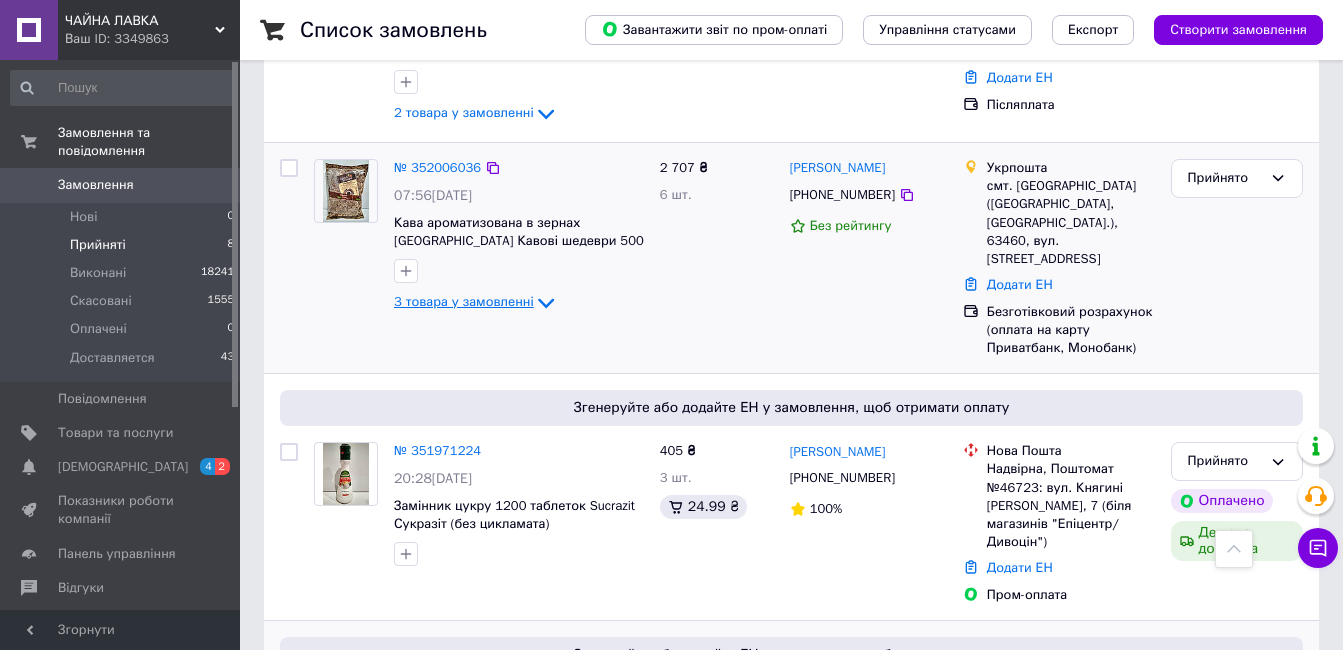 click 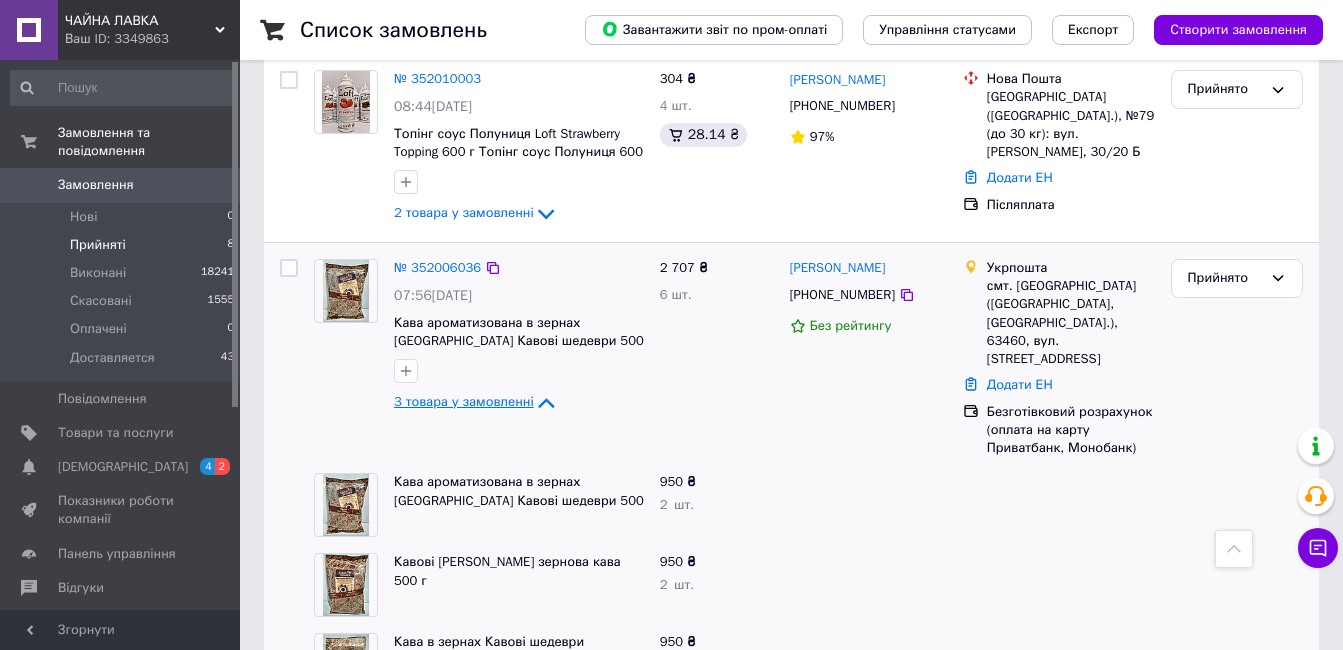 scroll, scrollTop: 675, scrollLeft: 0, axis: vertical 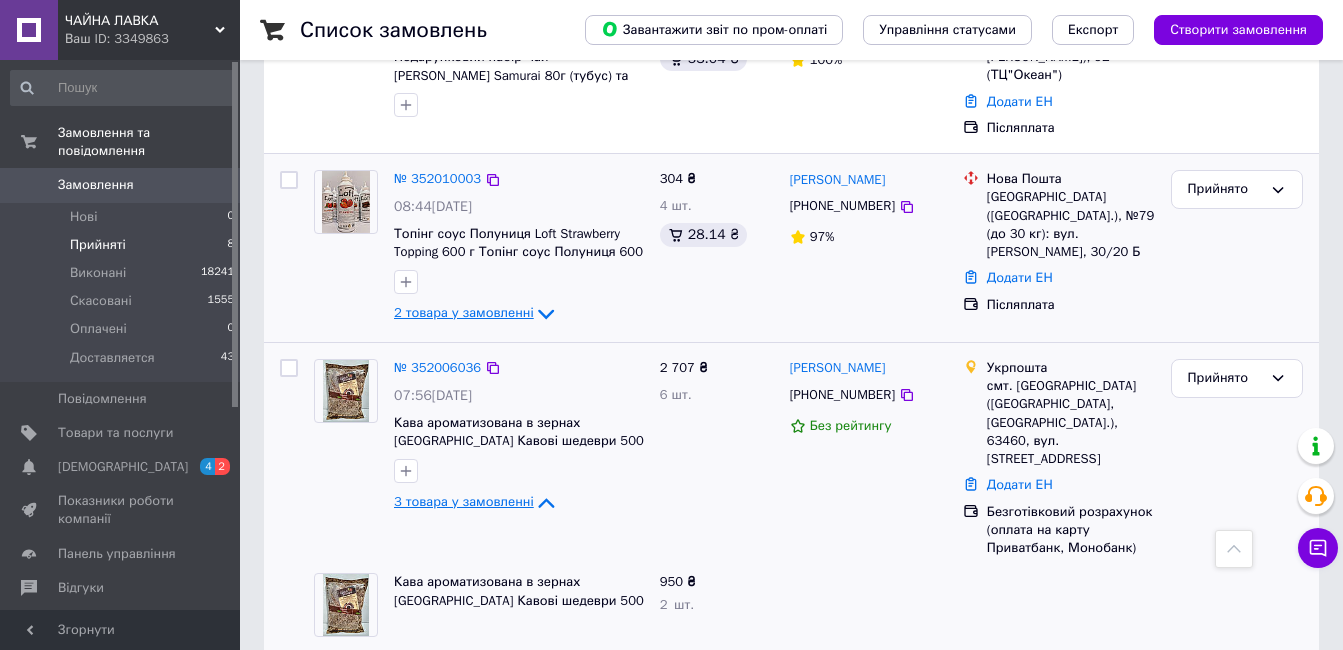 click 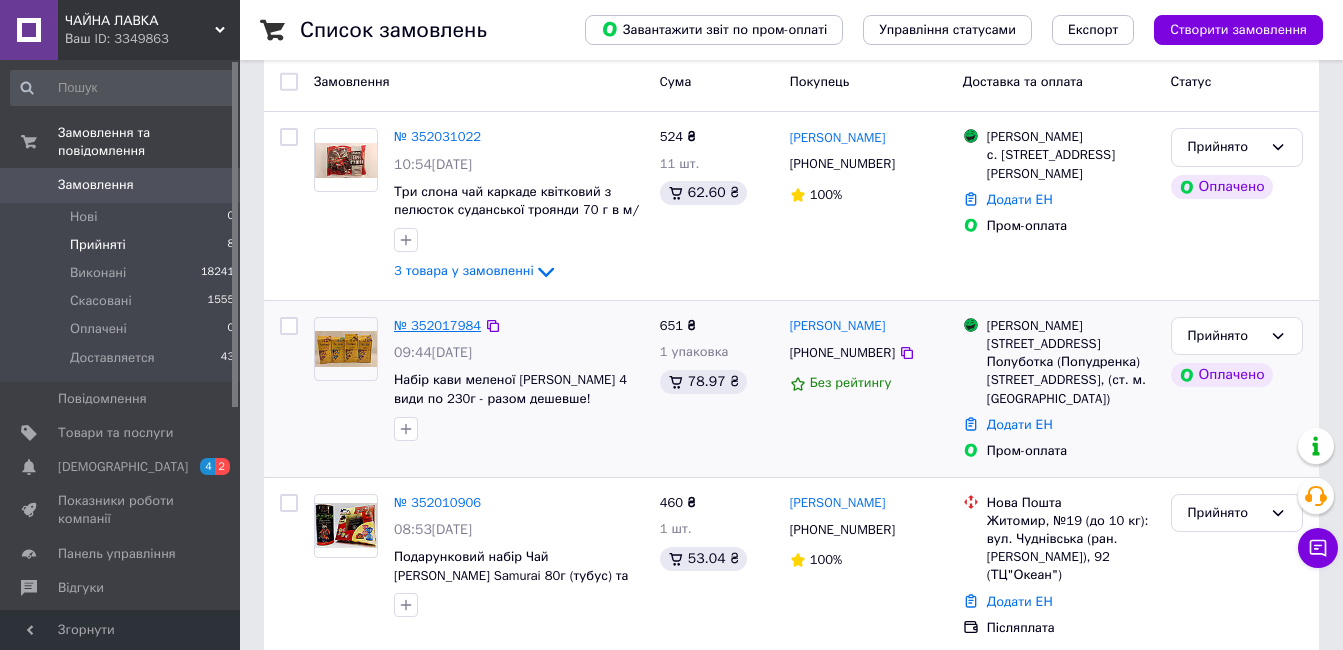 scroll, scrollTop: 75, scrollLeft: 0, axis: vertical 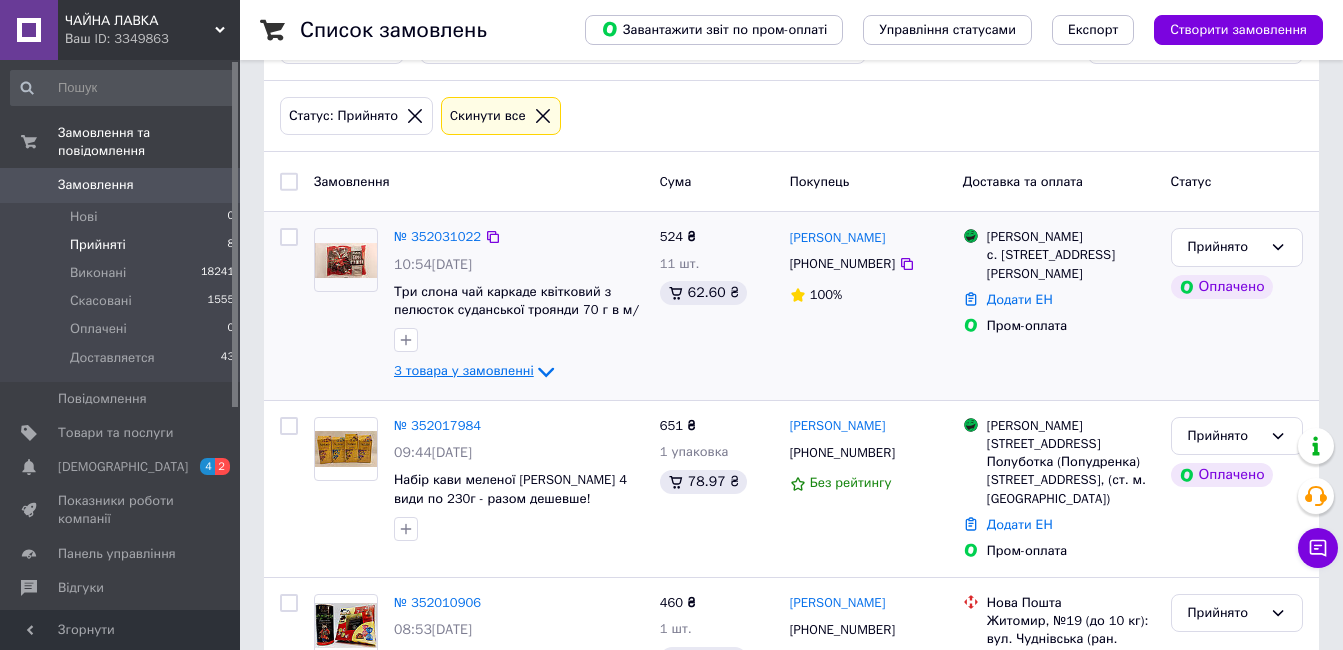 click 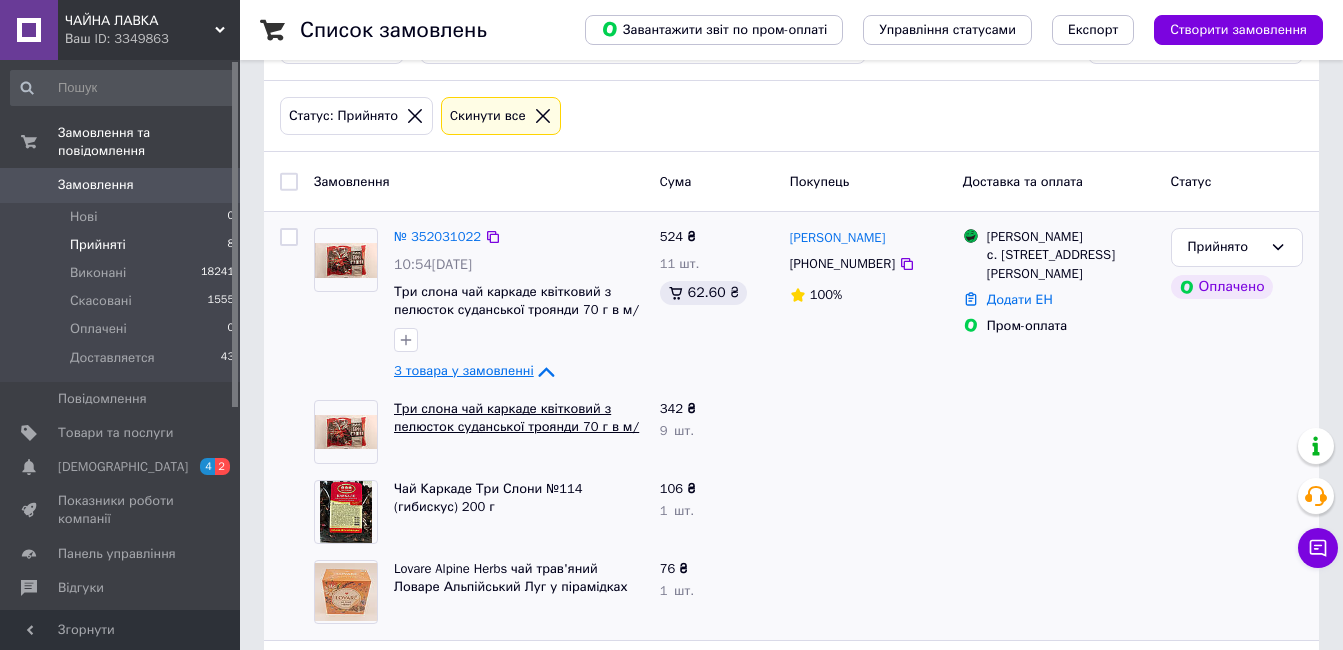 click on "Три слона чай каркаде квітковий з пелюсток суданської троянди 70 г в м/у" at bounding box center (516, 427) 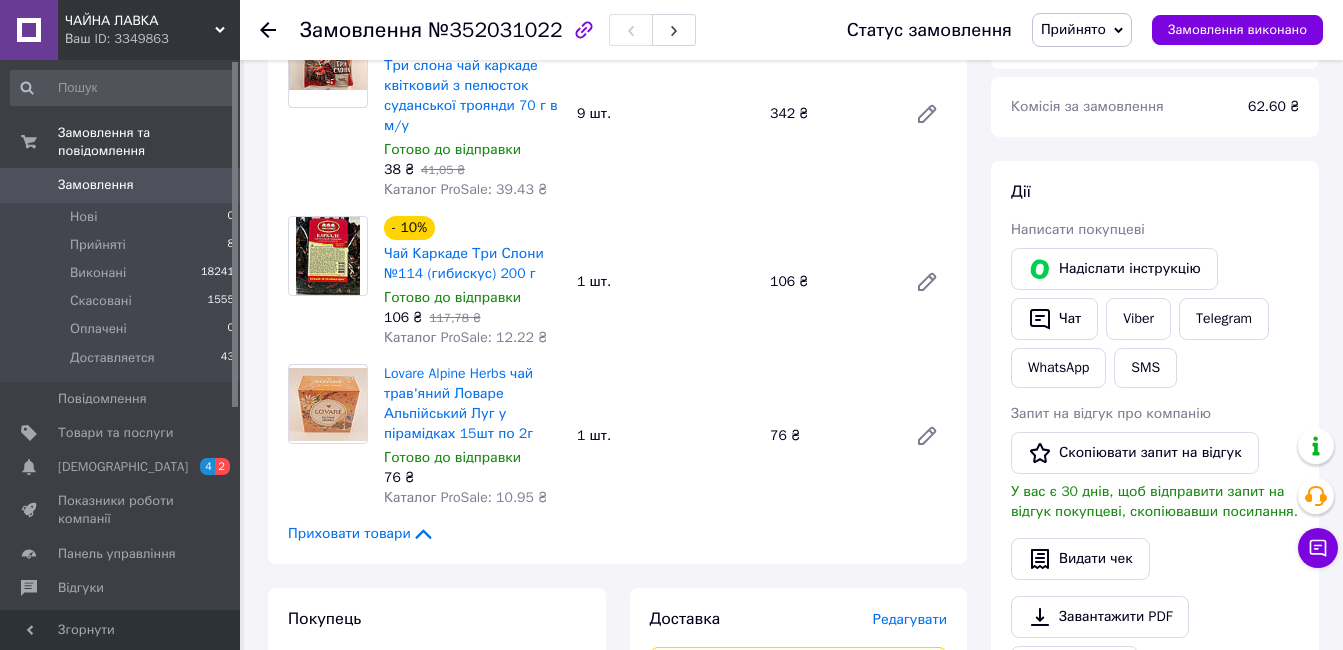 scroll, scrollTop: 500, scrollLeft: 0, axis: vertical 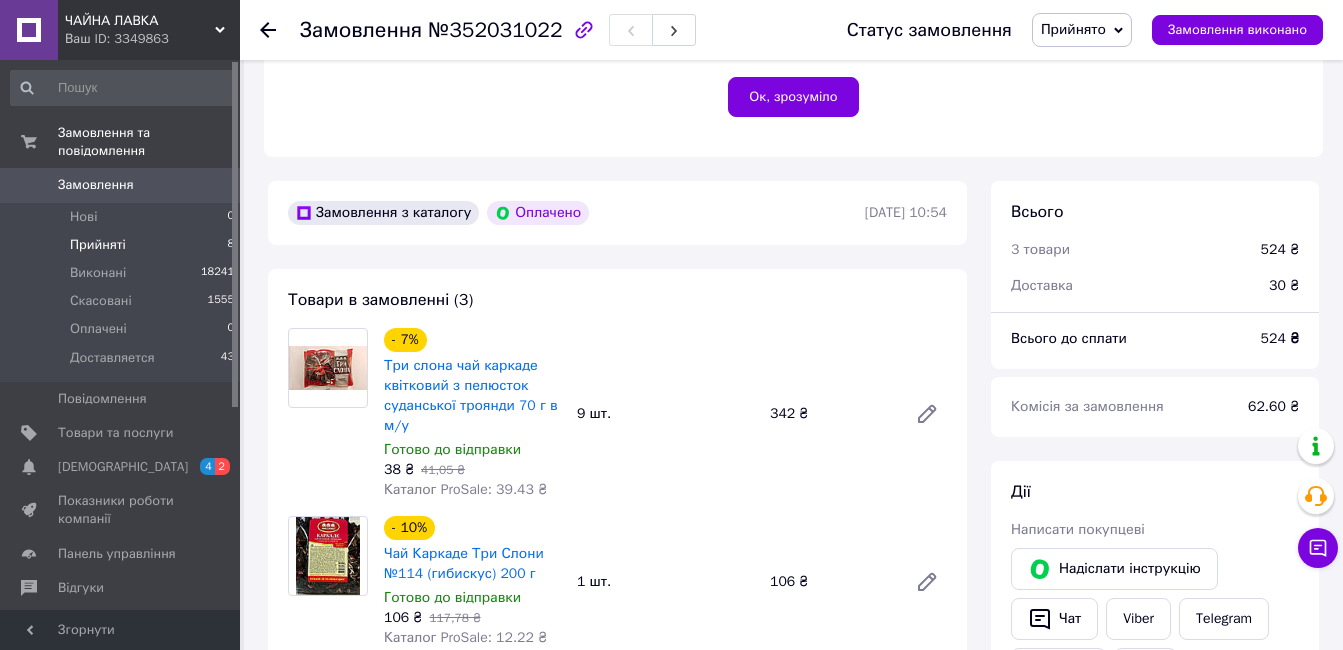 click on "Прийняті" at bounding box center (98, 245) 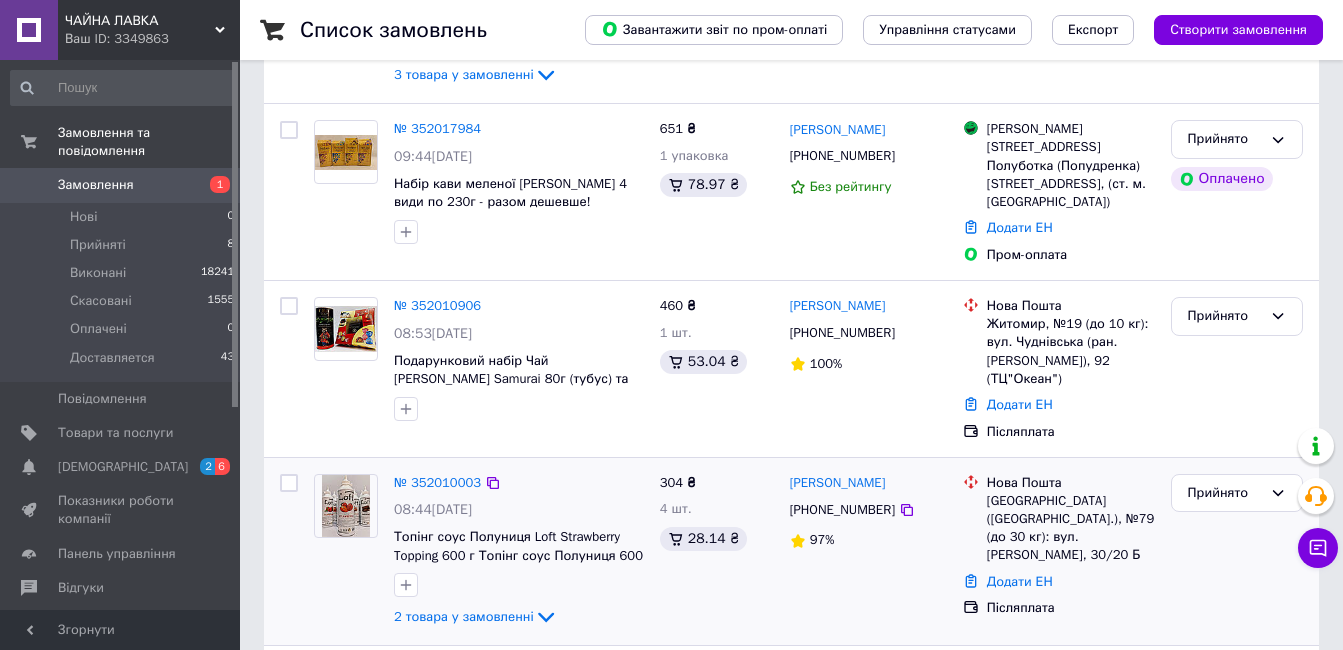 scroll, scrollTop: 600, scrollLeft: 0, axis: vertical 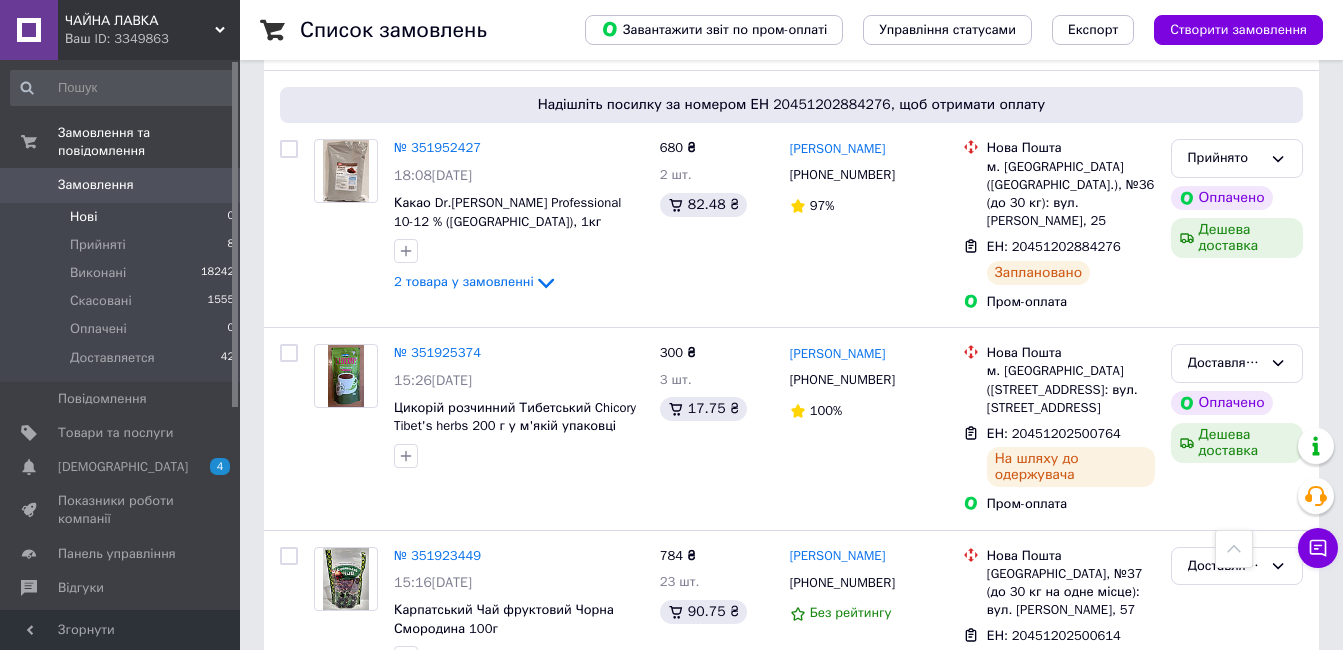 drag, startPoint x: 84, startPoint y: 221, endPoint x: 104, endPoint y: 191, distance: 36.05551 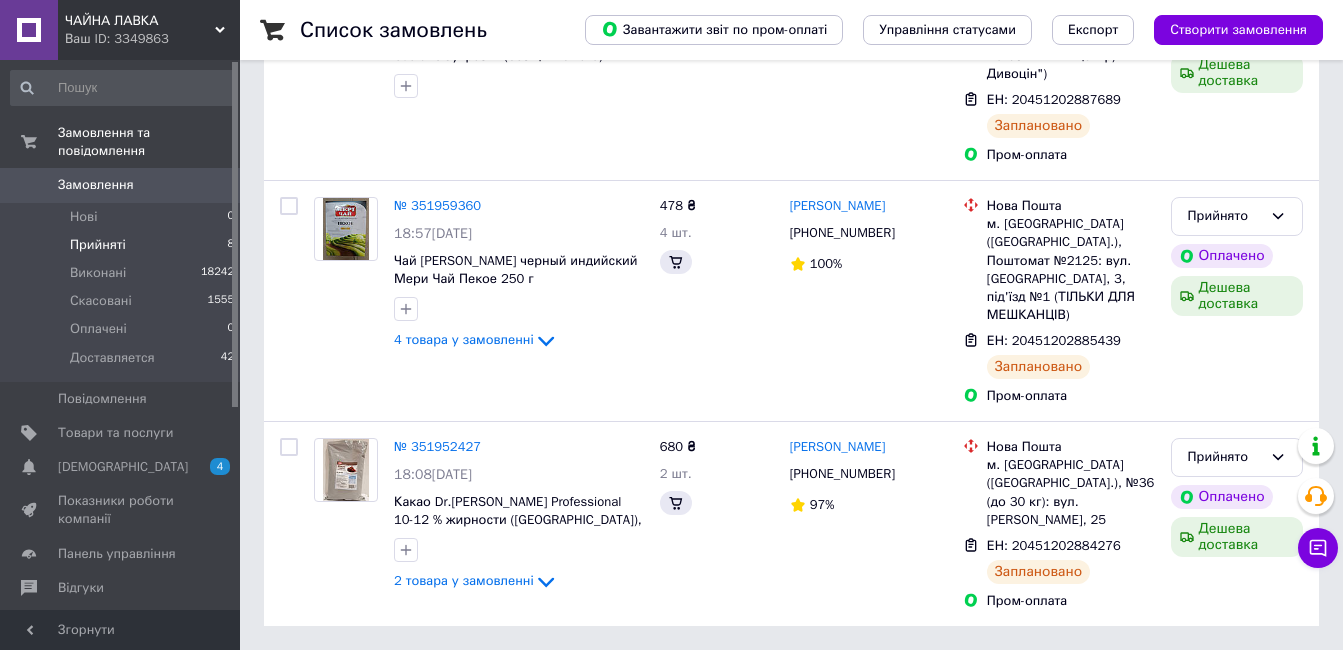 scroll, scrollTop: 0, scrollLeft: 0, axis: both 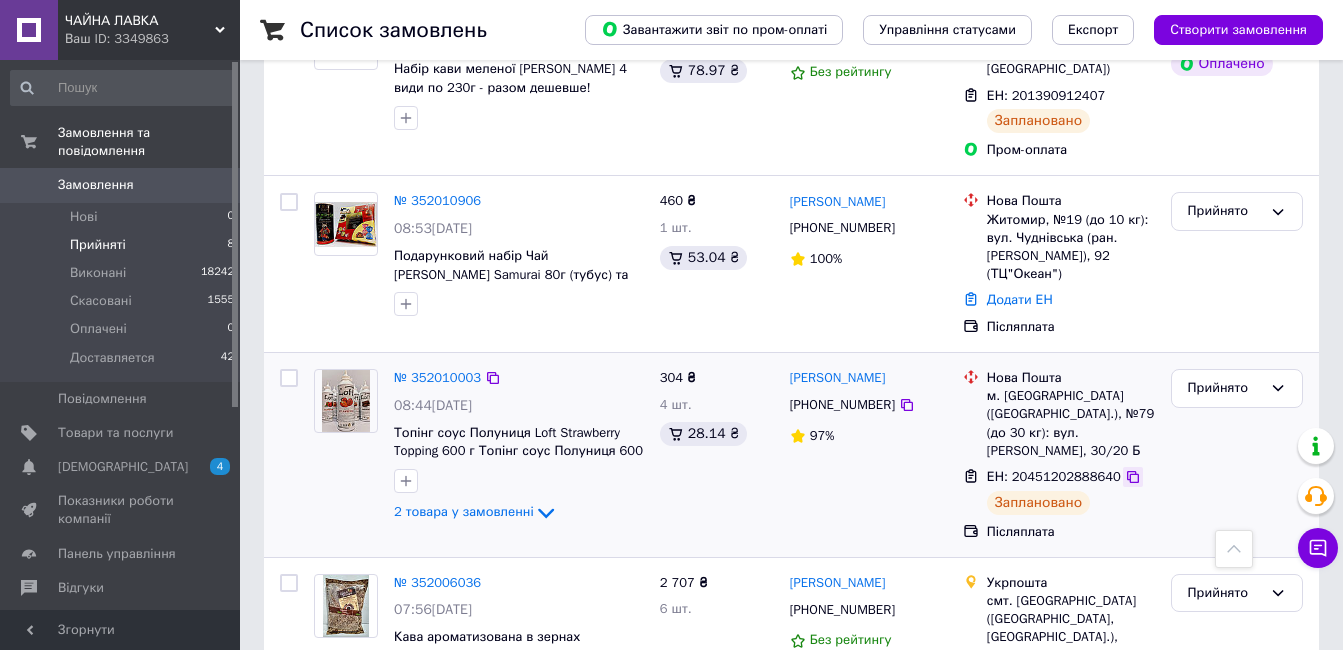 click 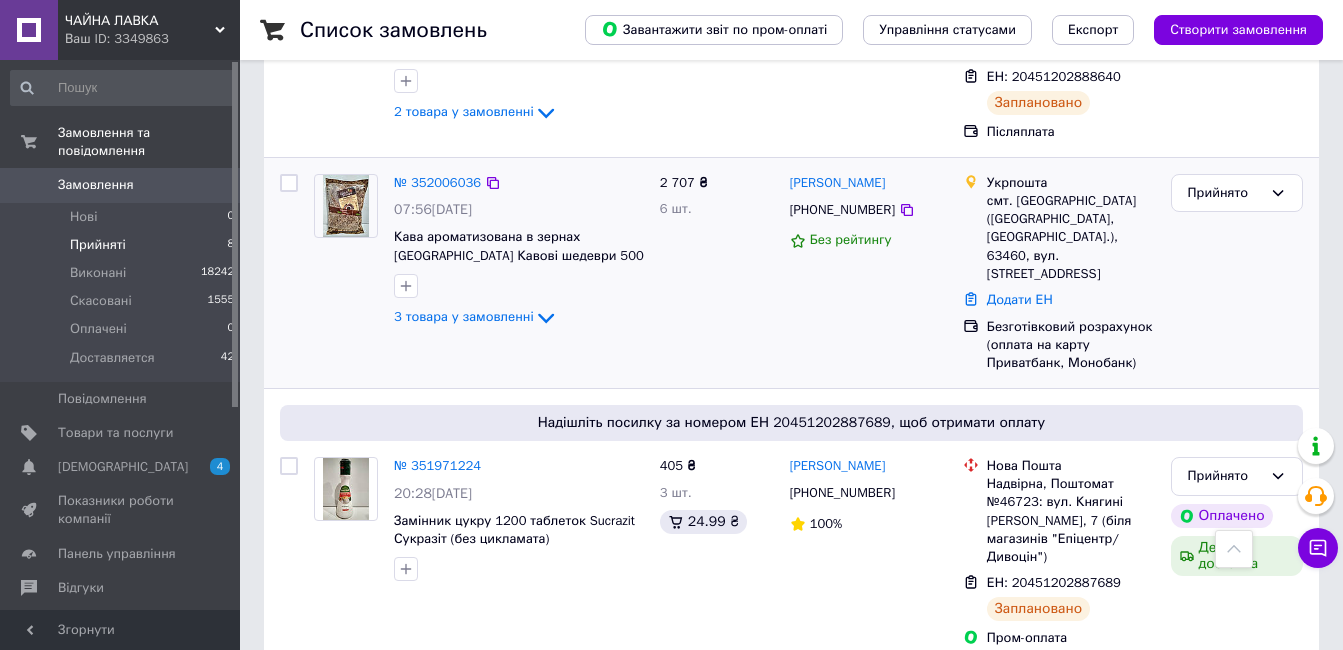 scroll, scrollTop: 986, scrollLeft: 0, axis: vertical 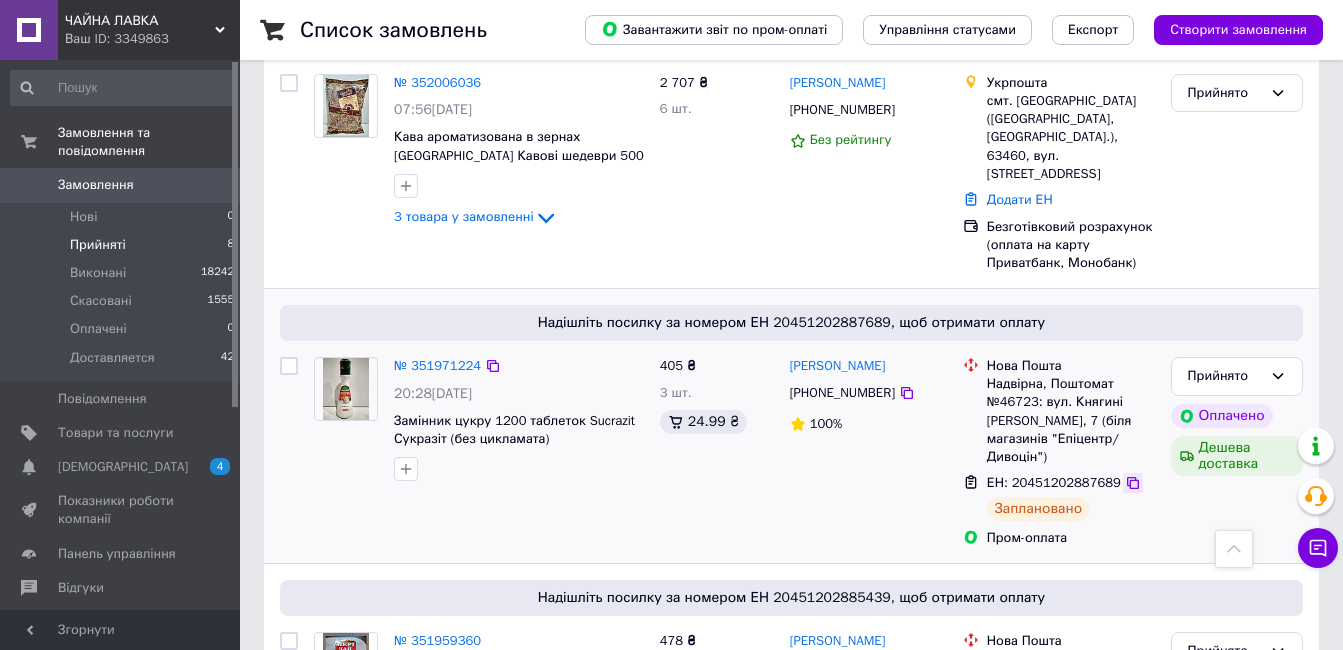 click 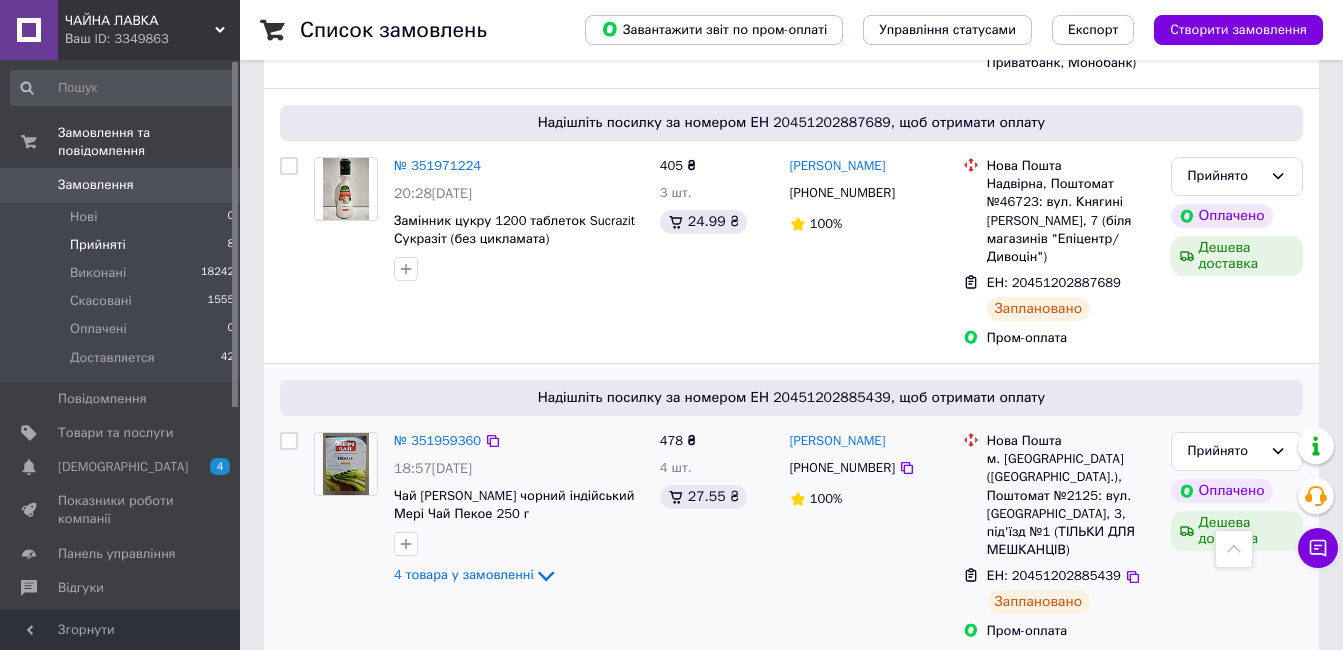 scroll, scrollTop: 1286, scrollLeft: 0, axis: vertical 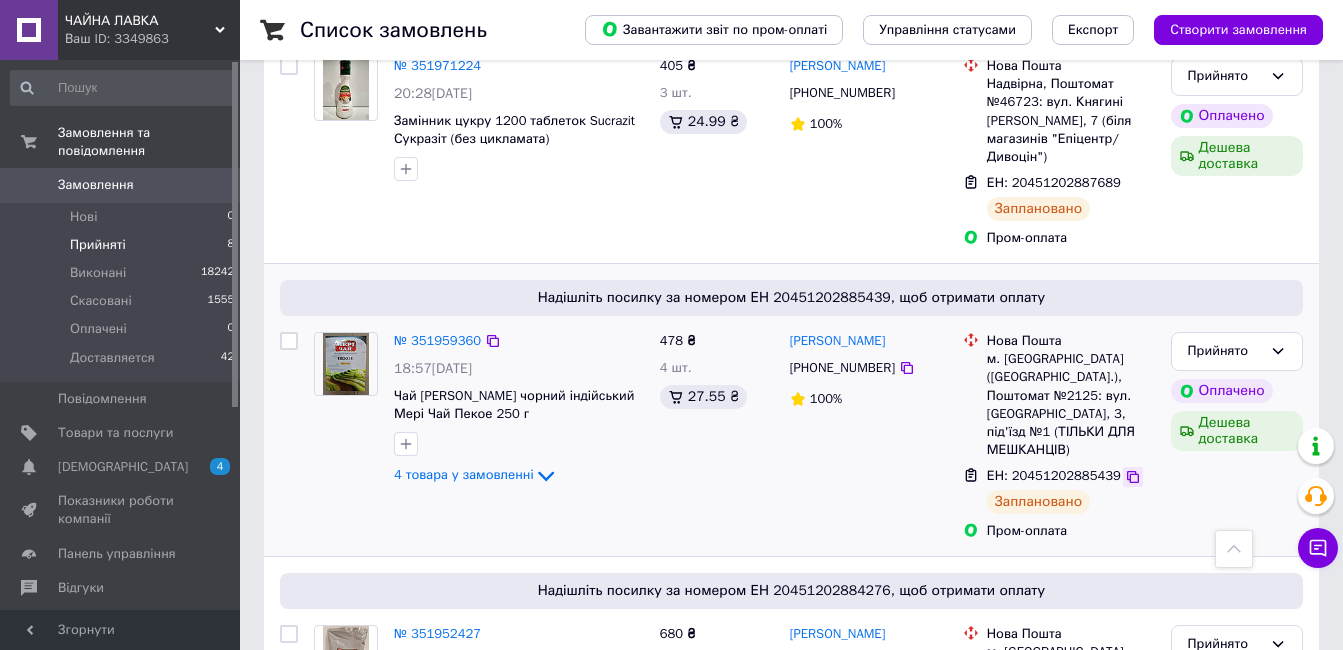 click 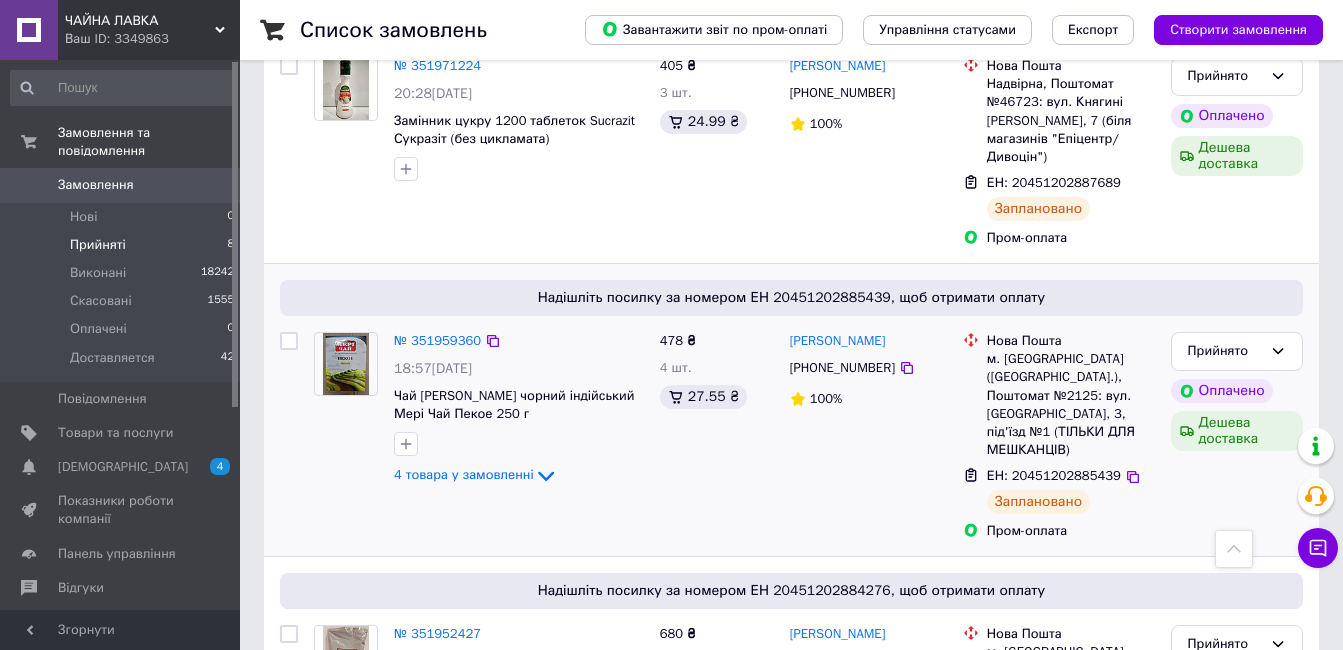 scroll, scrollTop: 1386, scrollLeft: 0, axis: vertical 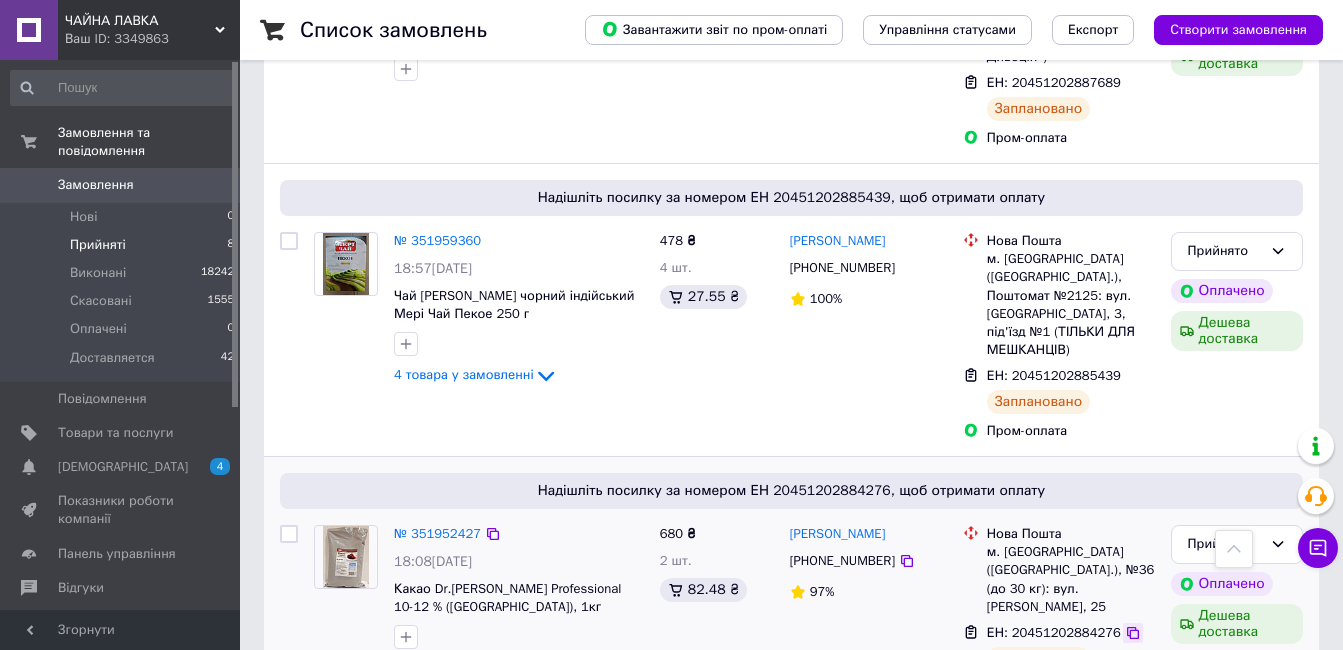 click 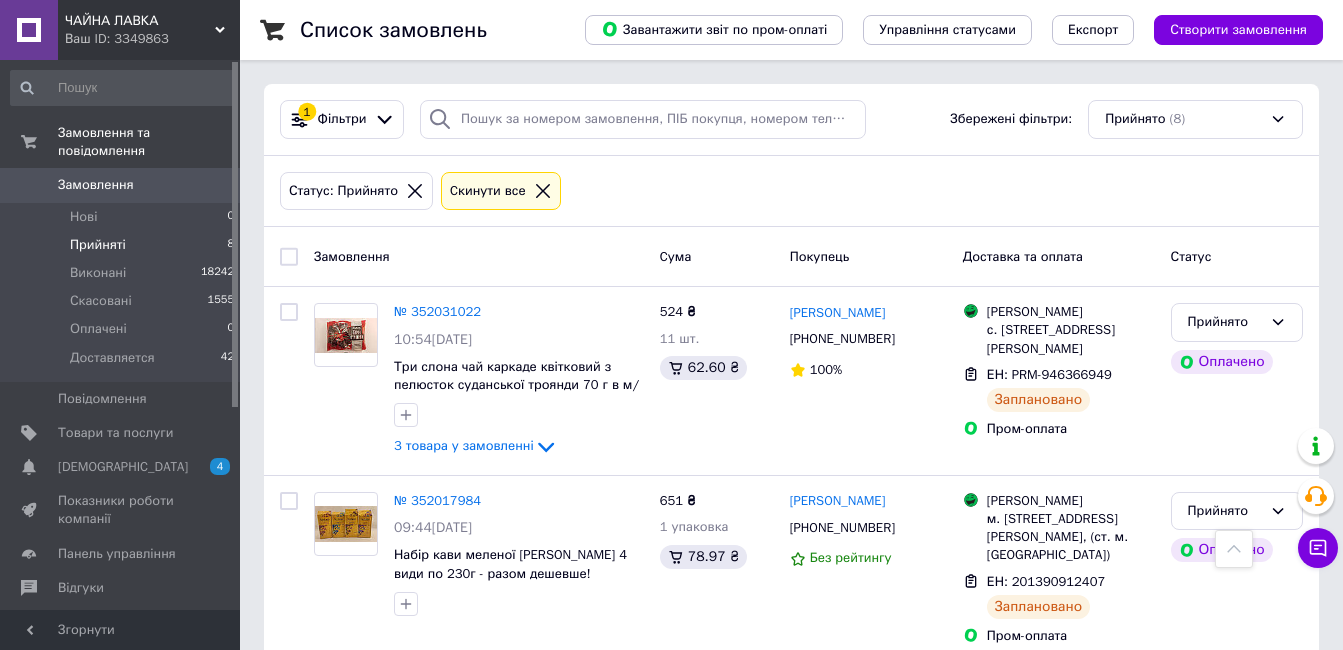 scroll, scrollTop: 1230, scrollLeft: 0, axis: vertical 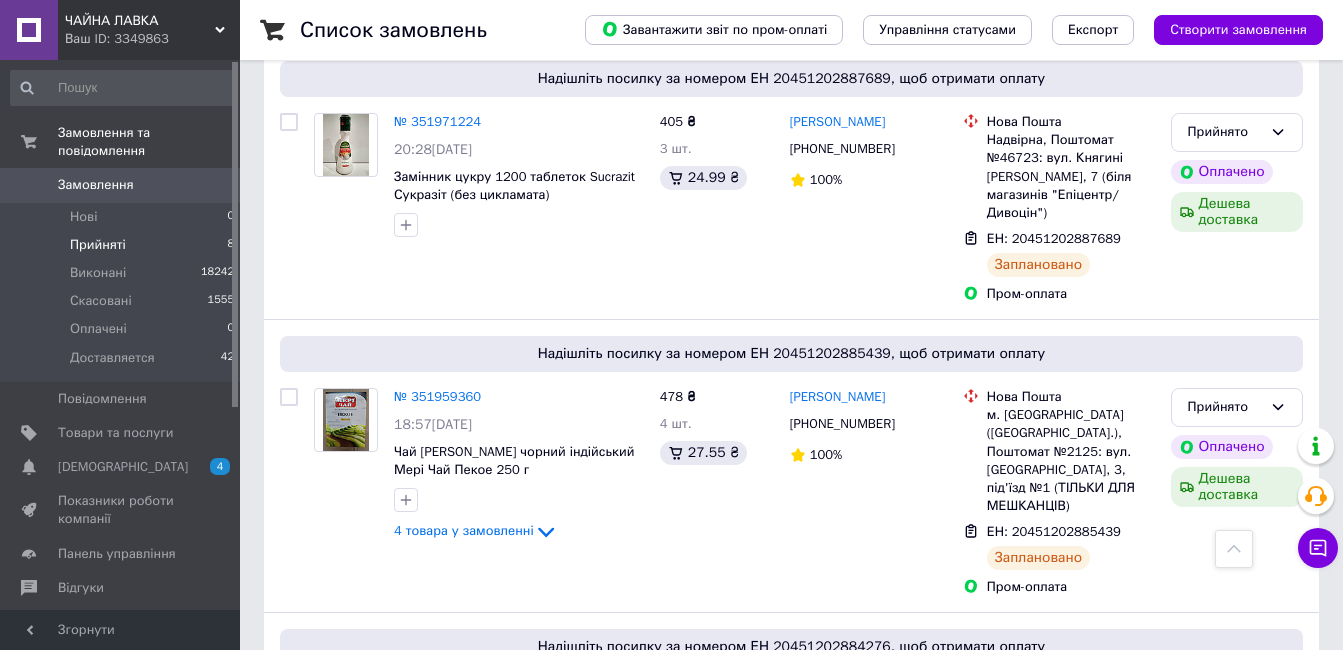 drag, startPoint x: 91, startPoint y: 162, endPoint x: 524, endPoint y: 217, distance: 436.4791 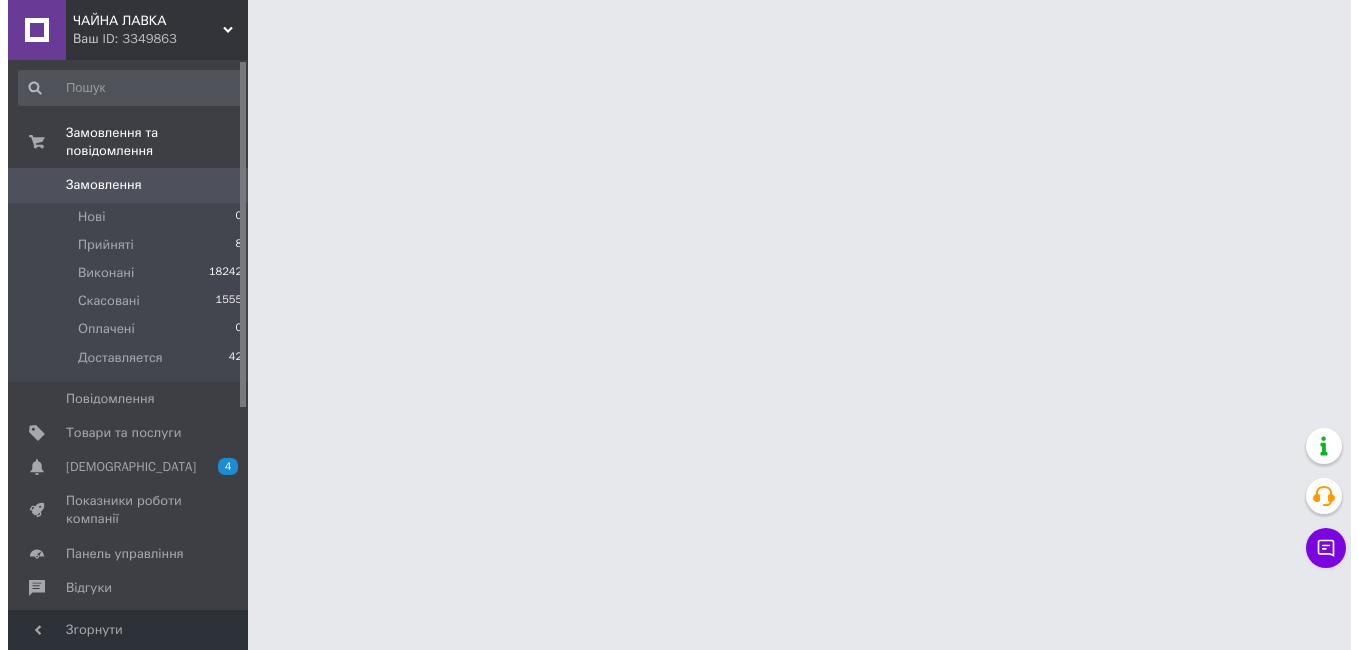 scroll, scrollTop: 0, scrollLeft: 0, axis: both 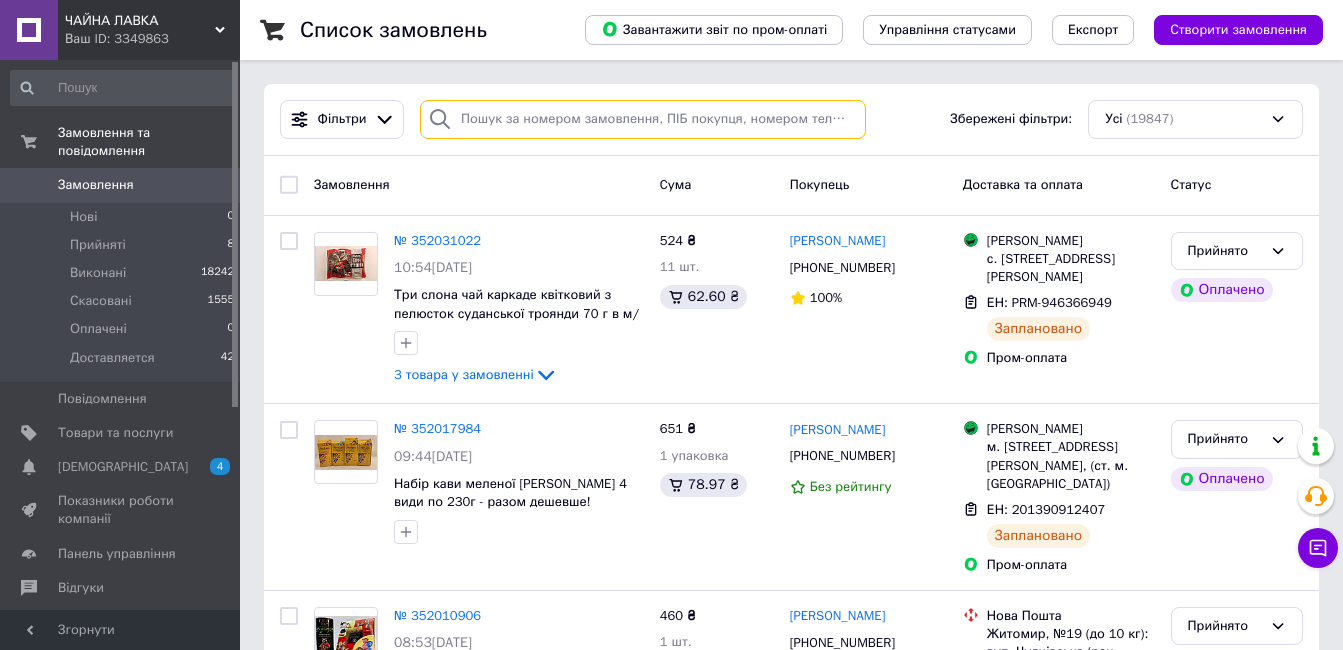 paste on "350218620" 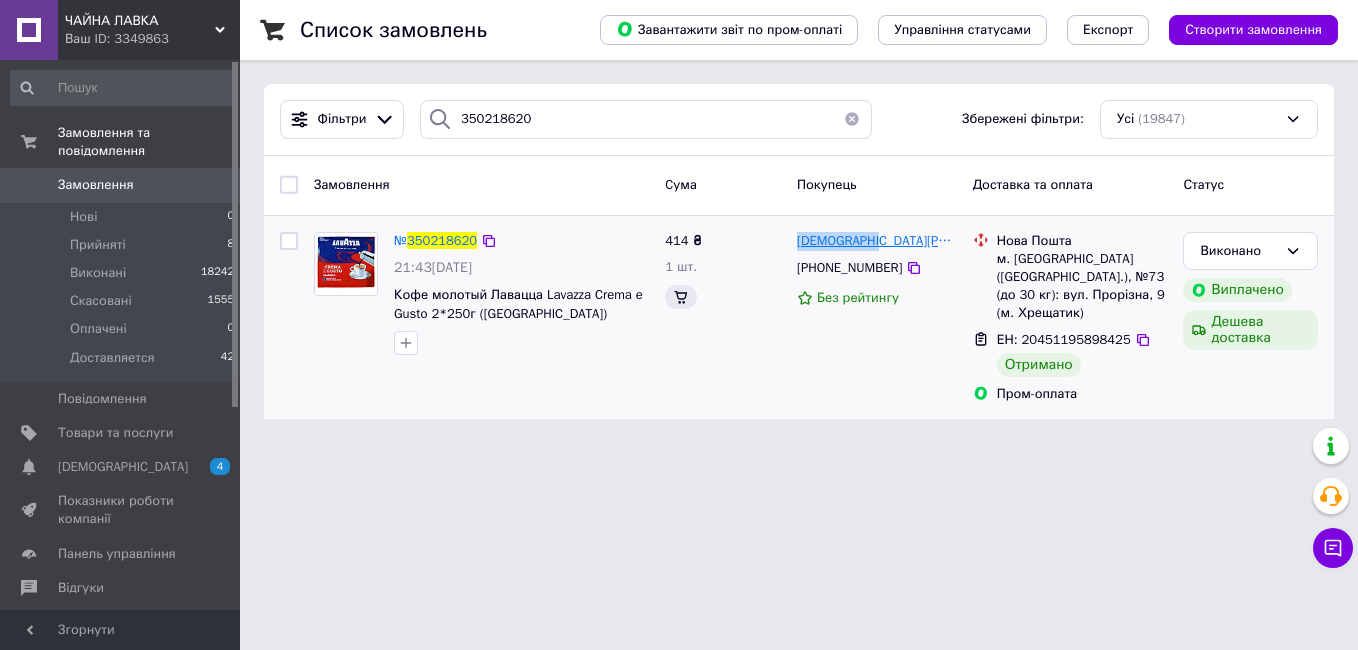 drag, startPoint x: 876, startPoint y: 240, endPoint x: 797, endPoint y: 246, distance: 79.22752 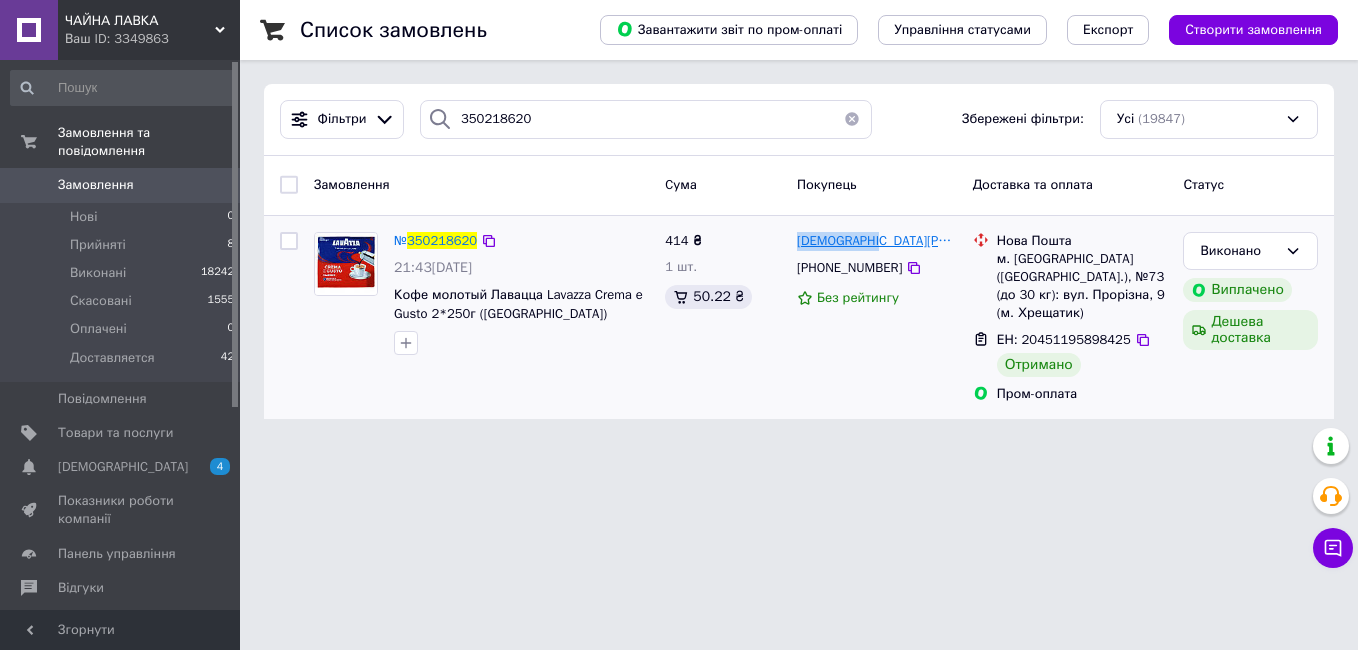 copy on "[DEMOGRAPHIC_DATA][PERSON_NAME]" 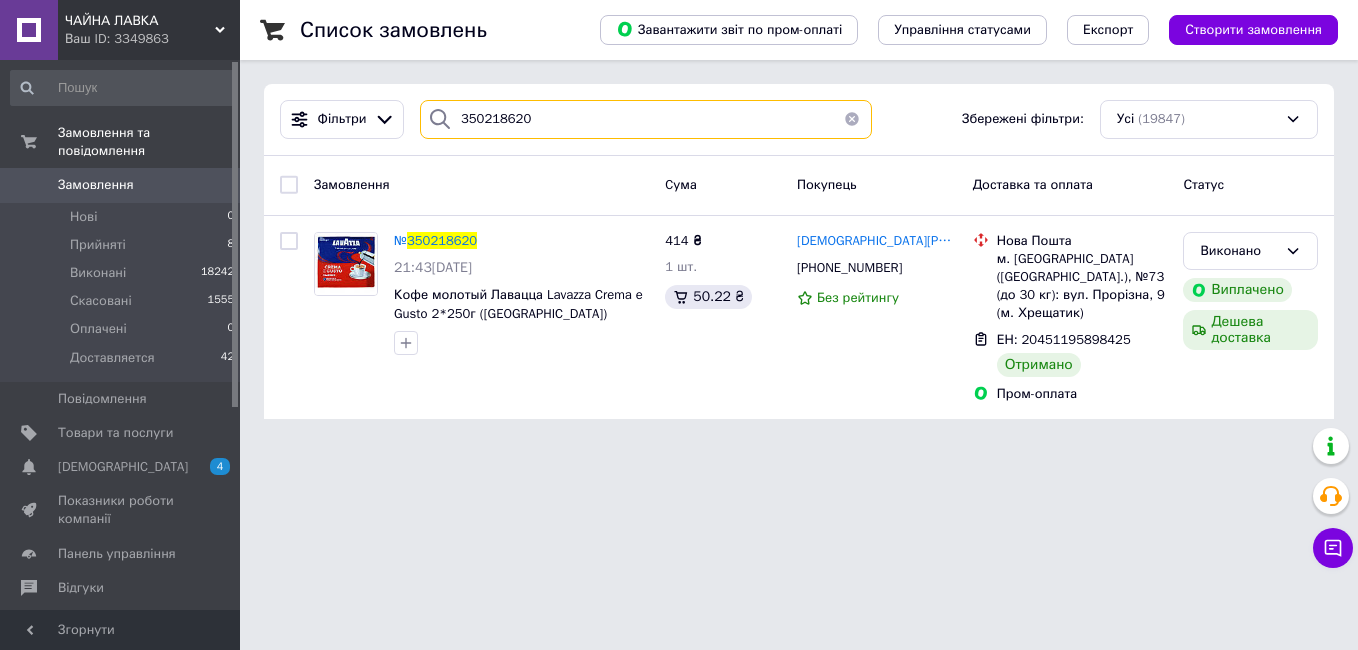 drag, startPoint x: 541, startPoint y: 117, endPoint x: 415, endPoint y: 118, distance: 126.00397 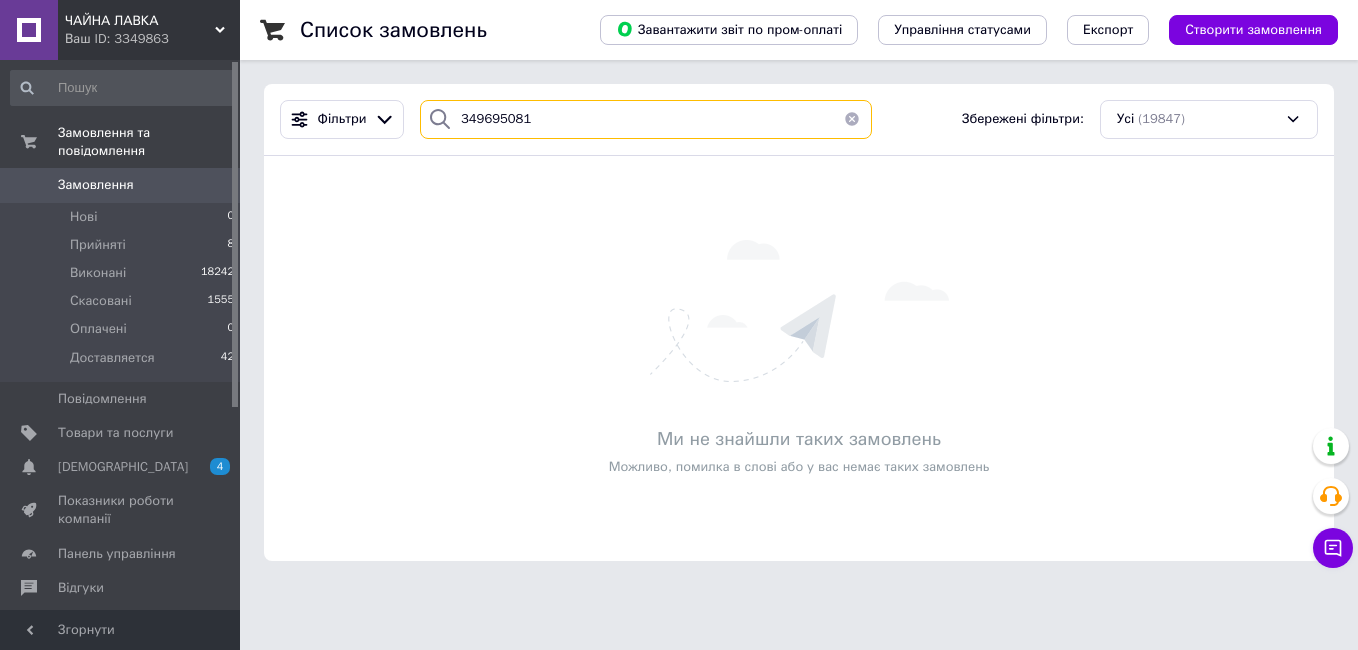 drag, startPoint x: 530, startPoint y: 115, endPoint x: 422, endPoint y: 127, distance: 108.66462 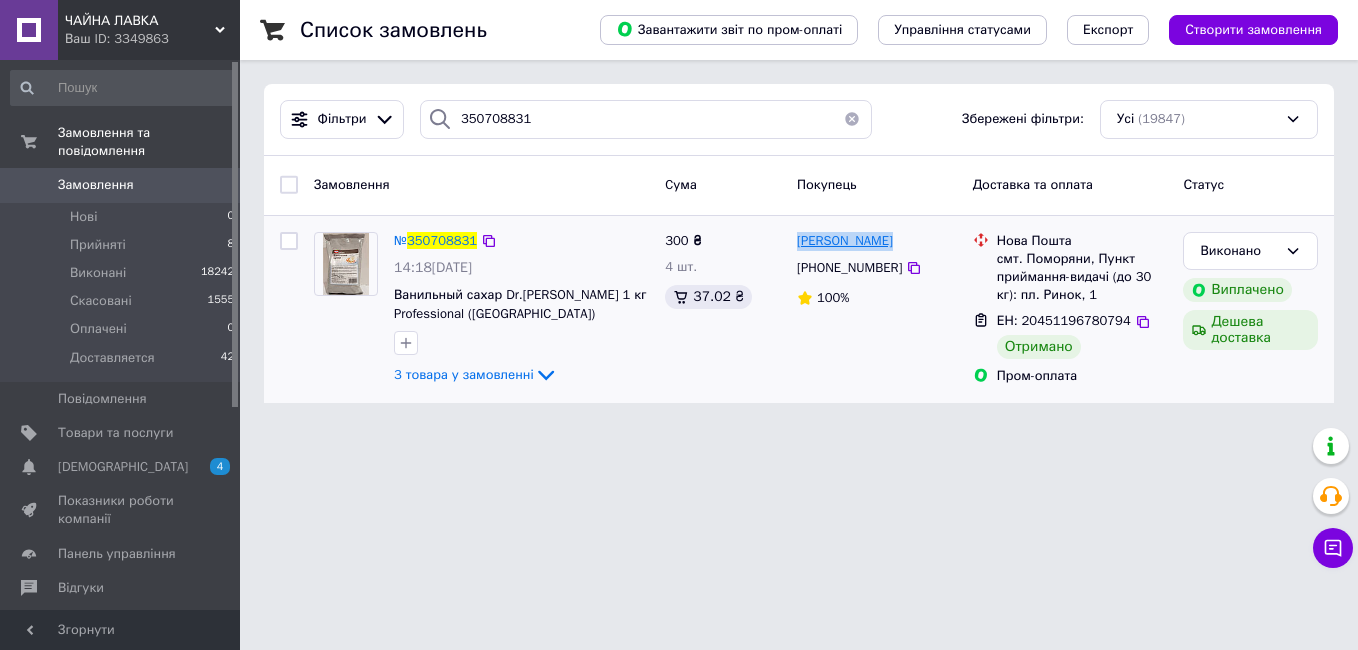 drag, startPoint x: 893, startPoint y: 242, endPoint x: 798, endPoint y: 249, distance: 95.257545 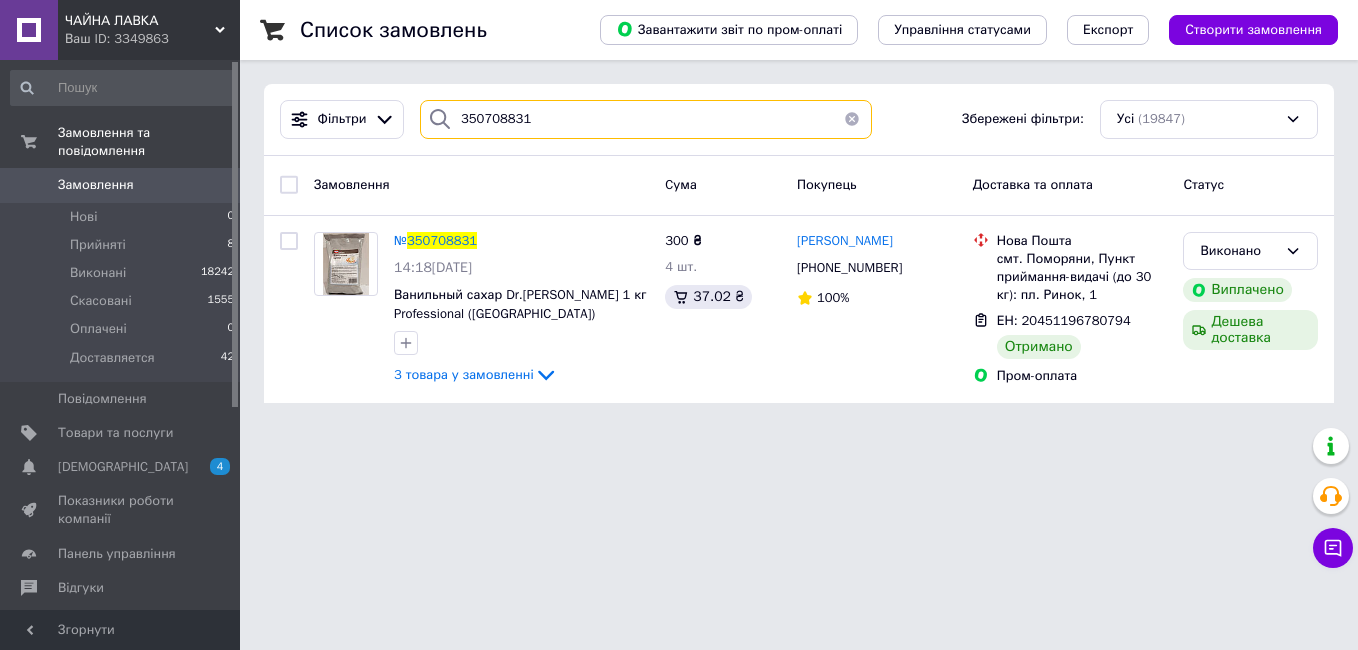 drag, startPoint x: 485, startPoint y: 122, endPoint x: 424, endPoint y: 122, distance: 61 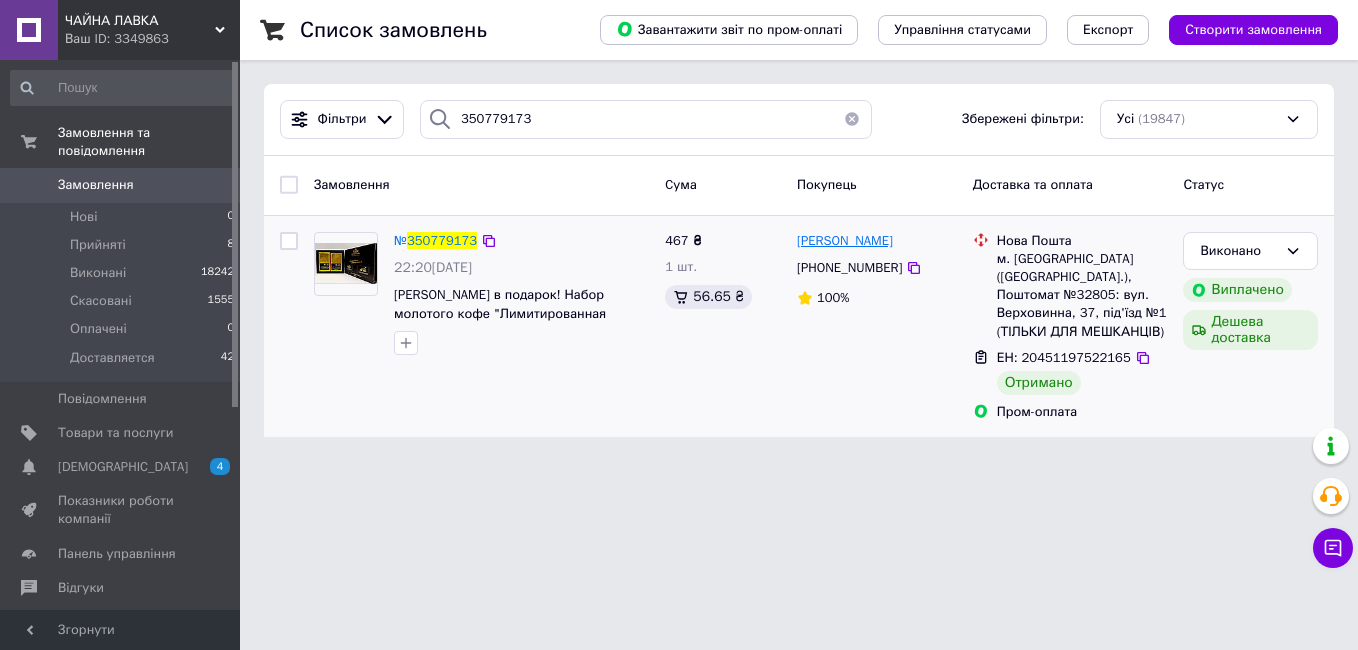 drag, startPoint x: 908, startPoint y: 238, endPoint x: 801, endPoint y: 243, distance: 107.11676 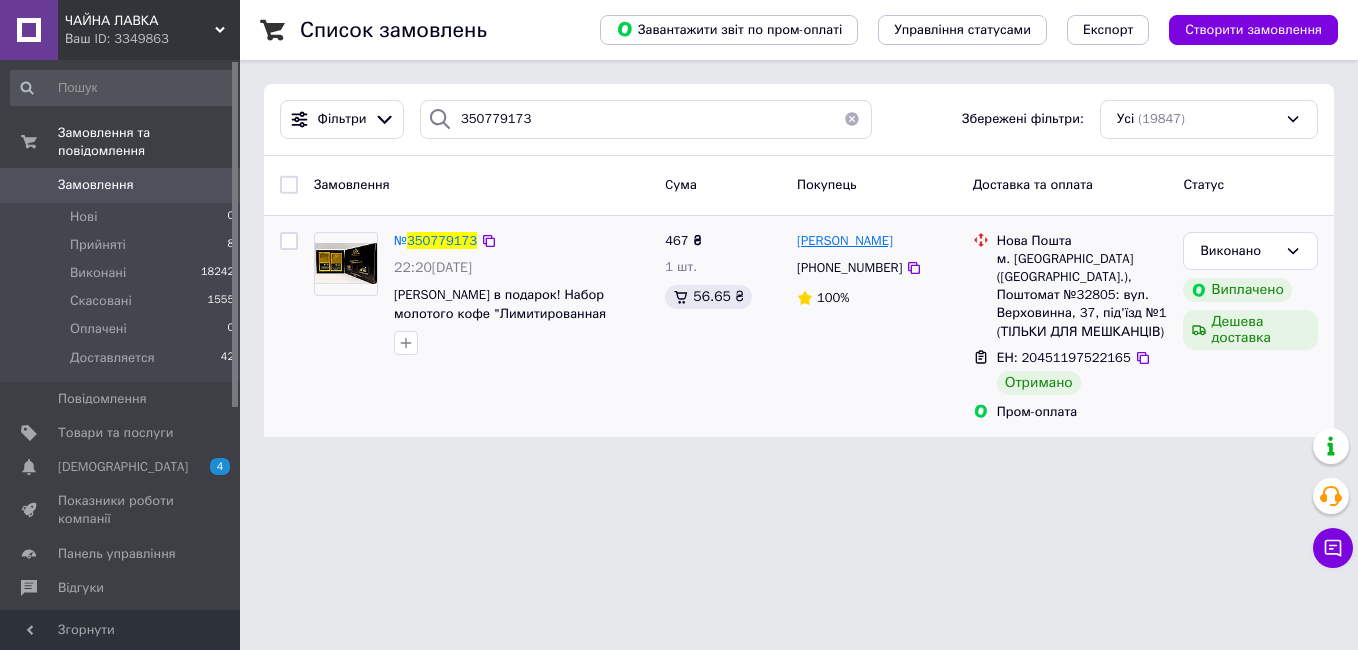 copy on "[PERSON_NAME]" 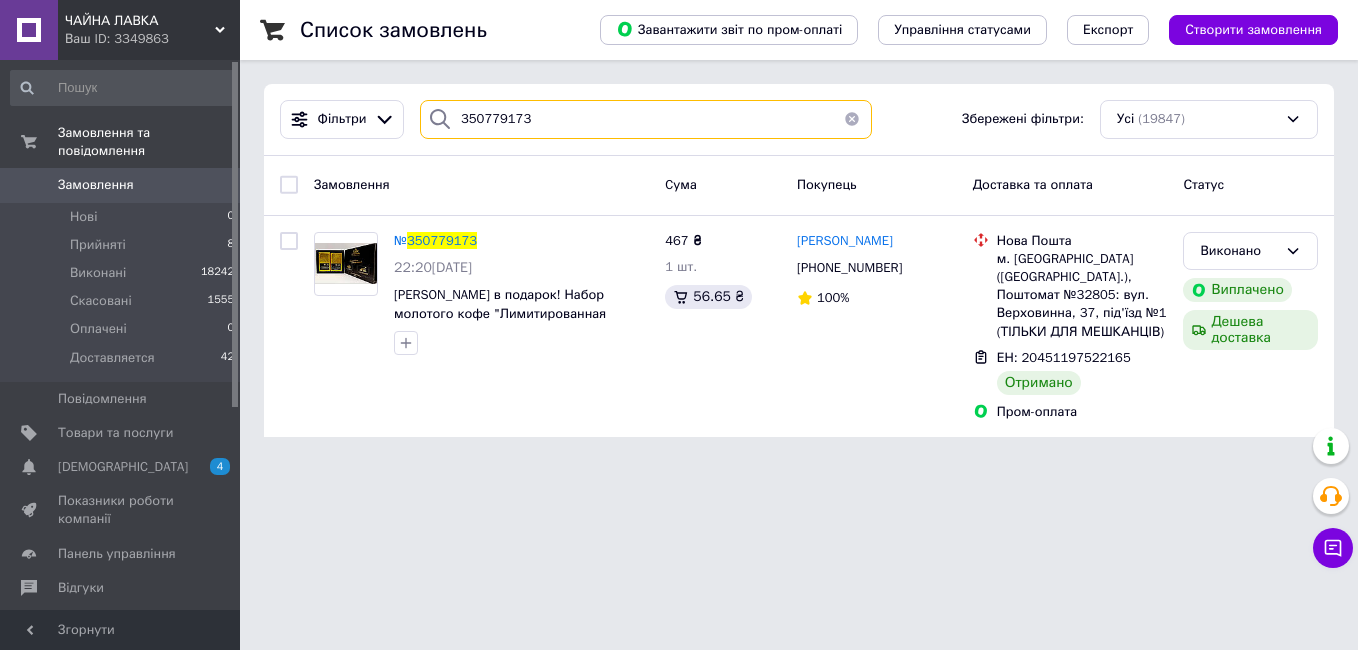 drag, startPoint x: 533, startPoint y: 126, endPoint x: 490, endPoint y: 115, distance: 44.38468 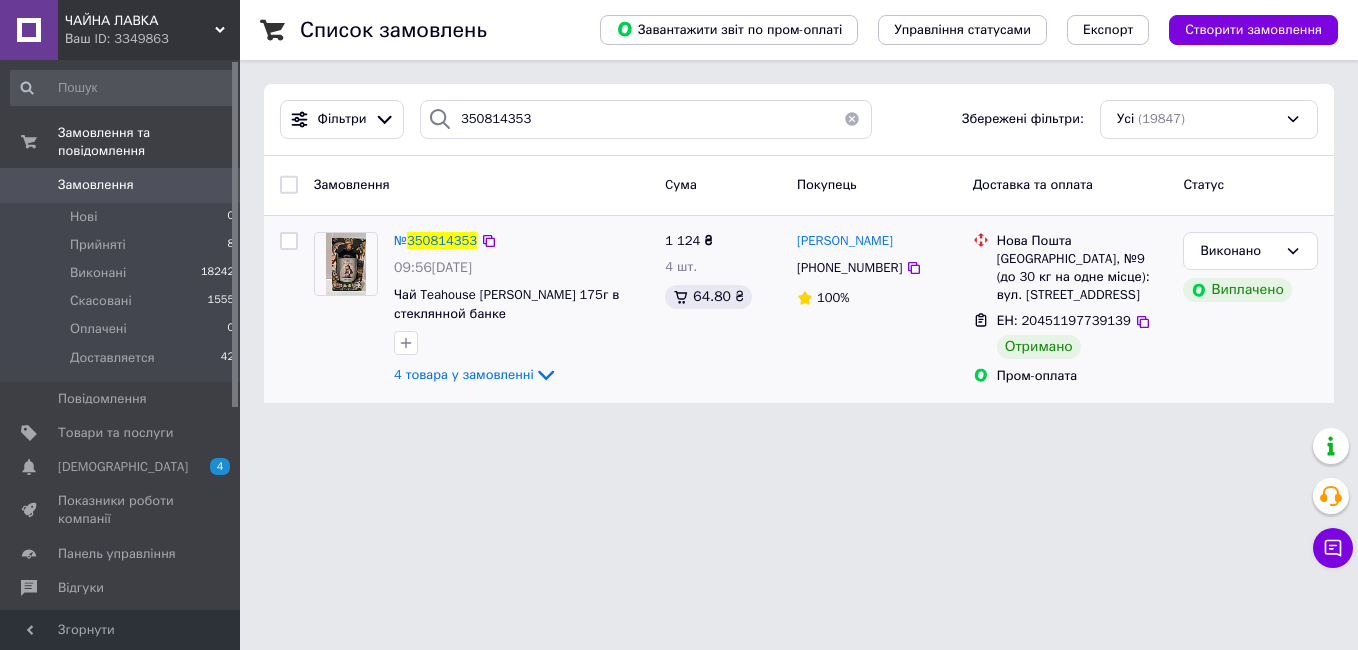 drag, startPoint x: 918, startPoint y: 245, endPoint x: 794, endPoint y: 240, distance: 124.10077 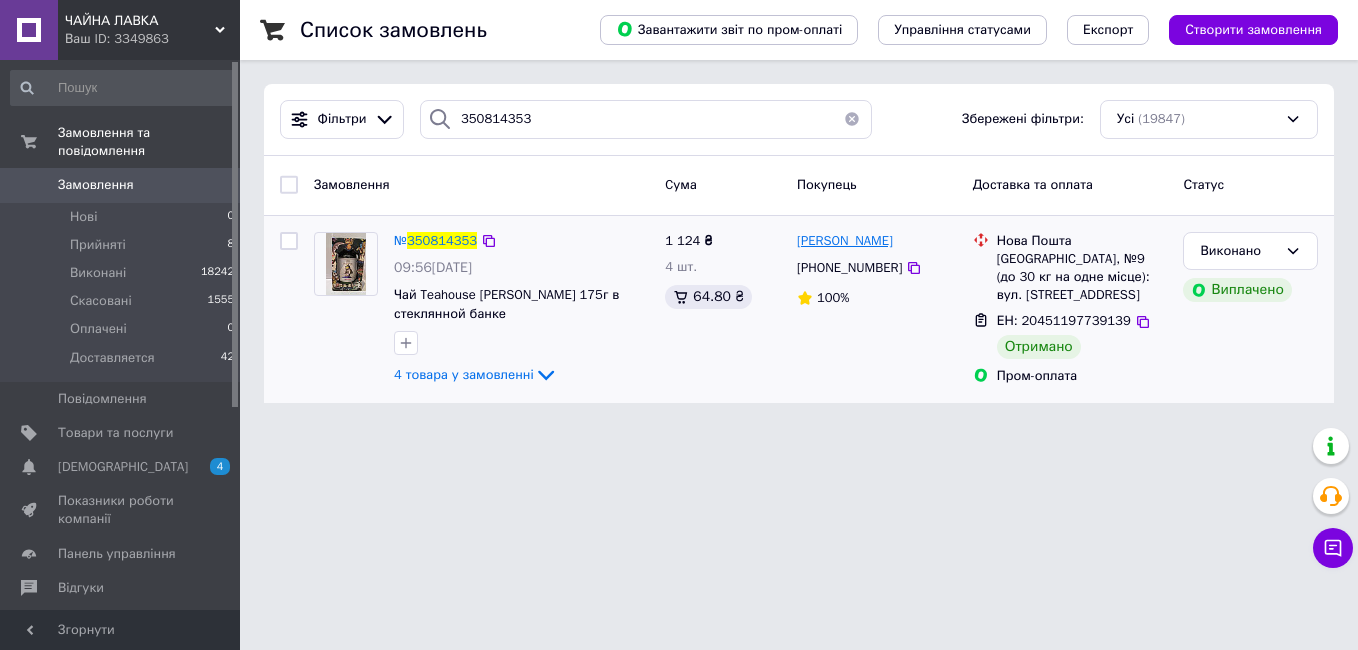 drag, startPoint x: 794, startPoint y: 240, endPoint x: 831, endPoint y: 237, distance: 37.12142 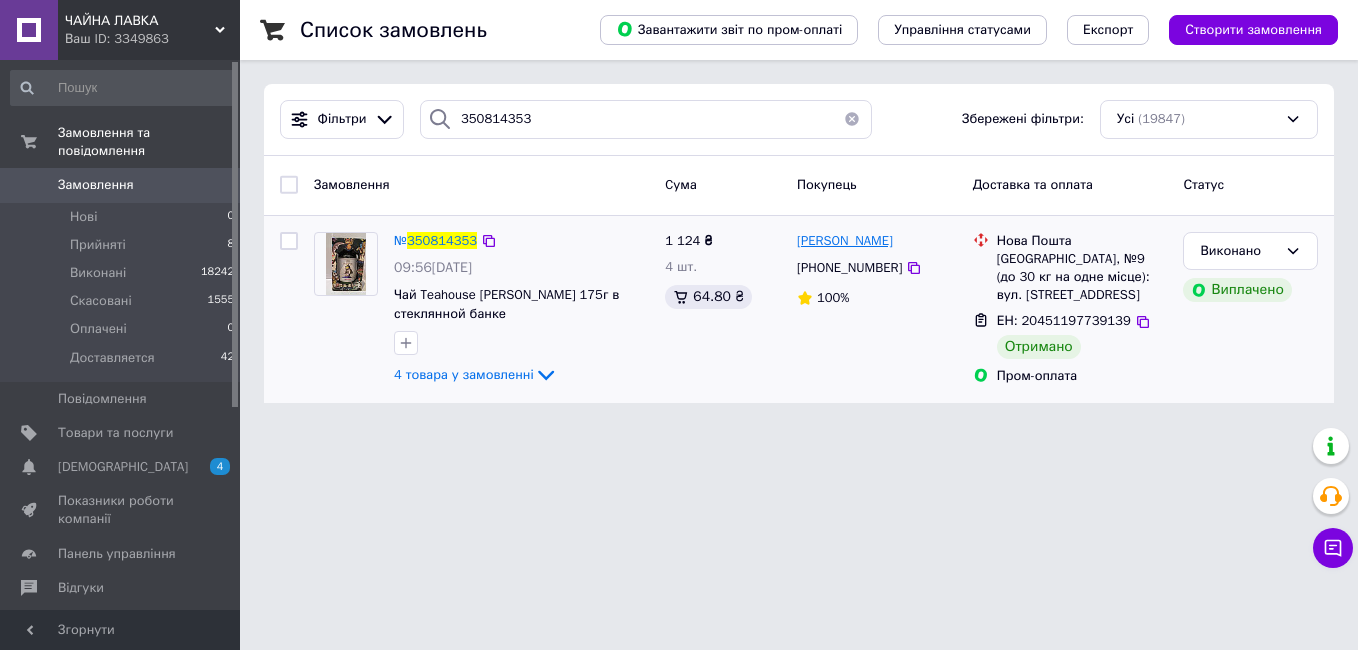 copy on "[PERSON_NAME]" 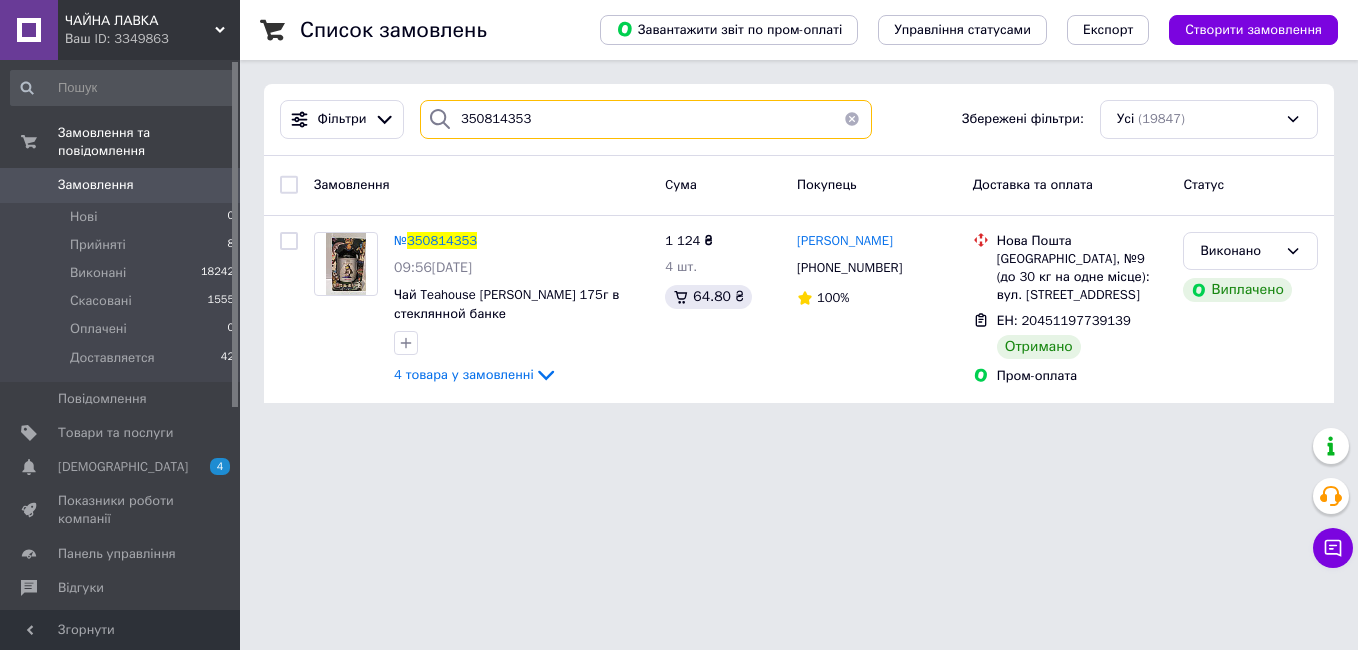 drag, startPoint x: 550, startPoint y: 109, endPoint x: 407, endPoint y: 115, distance: 143.12582 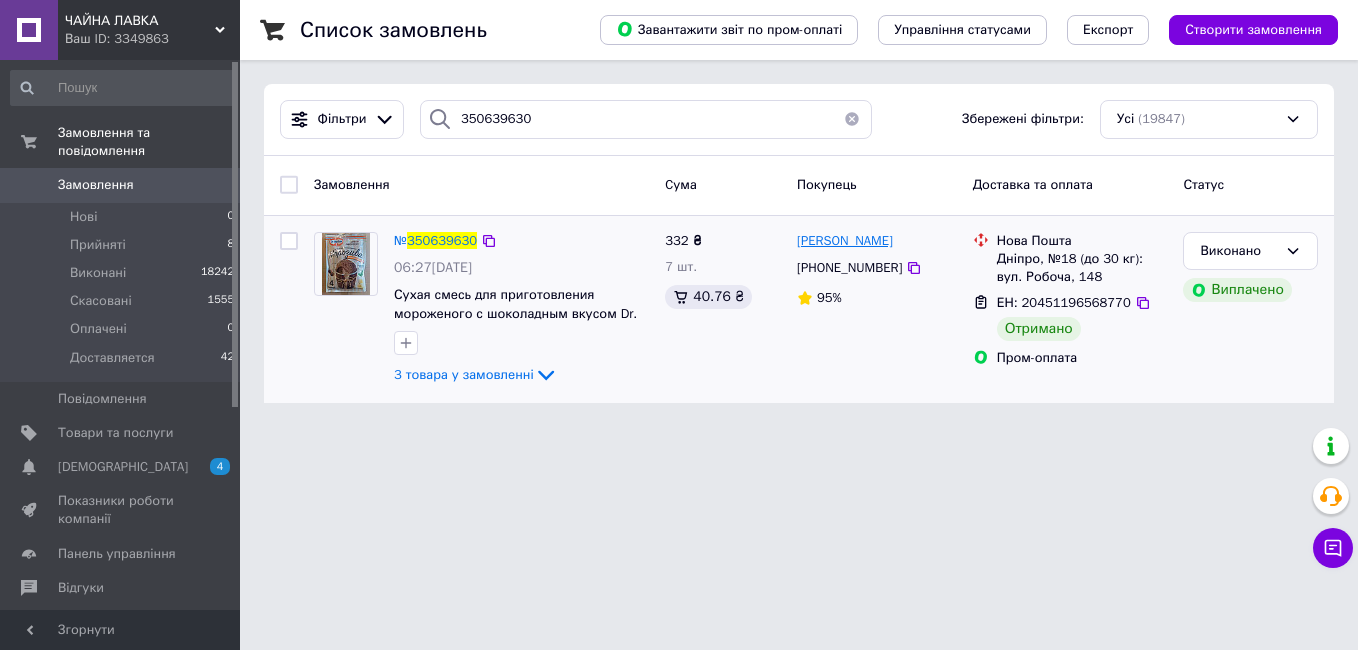 drag, startPoint x: 907, startPoint y: 242, endPoint x: 799, endPoint y: 251, distance: 108.37435 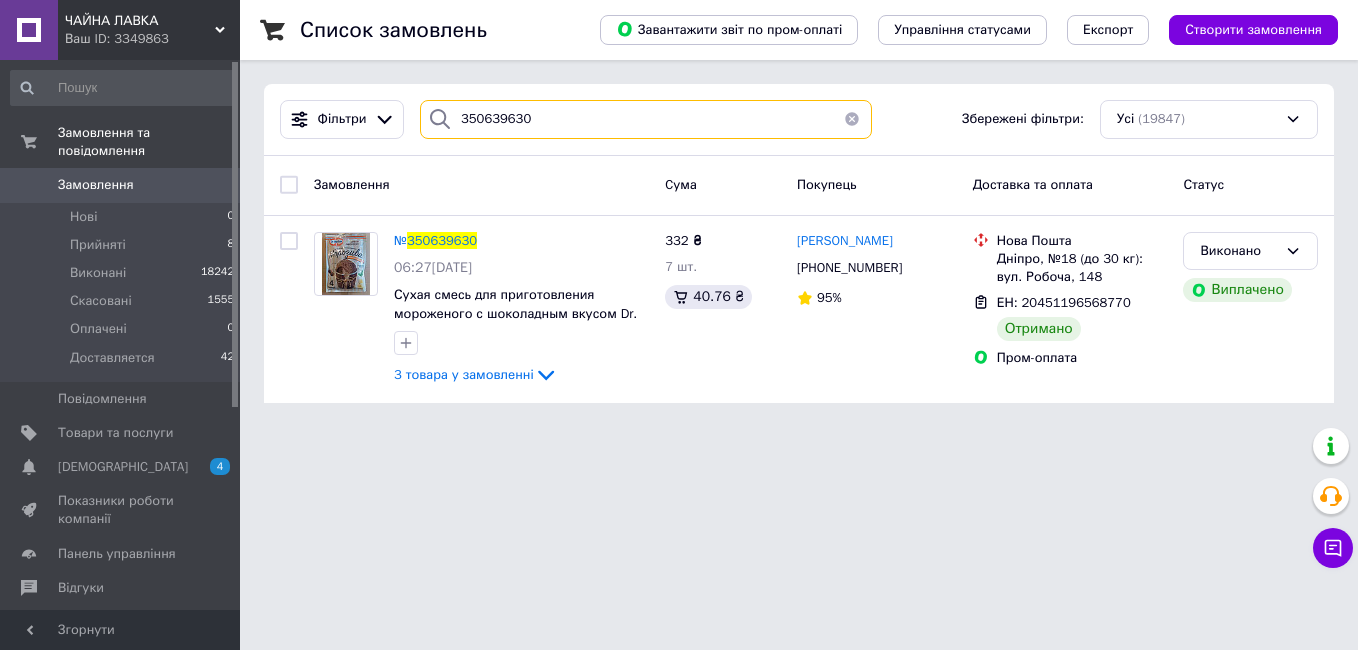drag, startPoint x: 531, startPoint y: 131, endPoint x: 427, endPoint y: 132, distance: 104.00481 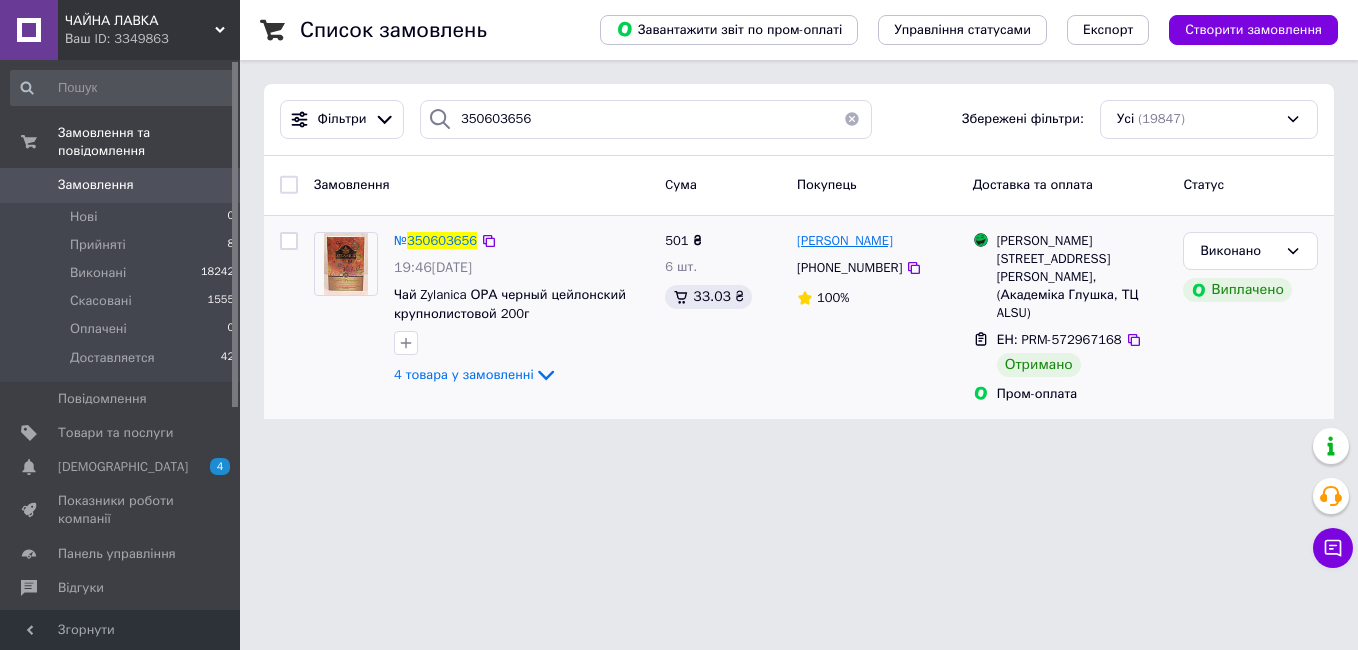 drag, startPoint x: 922, startPoint y: 242, endPoint x: 796, endPoint y: 241, distance: 126.00397 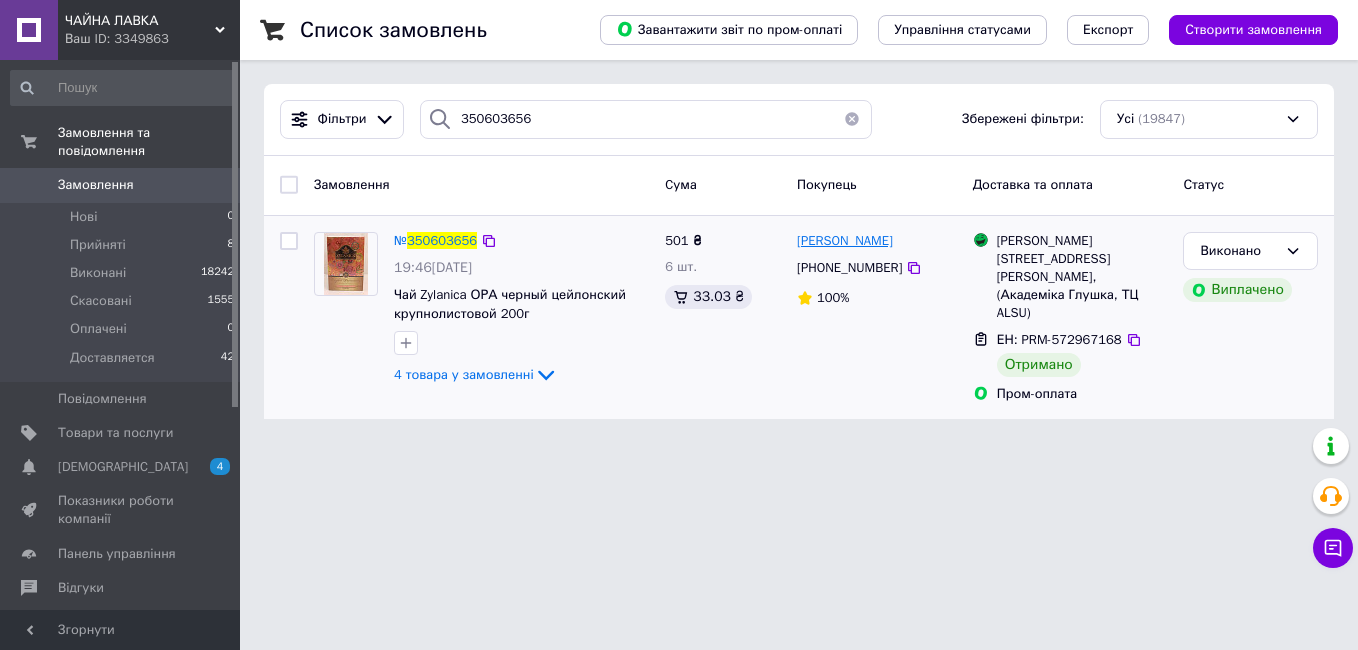 drag, startPoint x: 810, startPoint y: 233, endPoint x: 797, endPoint y: 245, distance: 17.691807 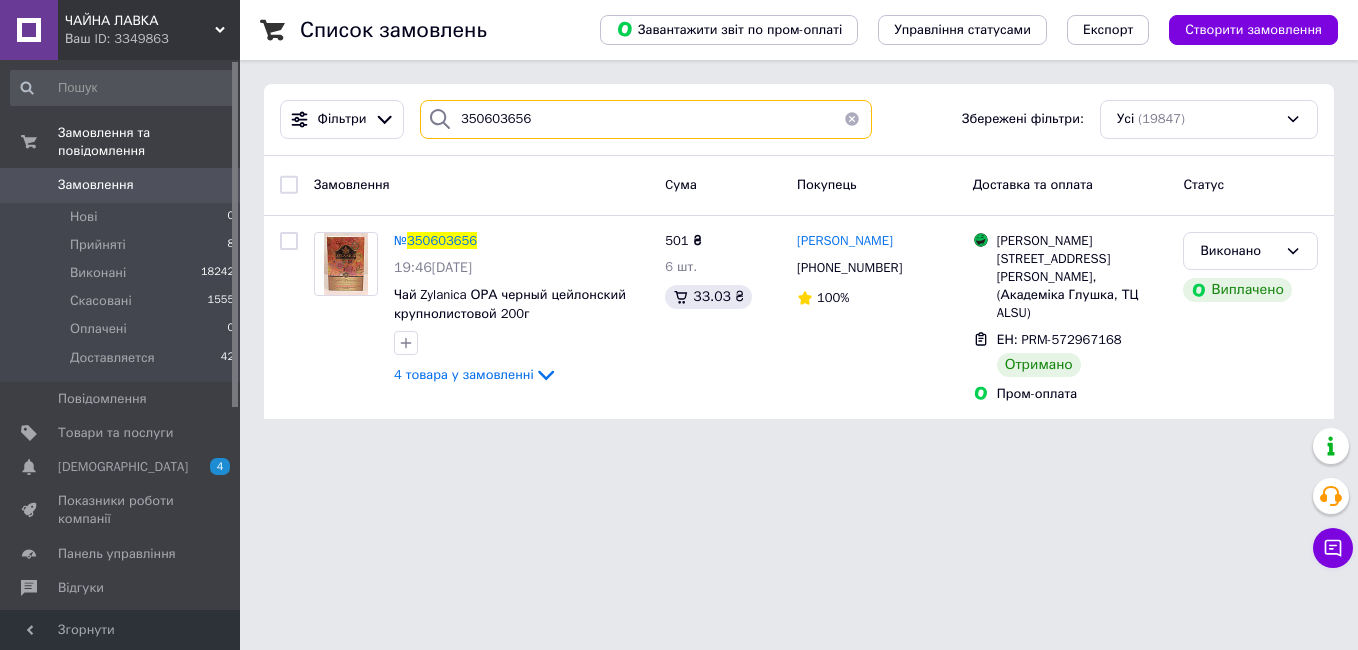drag, startPoint x: 538, startPoint y: 113, endPoint x: 408, endPoint y: 135, distance: 131.8484 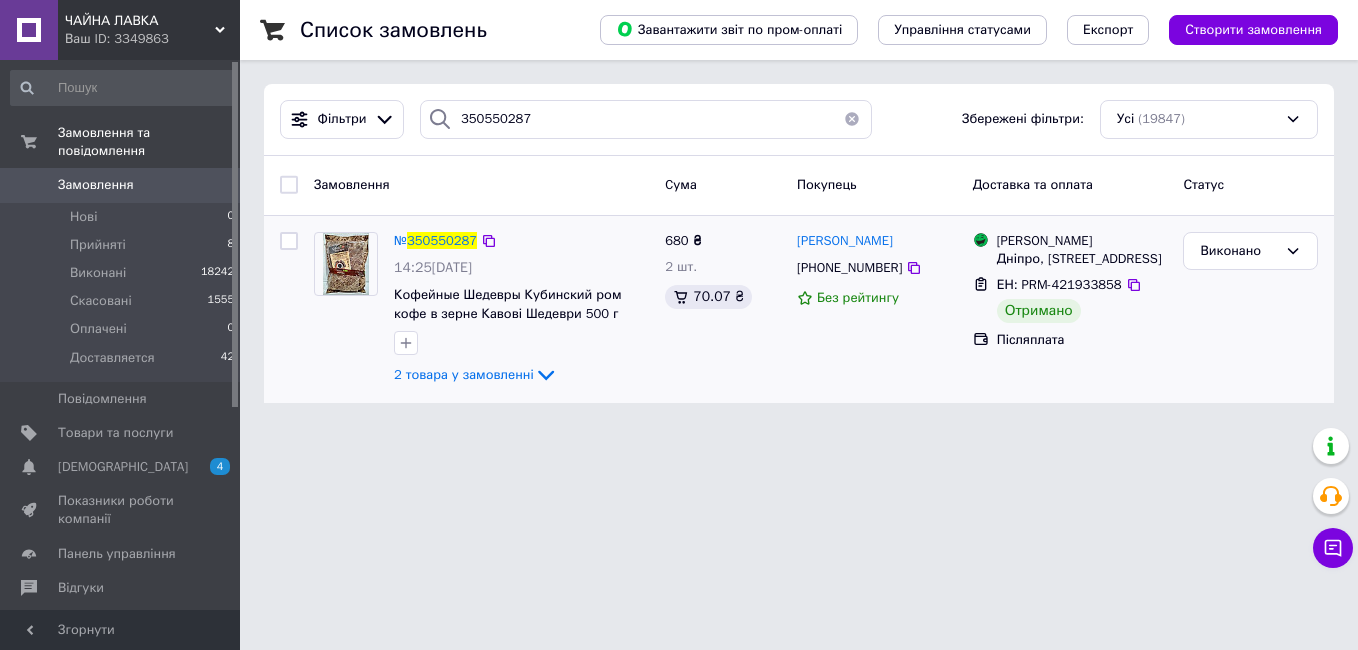 drag, startPoint x: 917, startPoint y: 244, endPoint x: 789, endPoint y: 241, distance: 128.03516 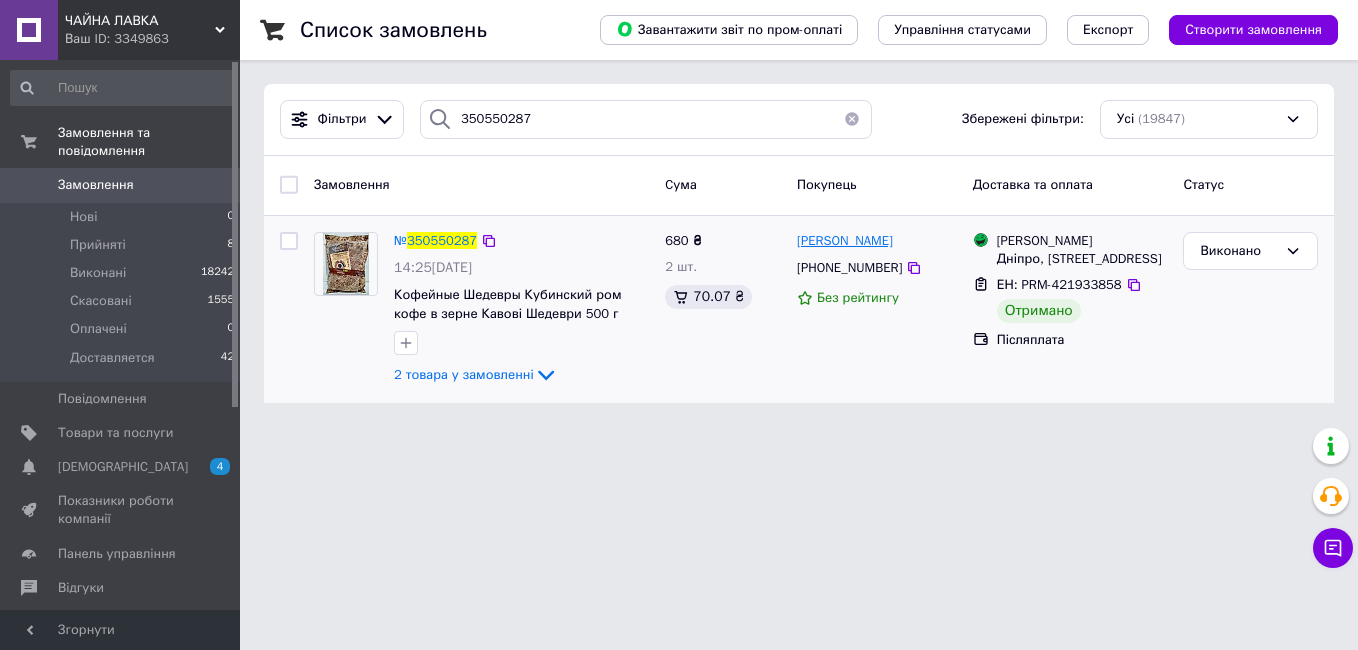 drag, startPoint x: 789, startPoint y: 241, endPoint x: 826, endPoint y: 236, distance: 37.336308 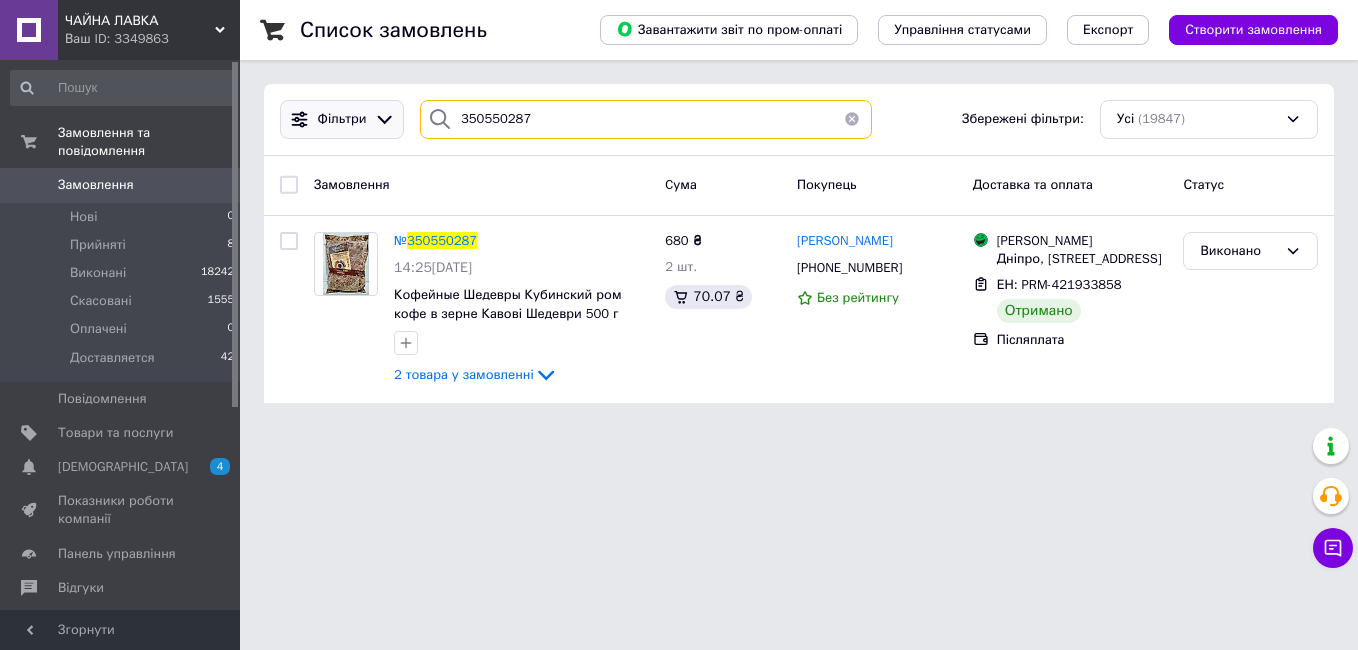 drag, startPoint x: 543, startPoint y: 114, endPoint x: 374, endPoint y: 127, distance: 169.49927 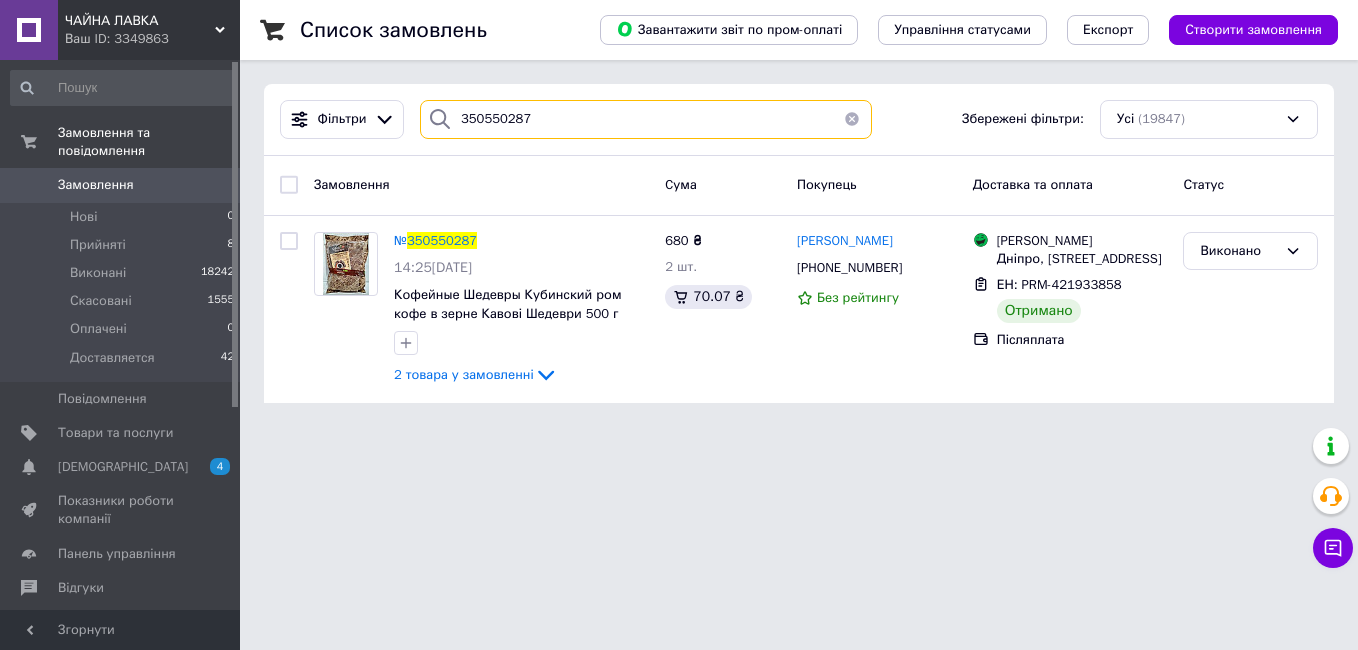paste on "609168" 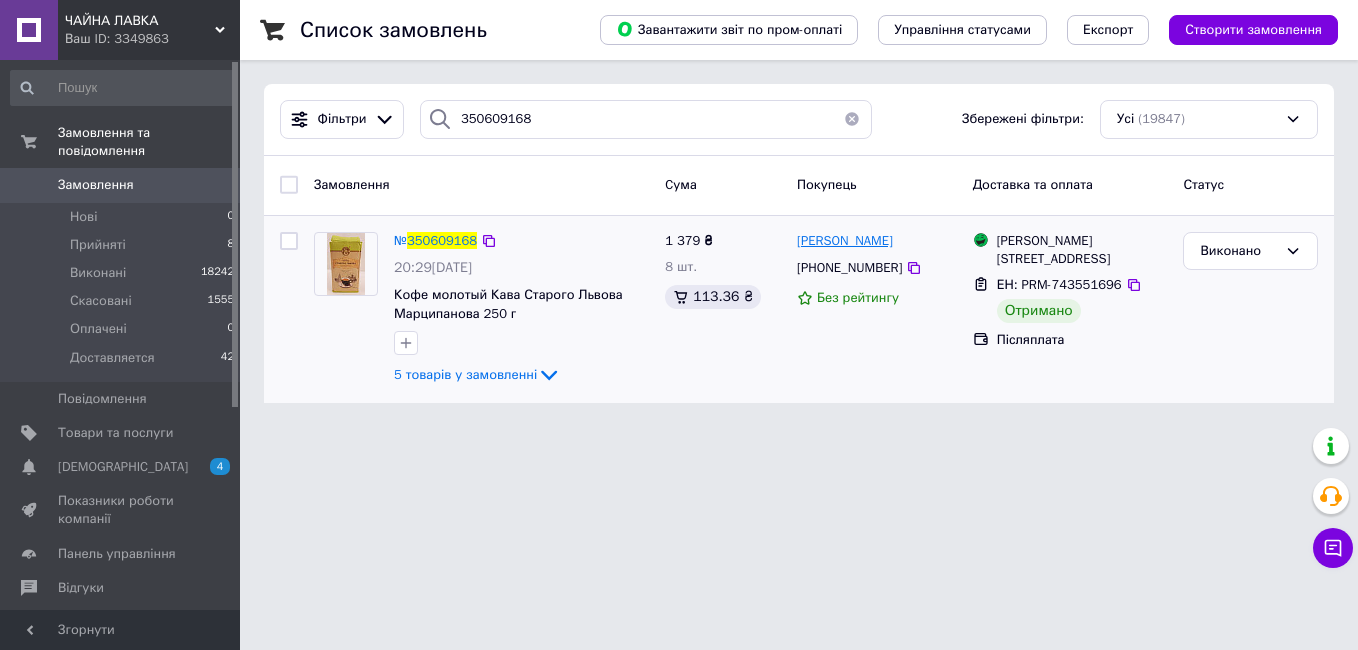 drag, startPoint x: 926, startPoint y: 245, endPoint x: 797, endPoint y: 245, distance: 129 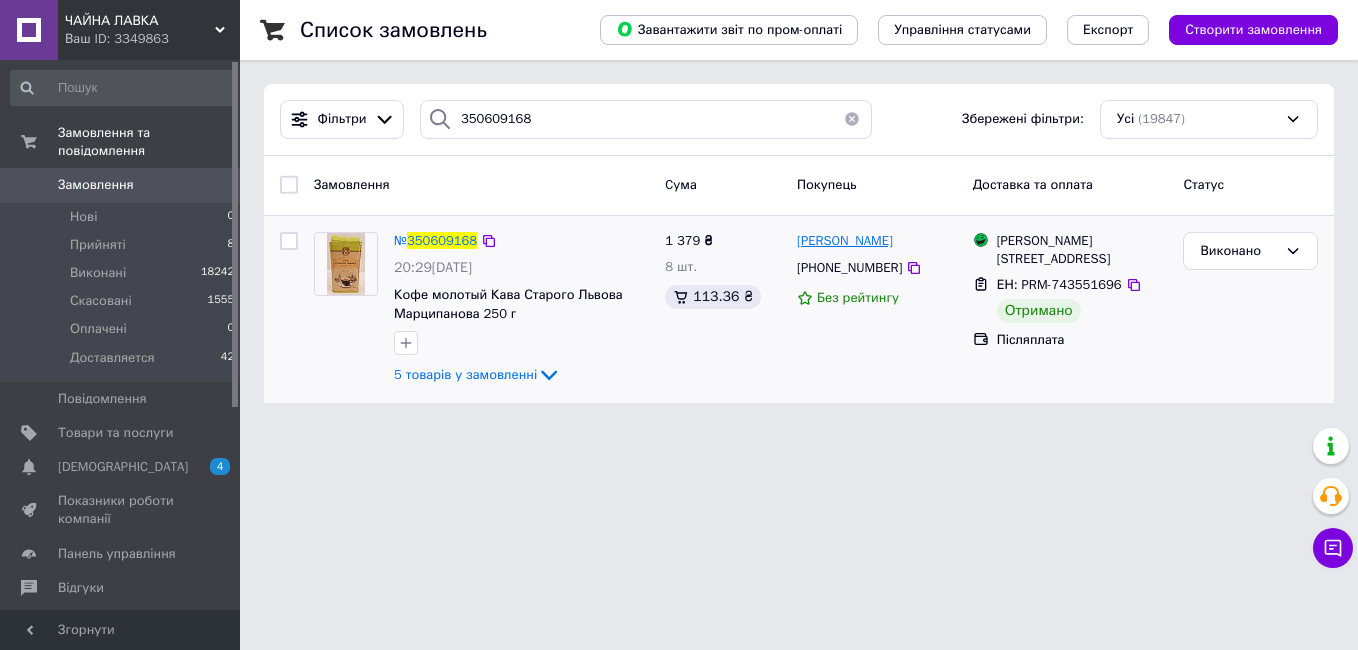 copy on "[PERSON_NAME]" 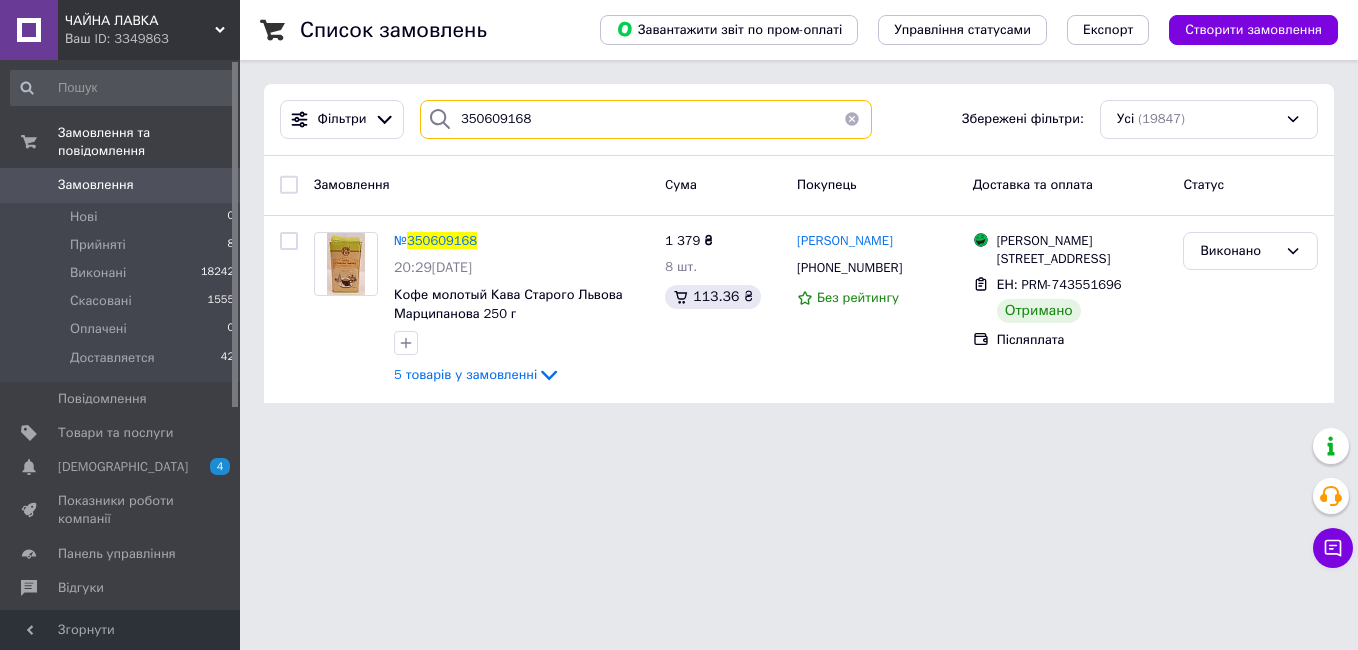 drag, startPoint x: 539, startPoint y: 113, endPoint x: 436, endPoint y: 120, distance: 103.23759 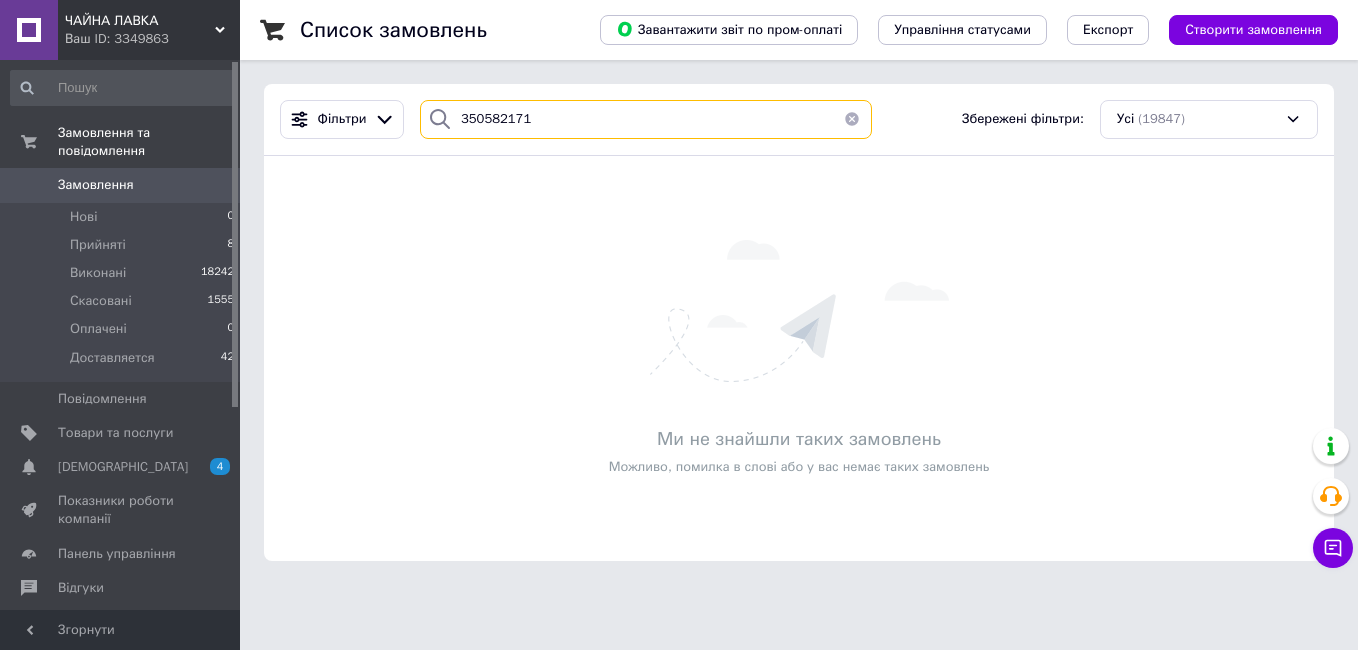 drag, startPoint x: 546, startPoint y: 120, endPoint x: 439, endPoint y: 121, distance: 107.00467 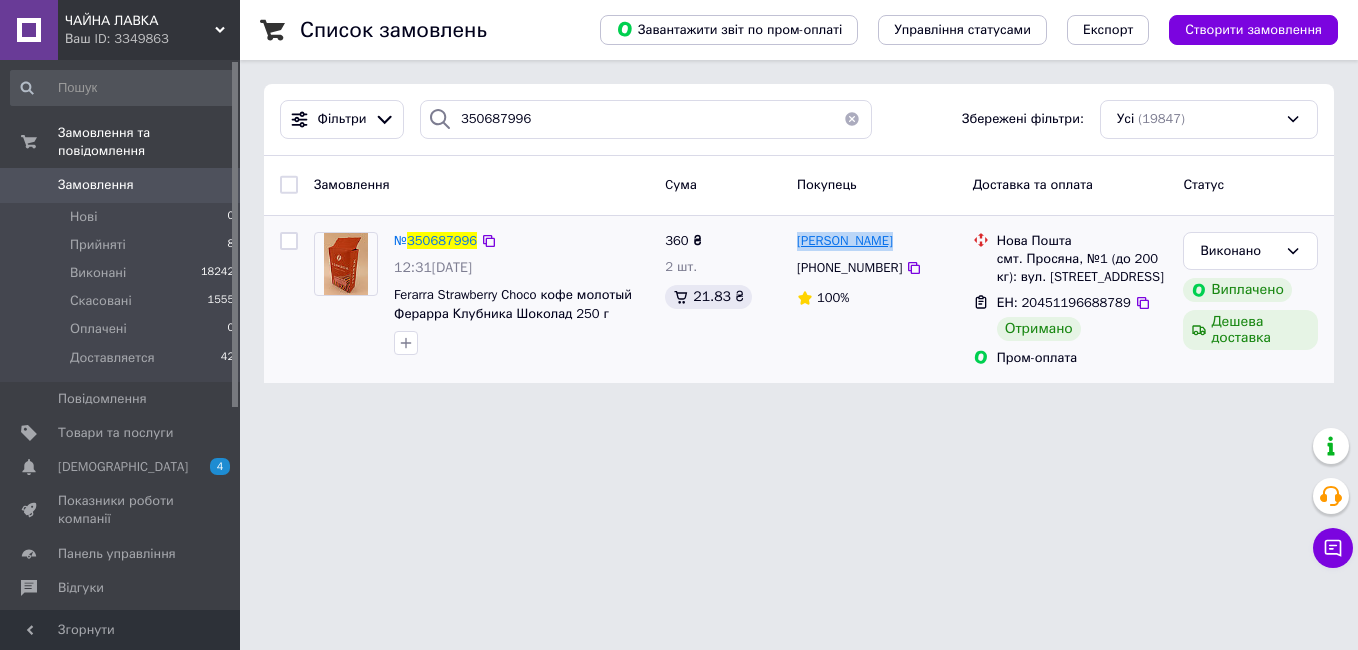 drag, startPoint x: 888, startPoint y: 242, endPoint x: 799, endPoint y: 243, distance: 89.005615 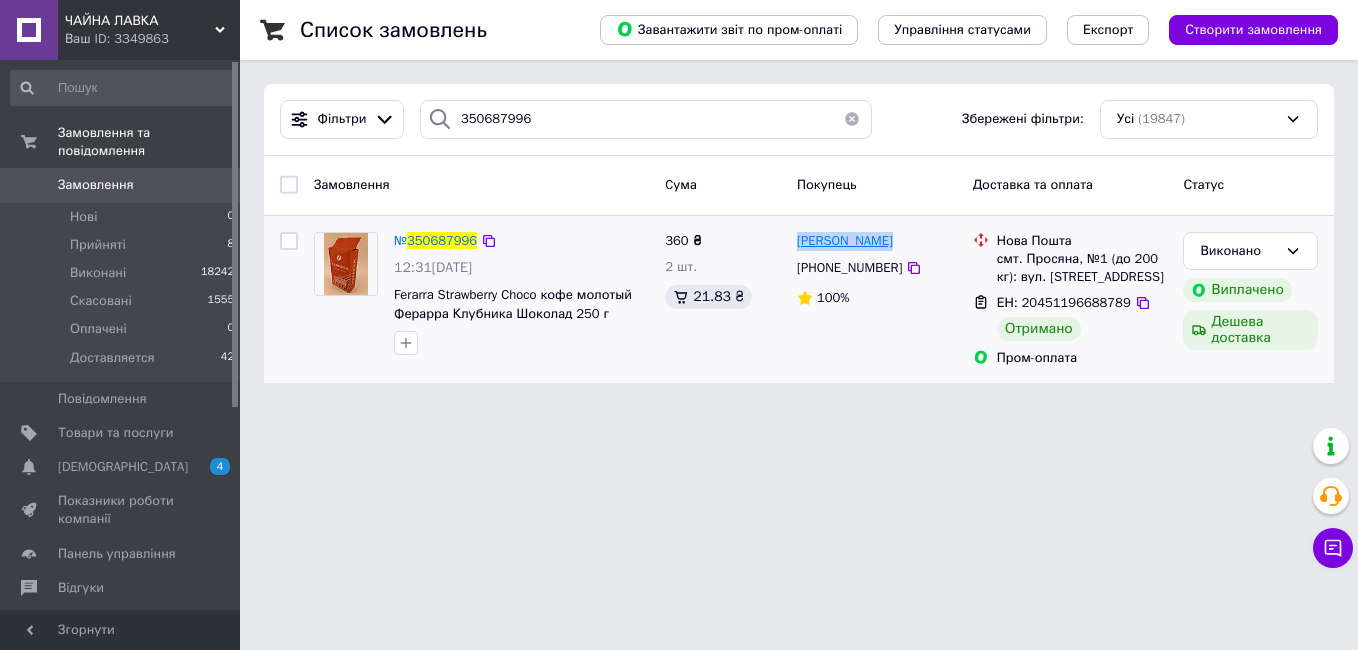 copy on "[PERSON_NAME]" 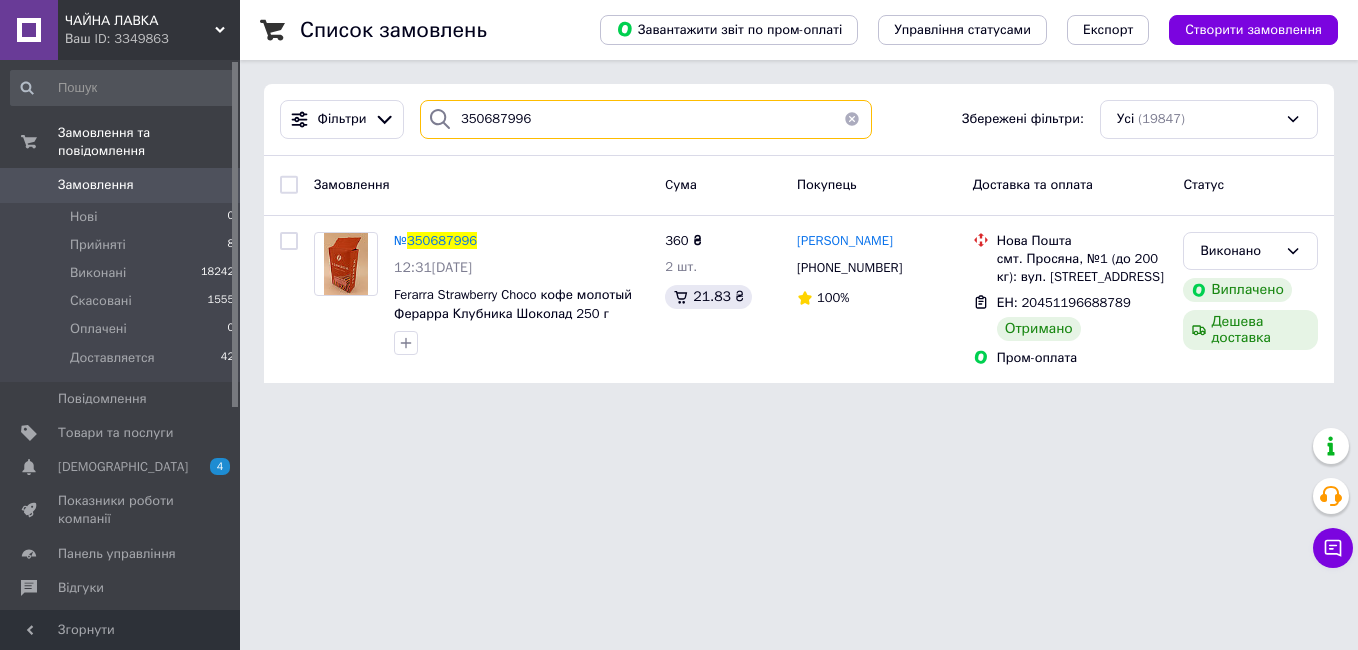drag, startPoint x: 526, startPoint y: 113, endPoint x: 418, endPoint y: 123, distance: 108.461975 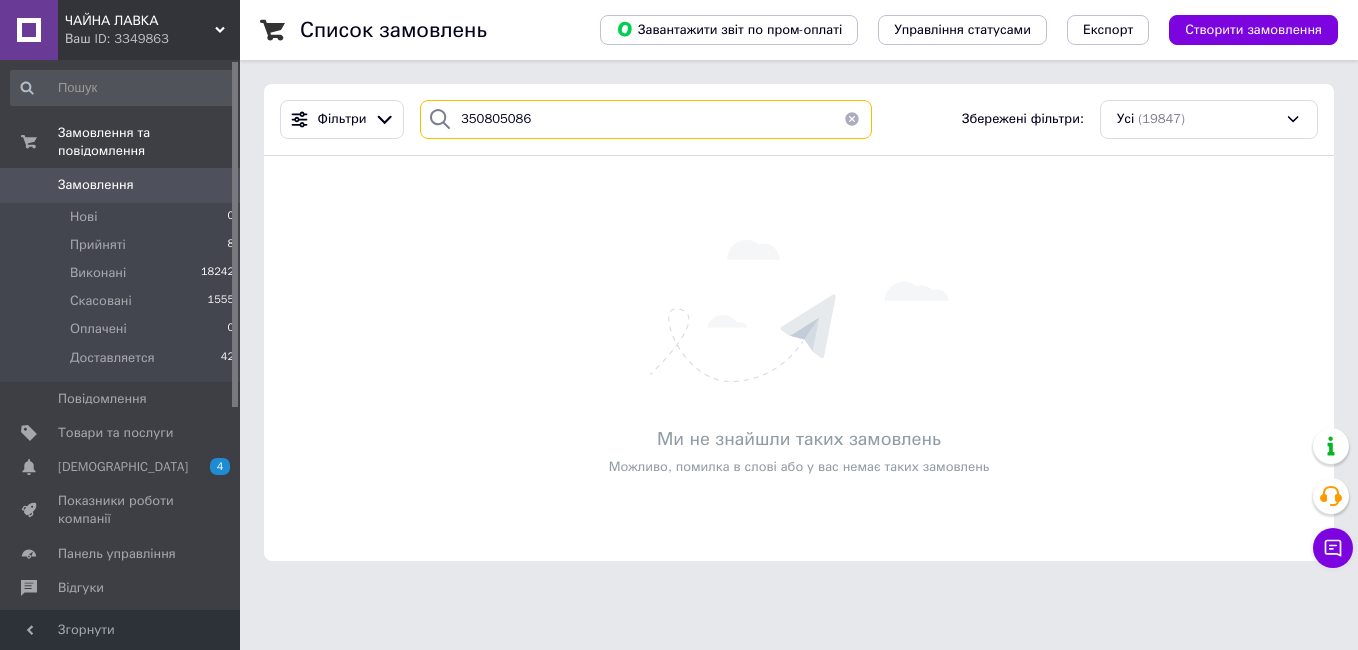 drag, startPoint x: 532, startPoint y: 125, endPoint x: 433, endPoint y: 120, distance: 99.12618 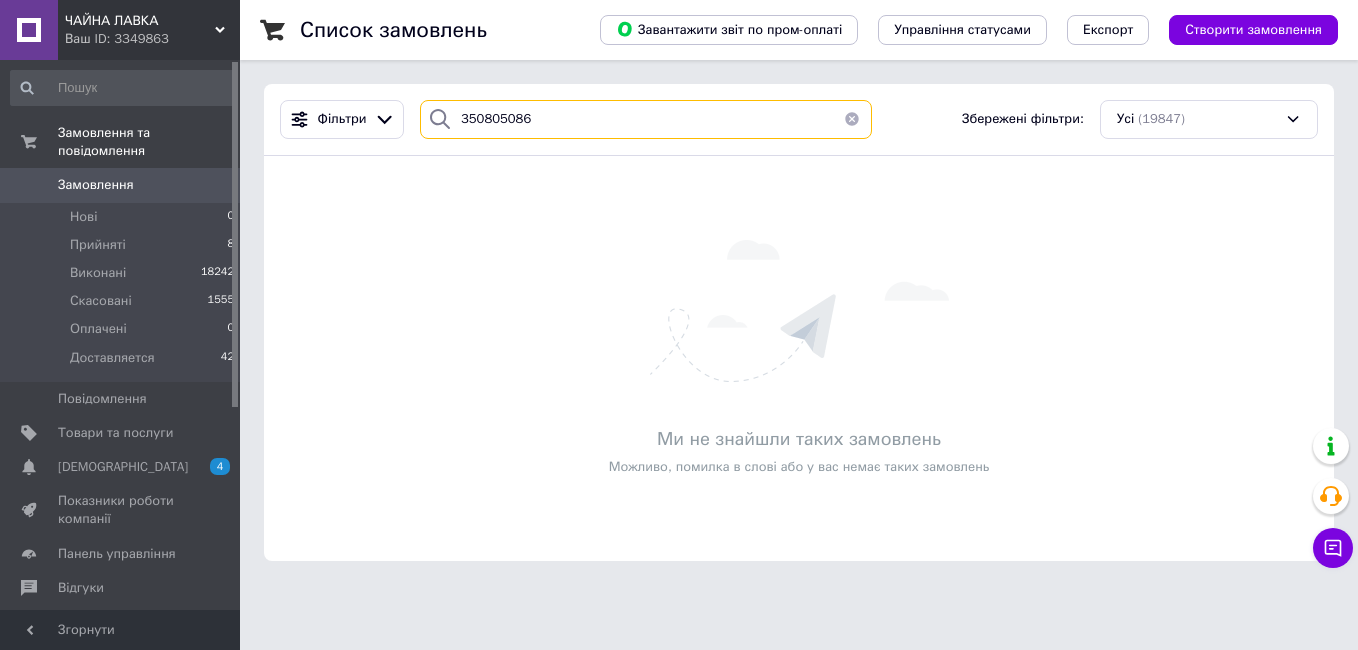 paste on "693638" 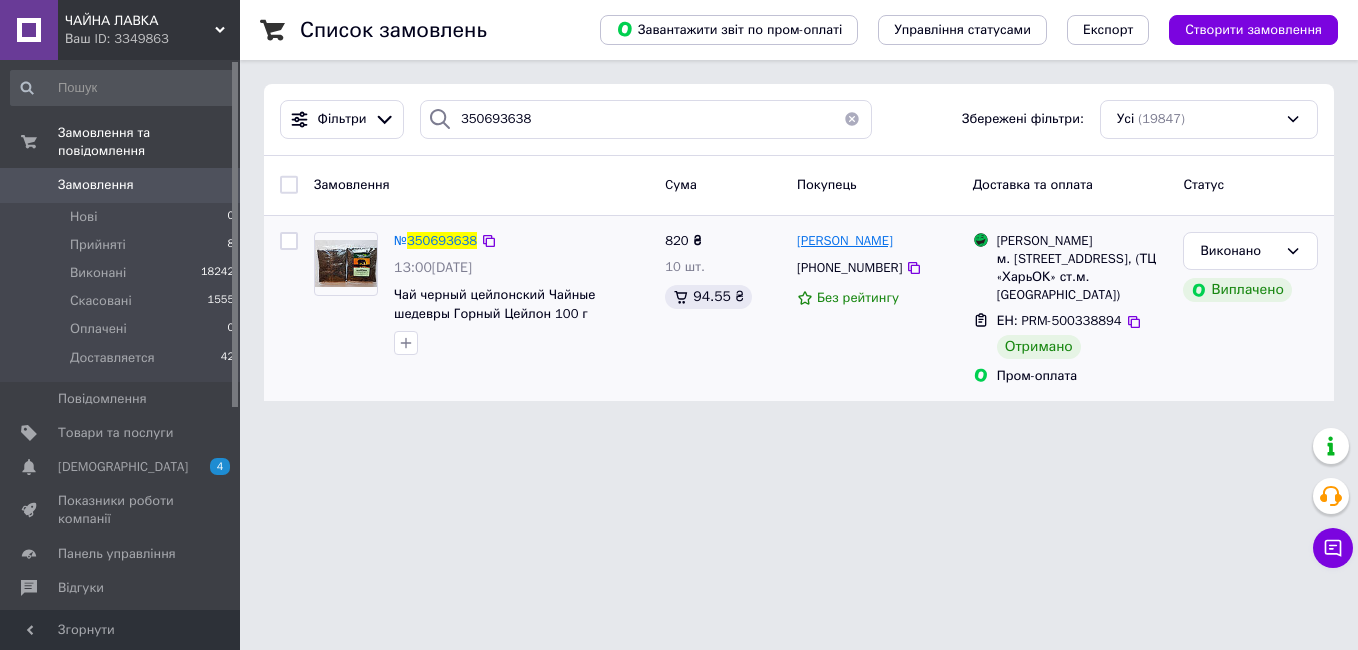 drag, startPoint x: 909, startPoint y: 242, endPoint x: 796, endPoint y: 246, distance: 113.07078 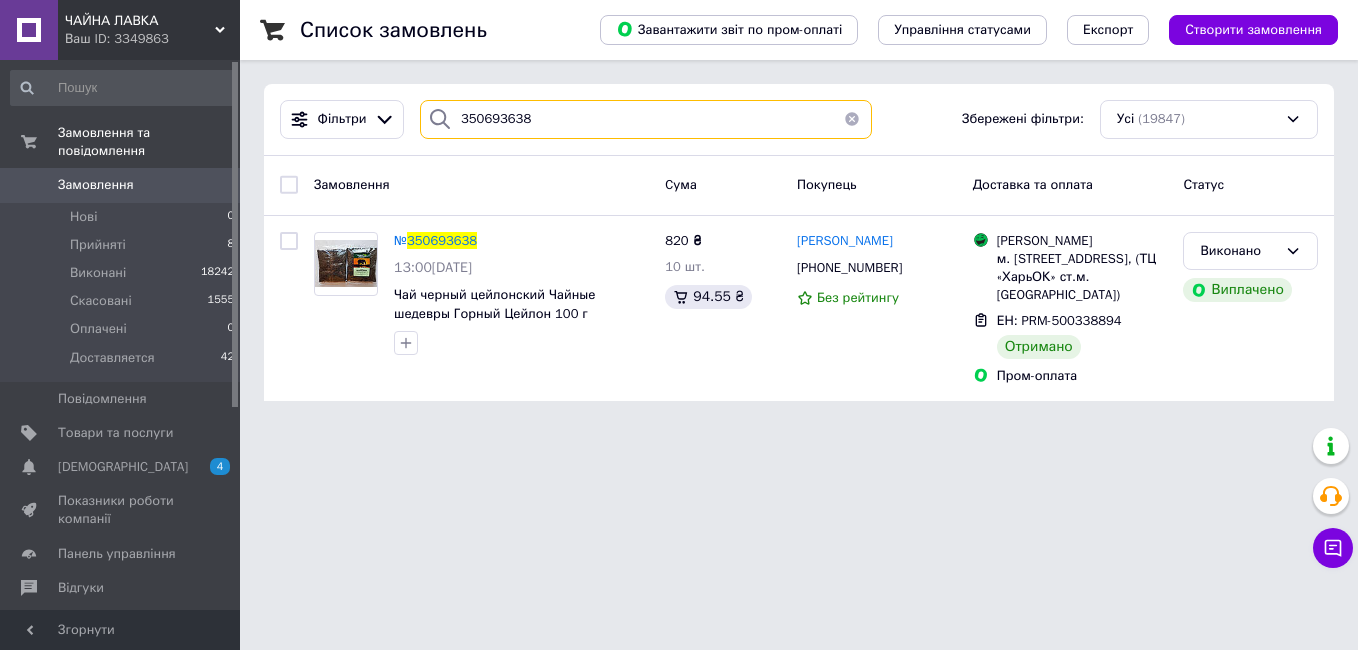 drag, startPoint x: 534, startPoint y: 120, endPoint x: 436, endPoint y: 120, distance: 98 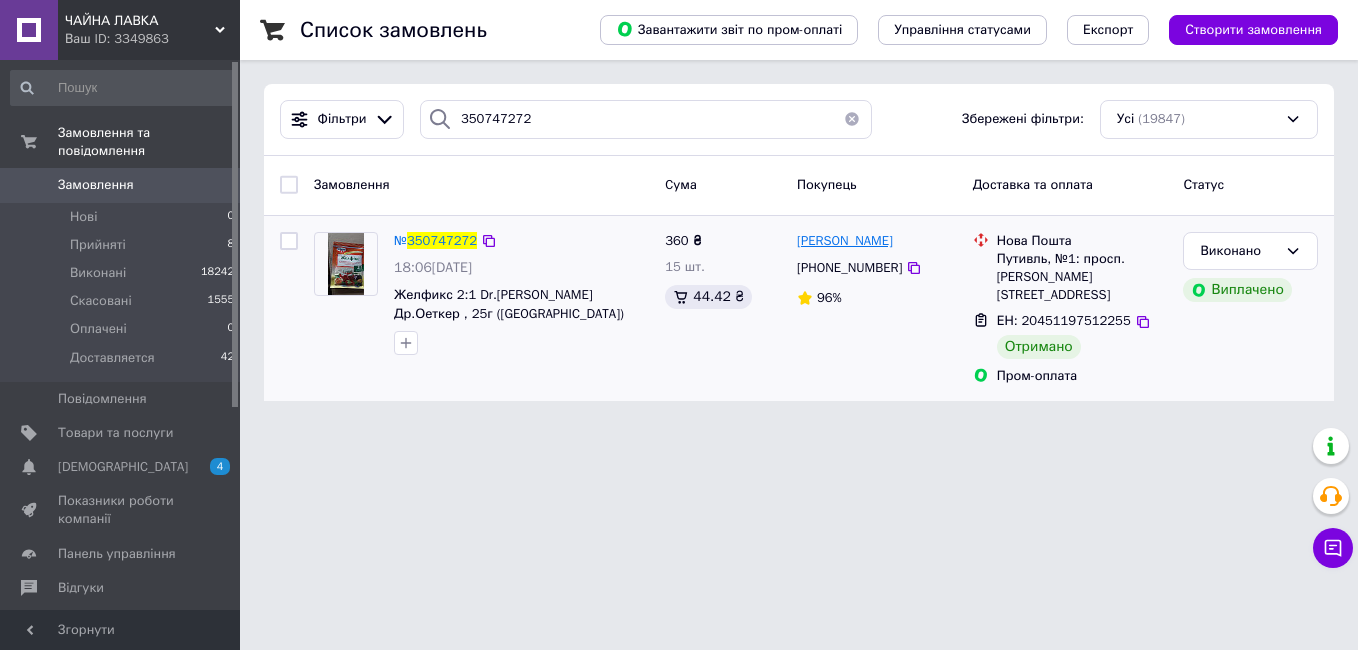 drag, startPoint x: 920, startPoint y: 243, endPoint x: 799, endPoint y: 247, distance: 121.0661 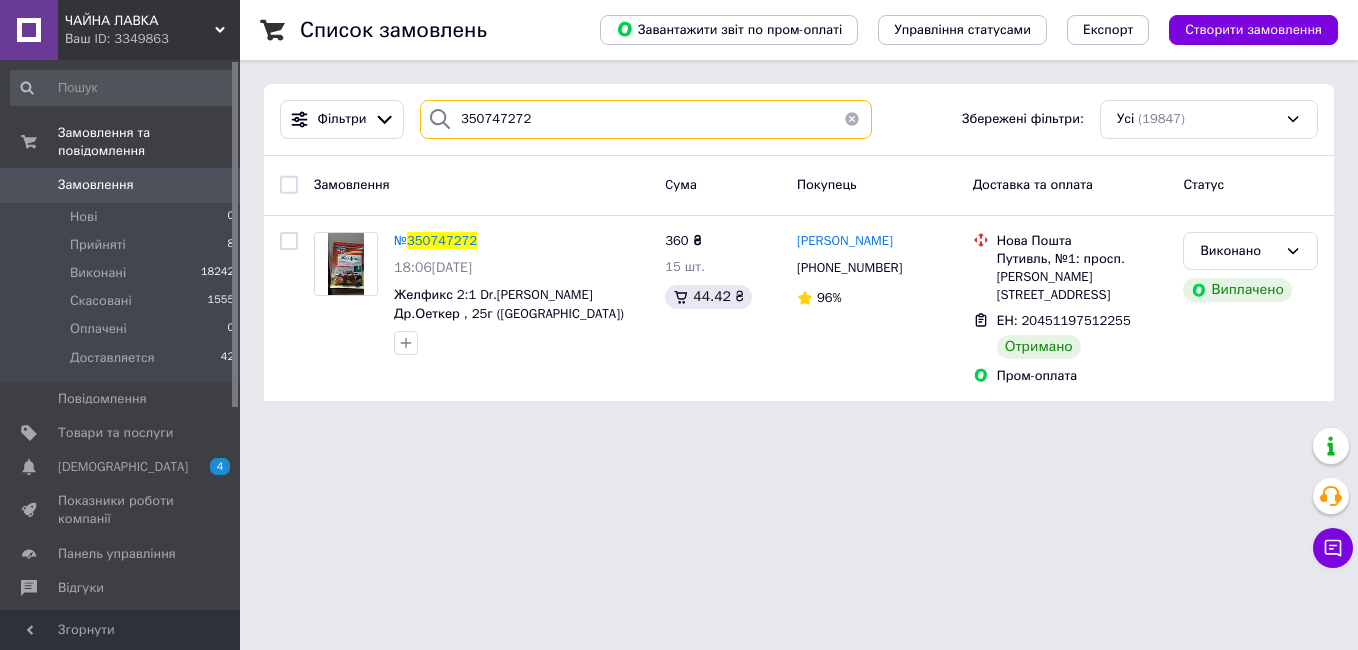 drag, startPoint x: 554, startPoint y: 113, endPoint x: 434, endPoint y: 123, distance: 120.41595 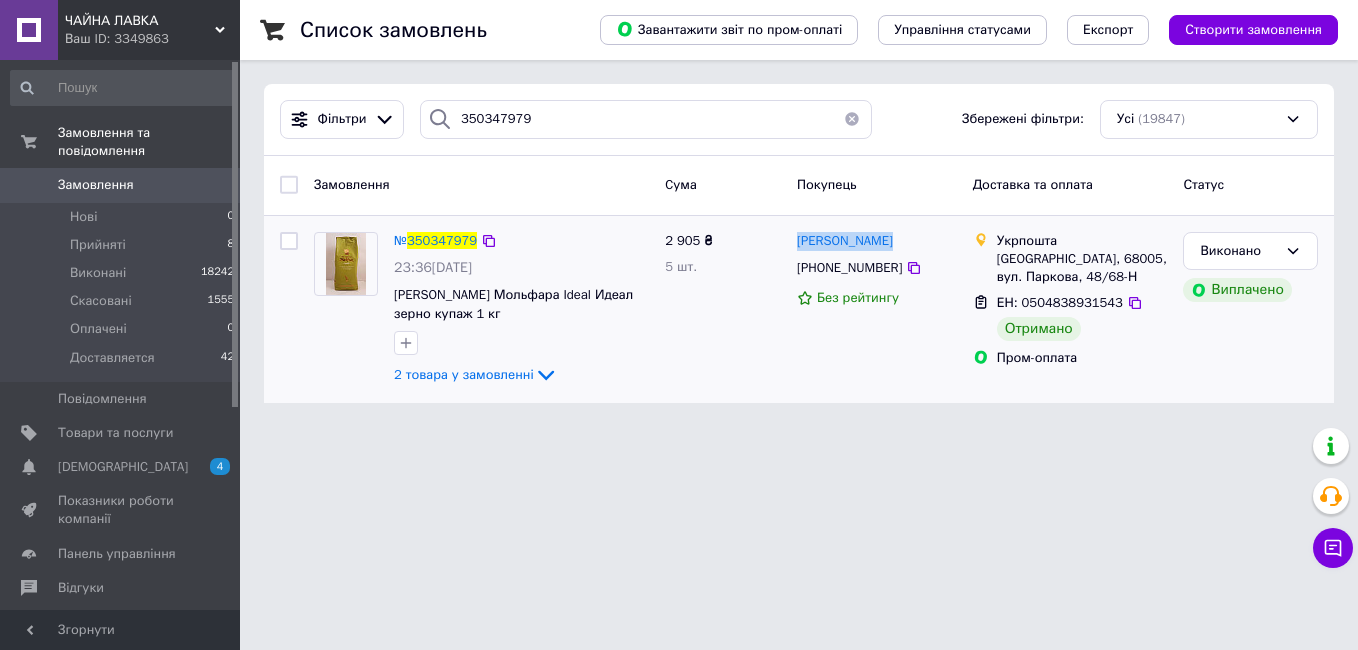 drag, startPoint x: 893, startPoint y: 237, endPoint x: 794, endPoint y: 241, distance: 99.08077 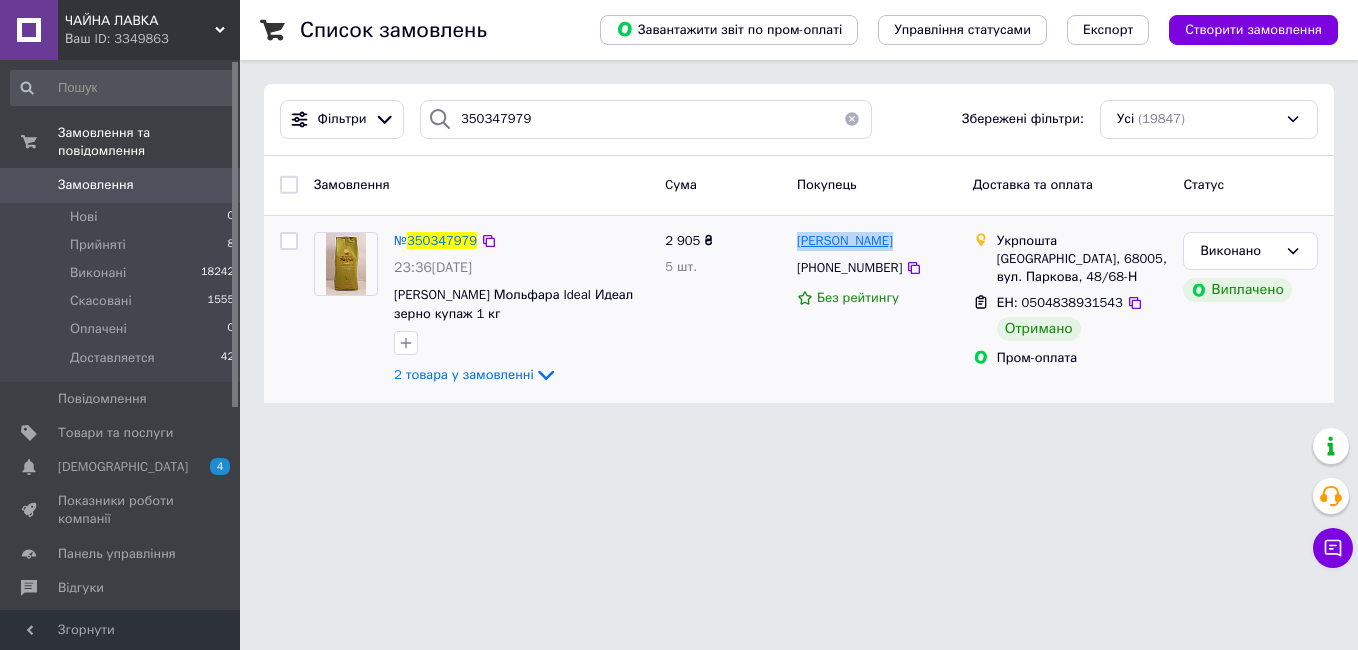 drag, startPoint x: 794, startPoint y: 241, endPoint x: 812, endPoint y: 239, distance: 18.110771 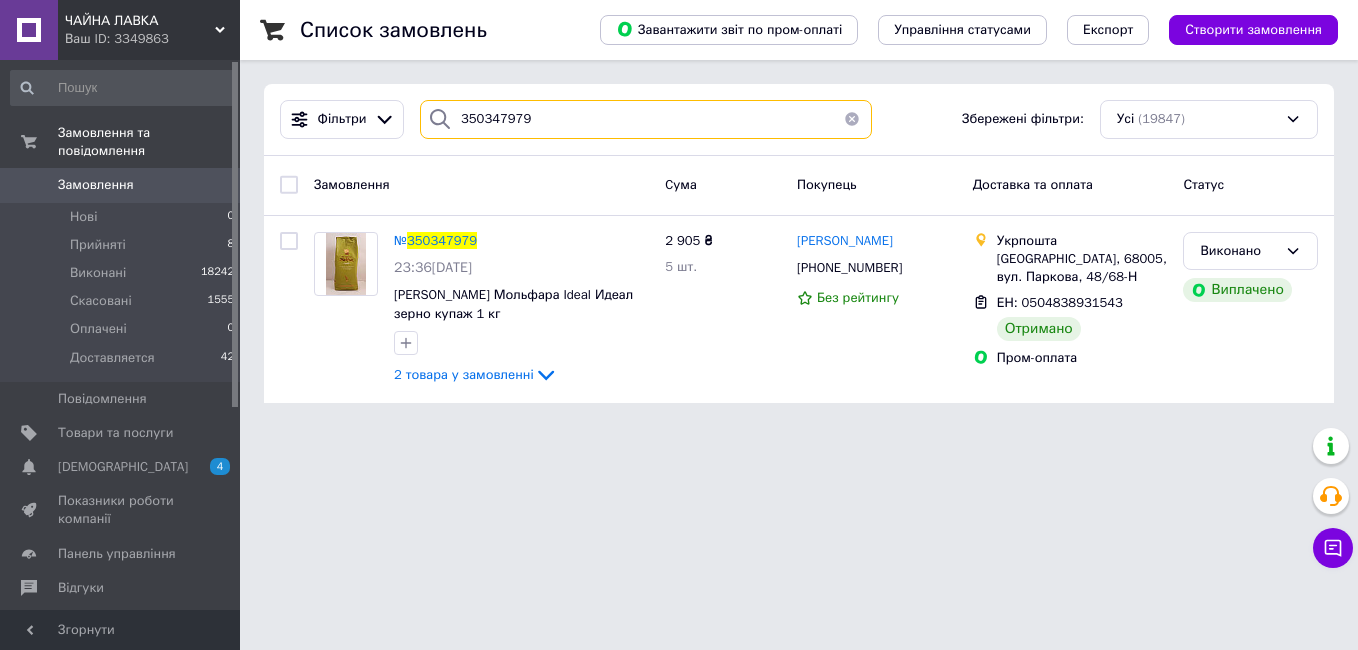 drag, startPoint x: 558, startPoint y: 113, endPoint x: 446, endPoint y: 120, distance: 112.21854 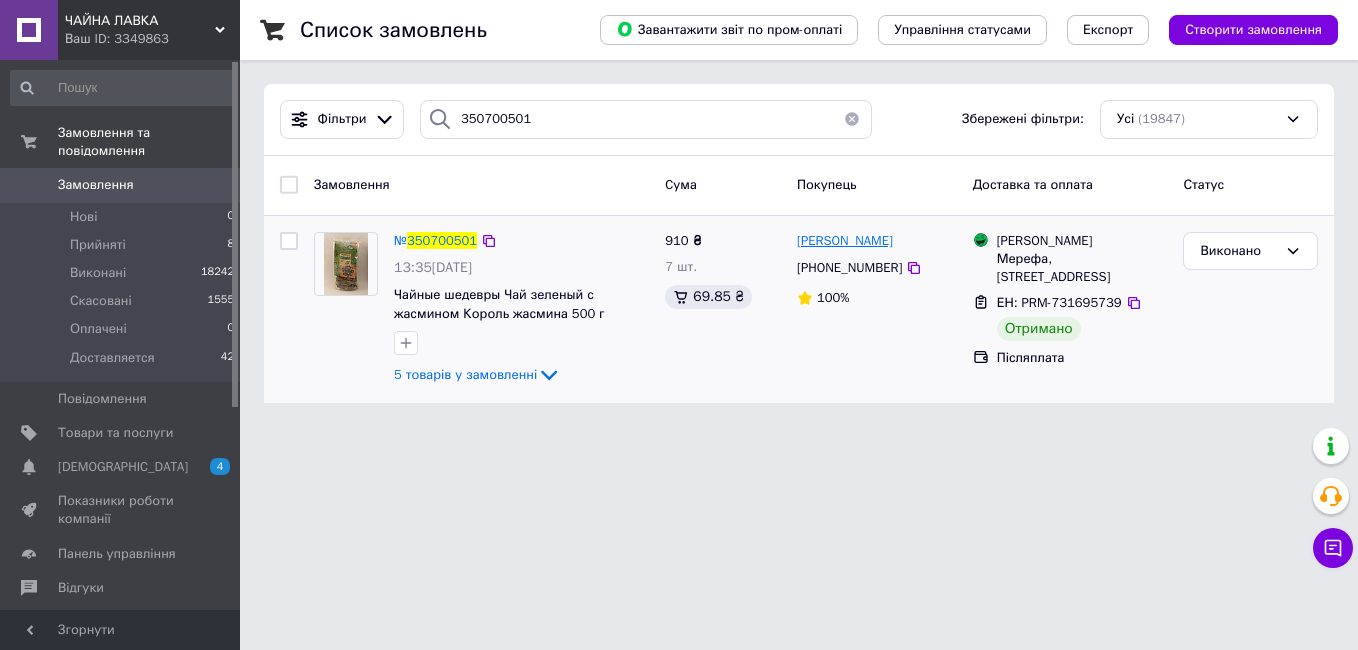 drag, startPoint x: 910, startPoint y: 247, endPoint x: 798, endPoint y: 244, distance: 112.04017 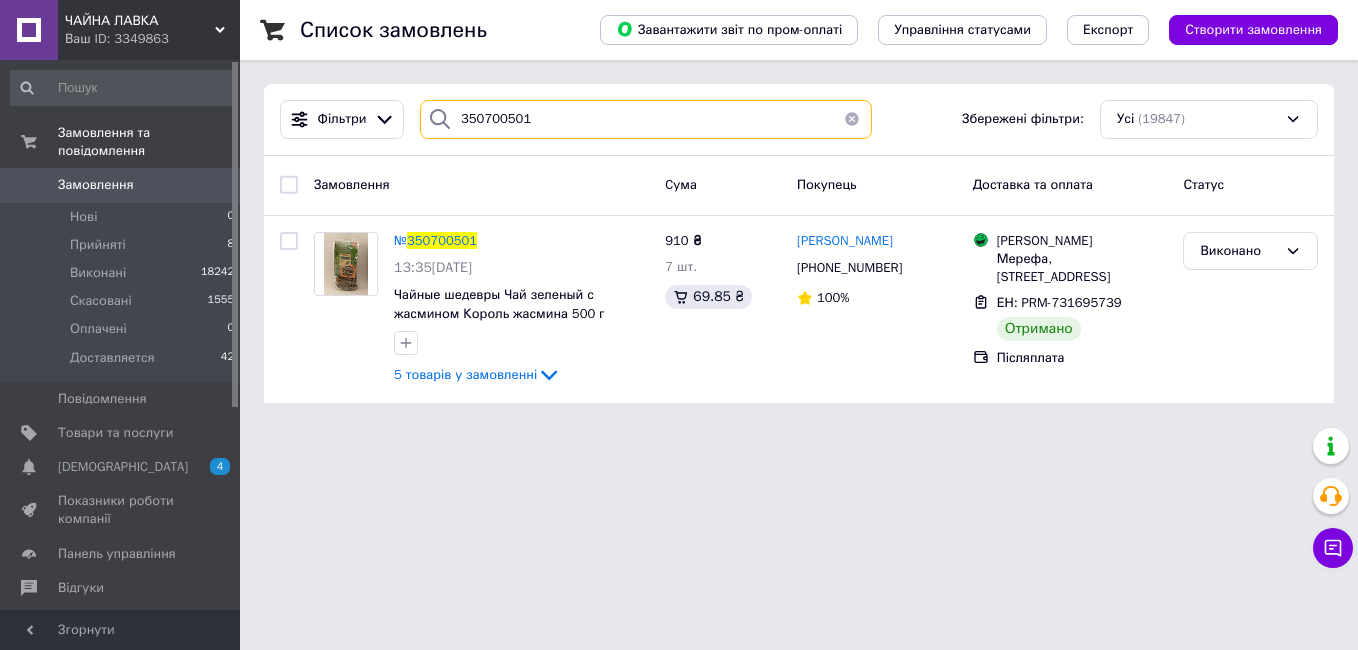 drag, startPoint x: 532, startPoint y: 123, endPoint x: 421, endPoint y: 127, distance: 111.07205 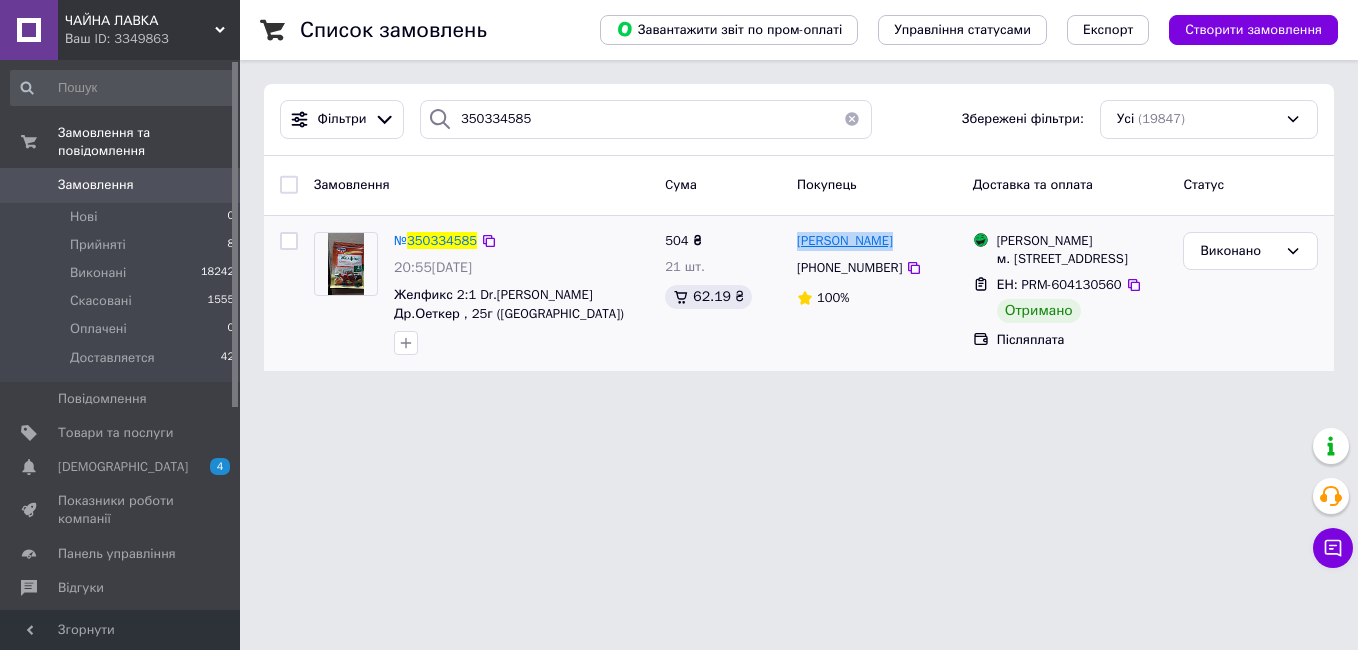 drag, startPoint x: 902, startPoint y: 237, endPoint x: 796, endPoint y: 241, distance: 106.07545 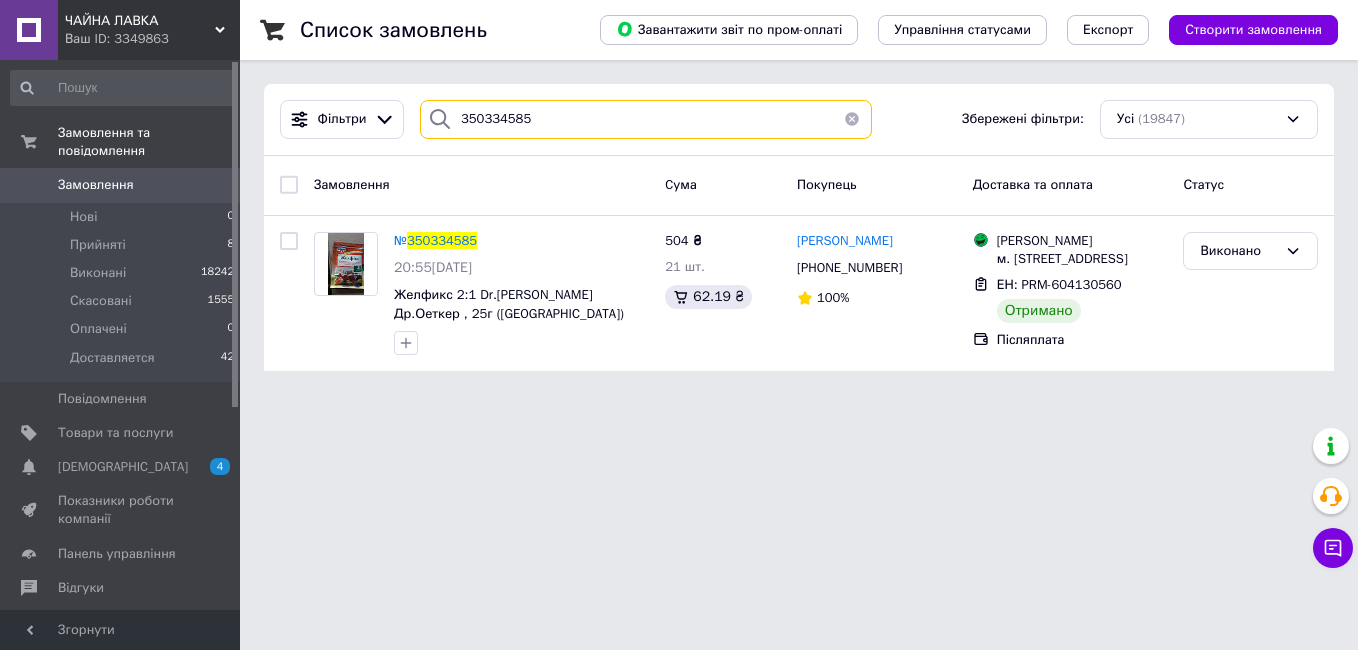drag, startPoint x: 532, startPoint y: 109, endPoint x: 432, endPoint y: 121, distance: 100.71743 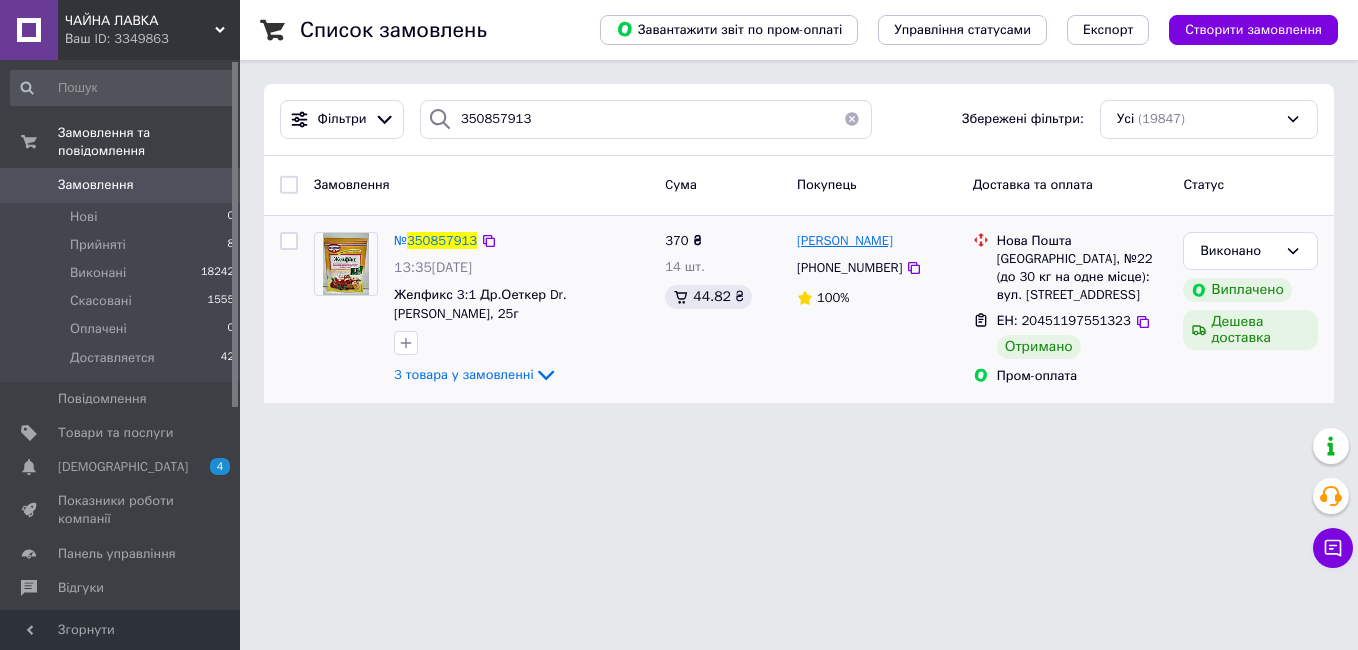 drag, startPoint x: 917, startPoint y: 241, endPoint x: 799, endPoint y: 246, distance: 118.10589 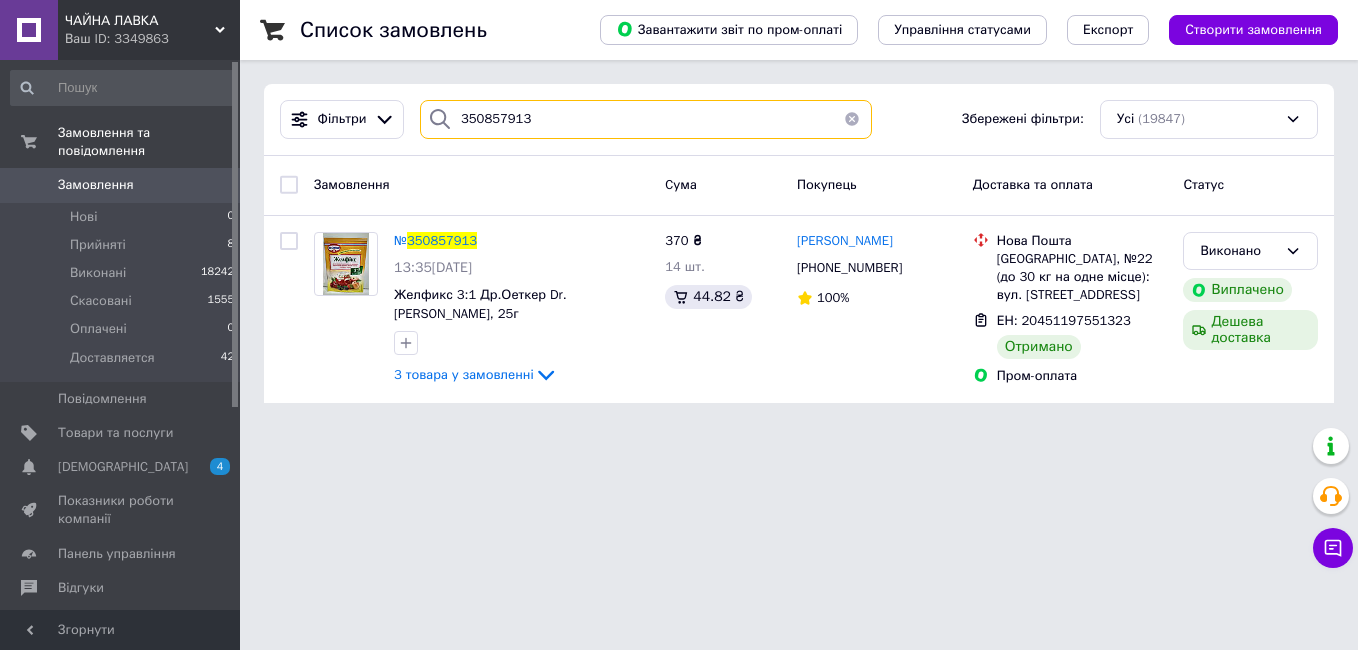 drag, startPoint x: 546, startPoint y: 120, endPoint x: 417, endPoint y: 126, distance: 129.13947 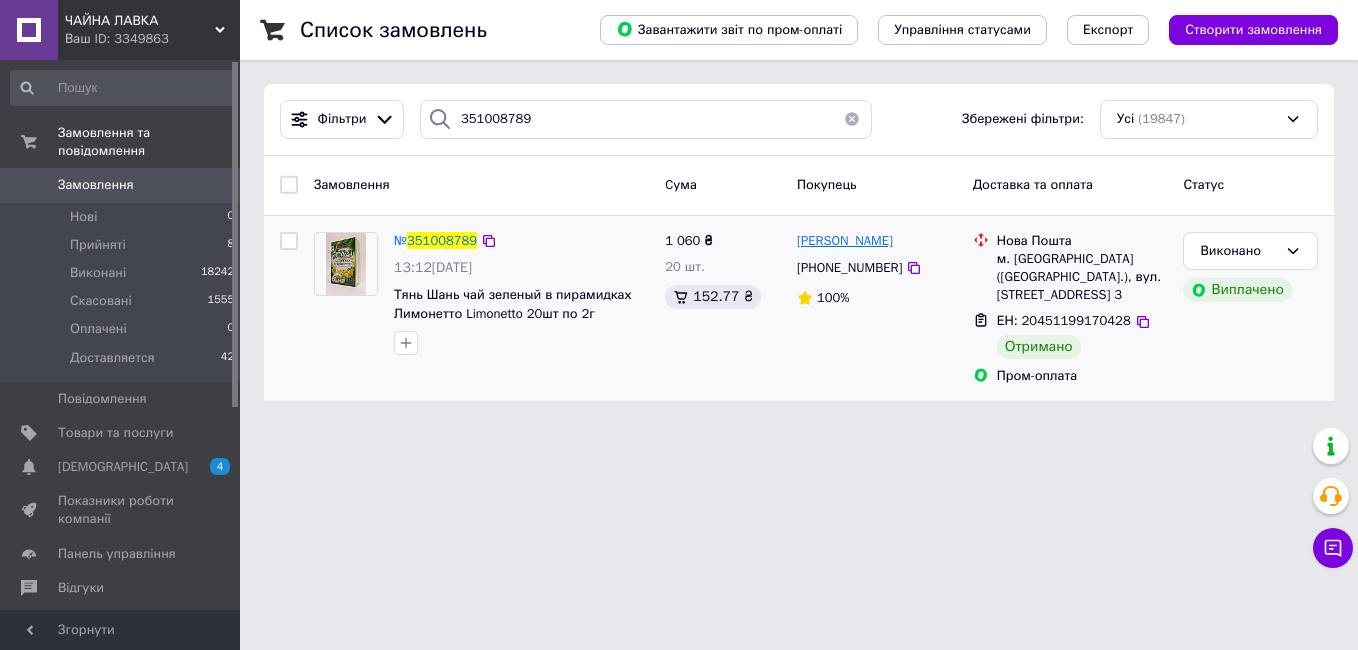 drag, startPoint x: 908, startPoint y: 244, endPoint x: 799, endPoint y: 238, distance: 109.165016 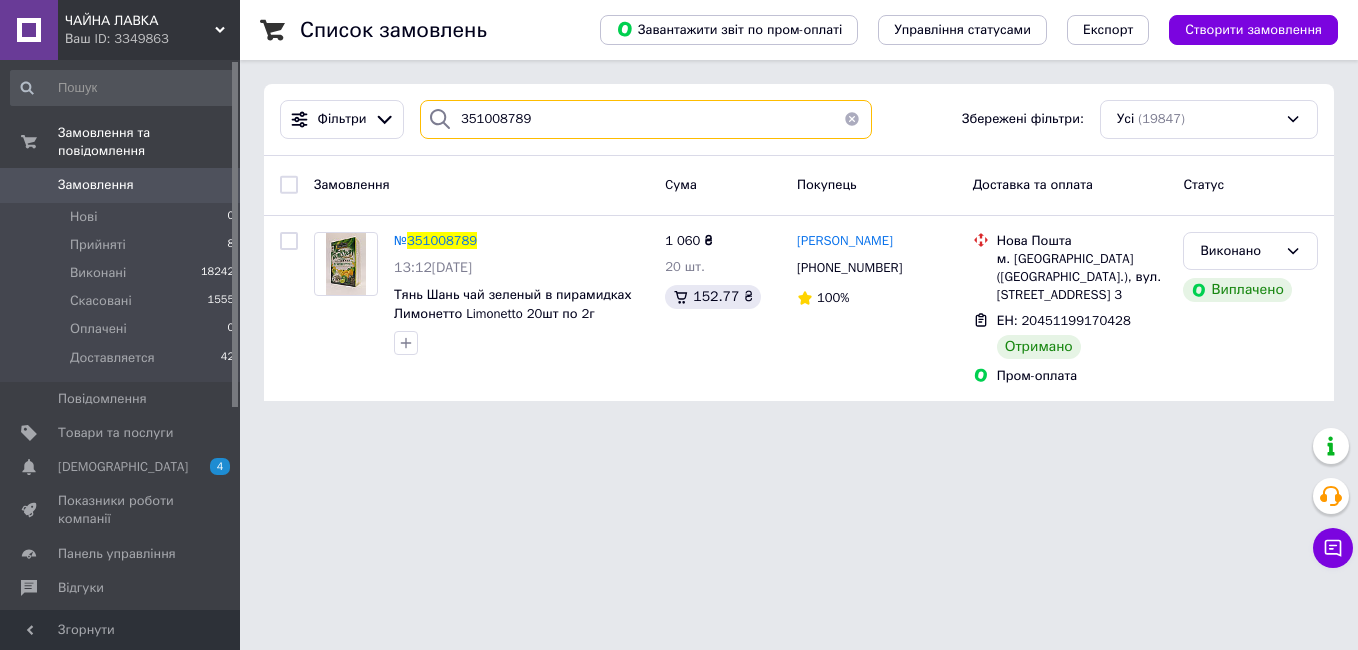 drag, startPoint x: 517, startPoint y: 121, endPoint x: 421, endPoint y: 121, distance: 96 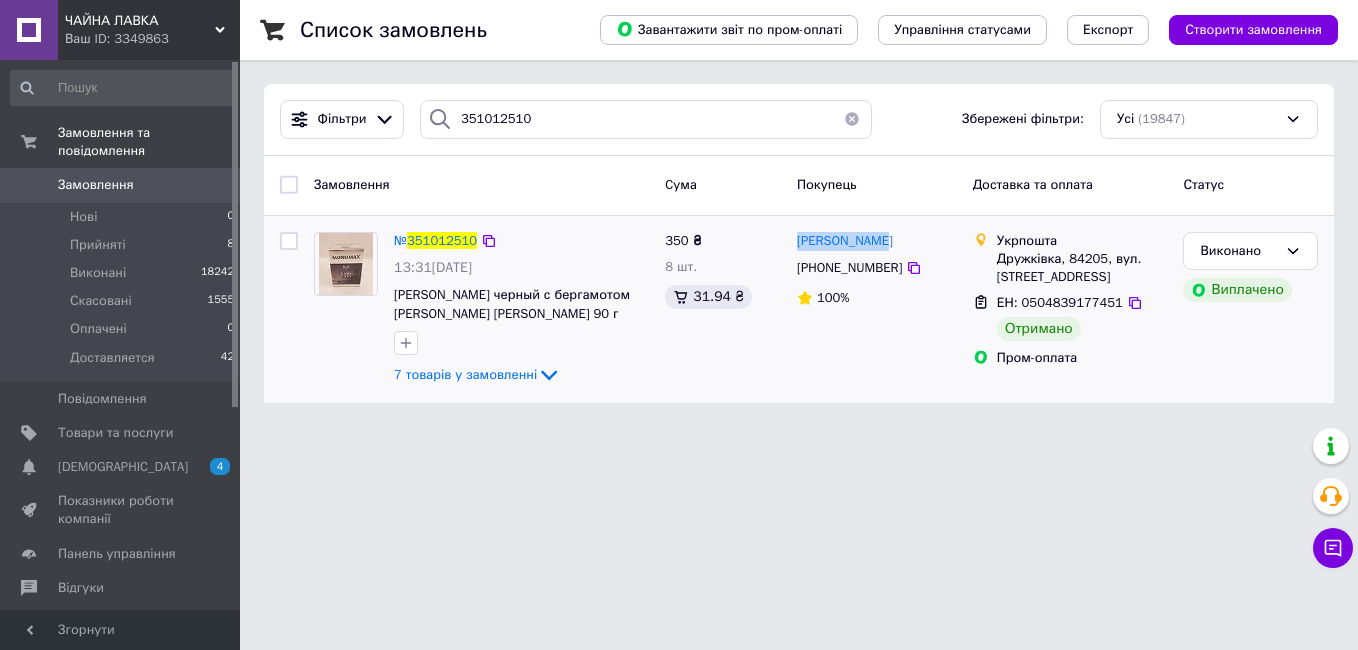 drag, startPoint x: 892, startPoint y: 242, endPoint x: 795, endPoint y: 239, distance: 97.04638 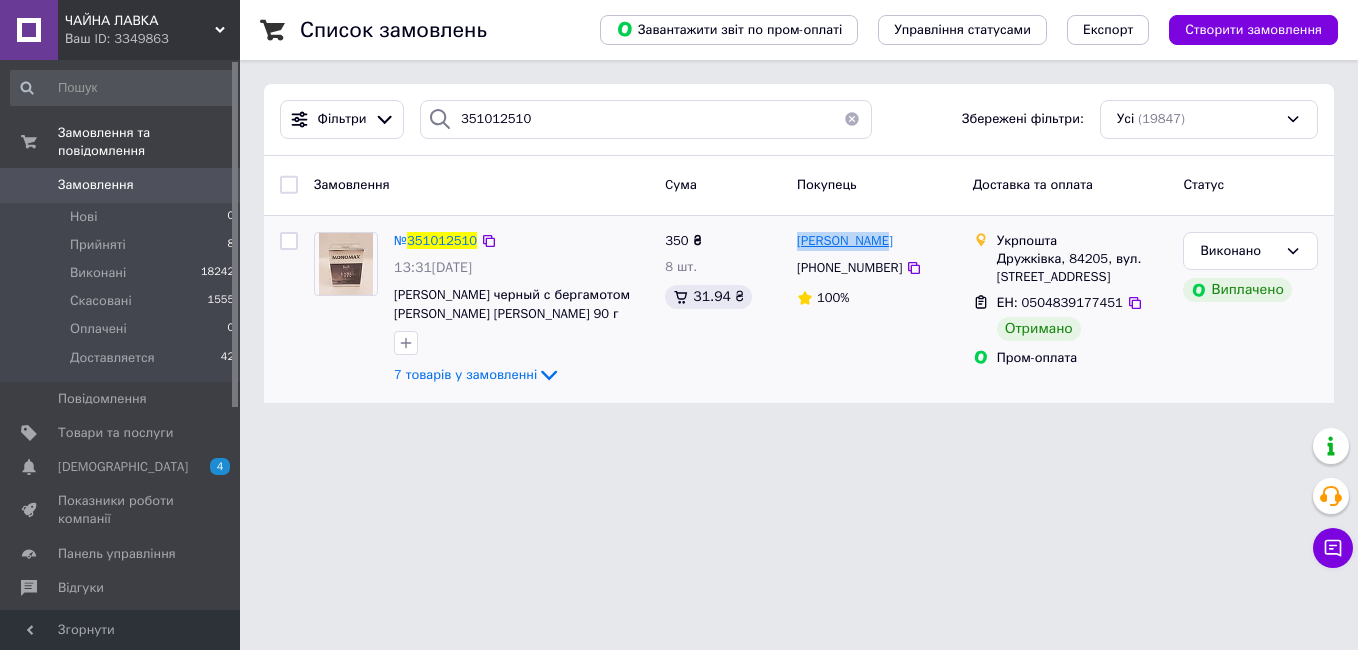 drag, startPoint x: 795, startPoint y: 239, endPoint x: 834, endPoint y: 241, distance: 39.051247 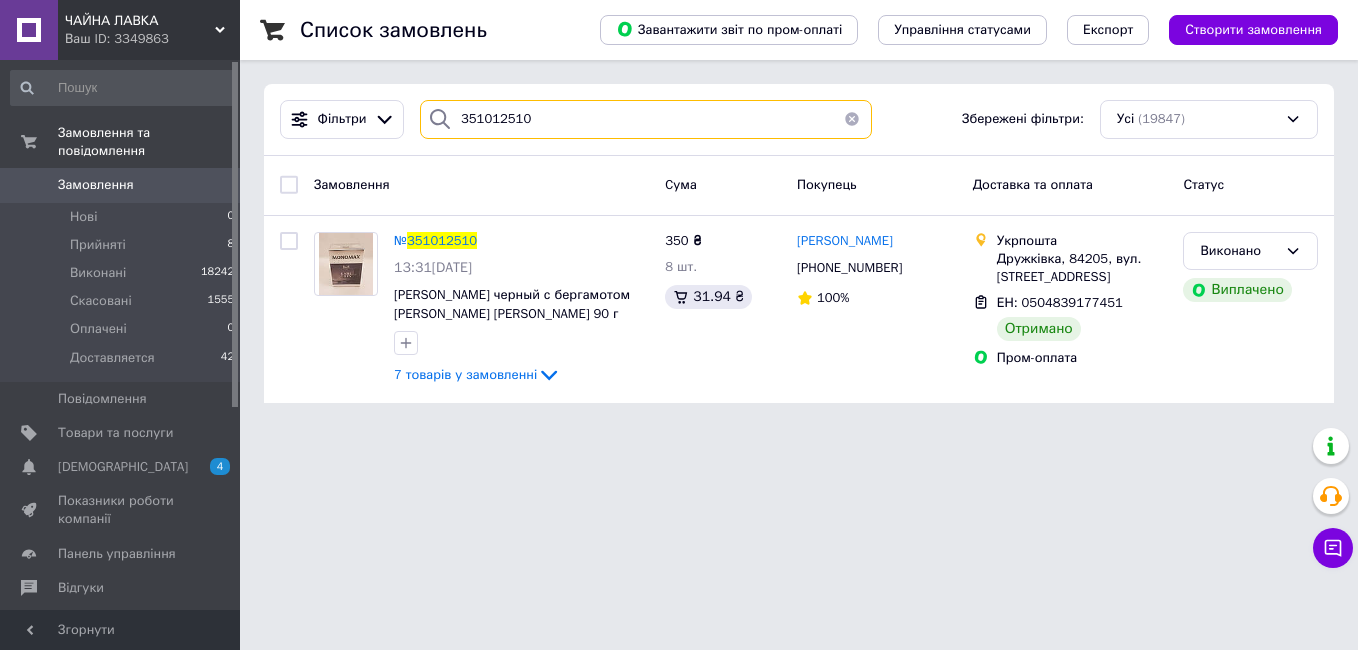 drag, startPoint x: 550, startPoint y: 123, endPoint x: 424, endPoint y: 126, distance: 126.035706 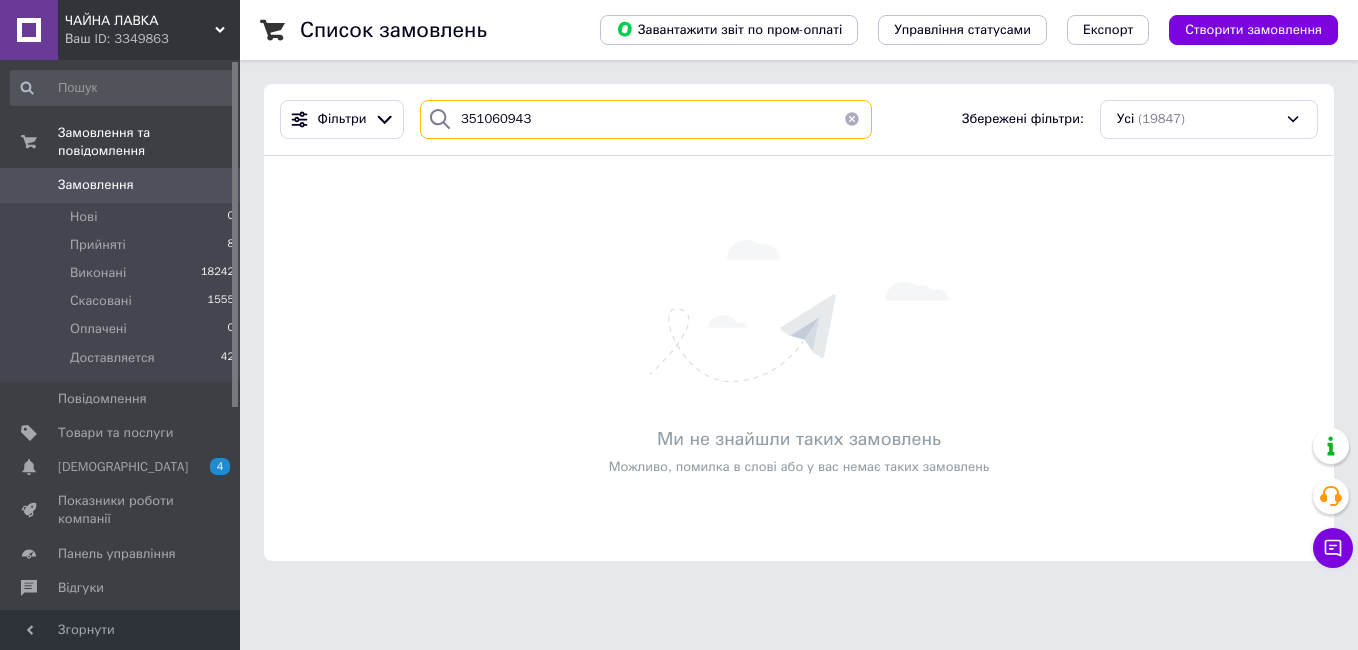 drag, startPoint x: 538, startPoint y: 116, endPoint x: 422, endPoint y: 124, distance: 116.275536 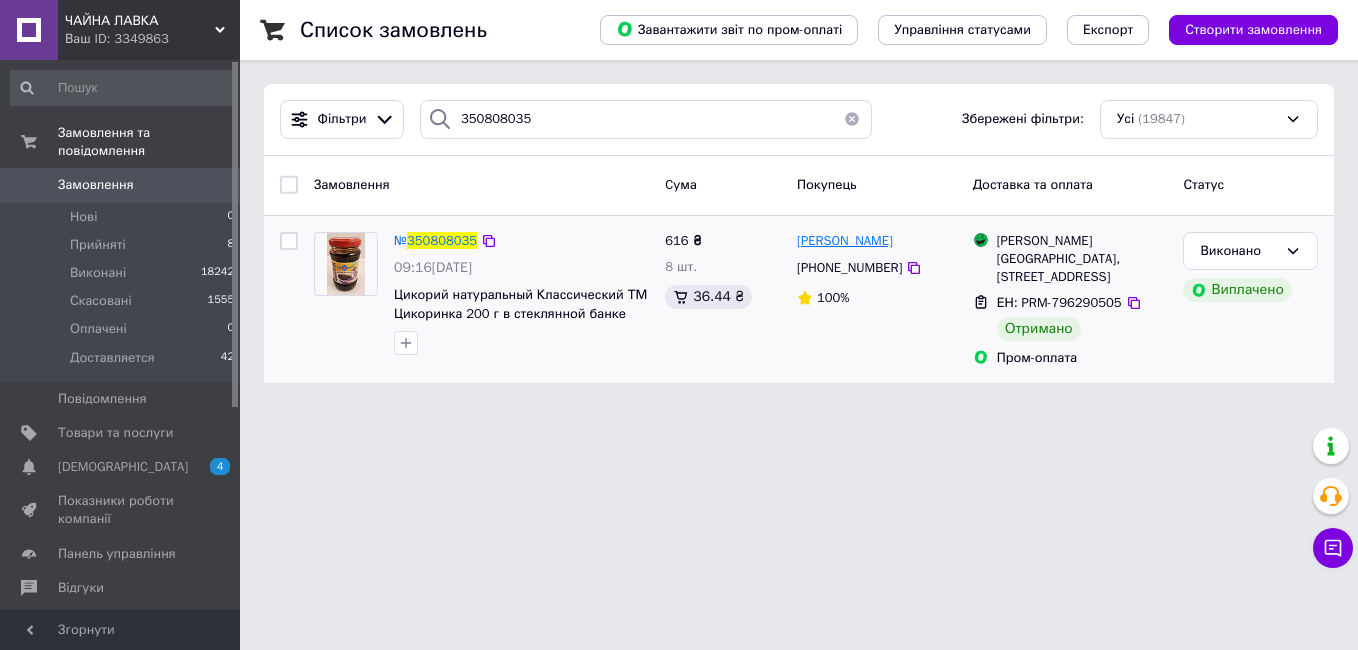 drag, startPoint x: 921, startPoint y: 240, endPoint x: 800, endPoint y: 245, distance: 121.103264 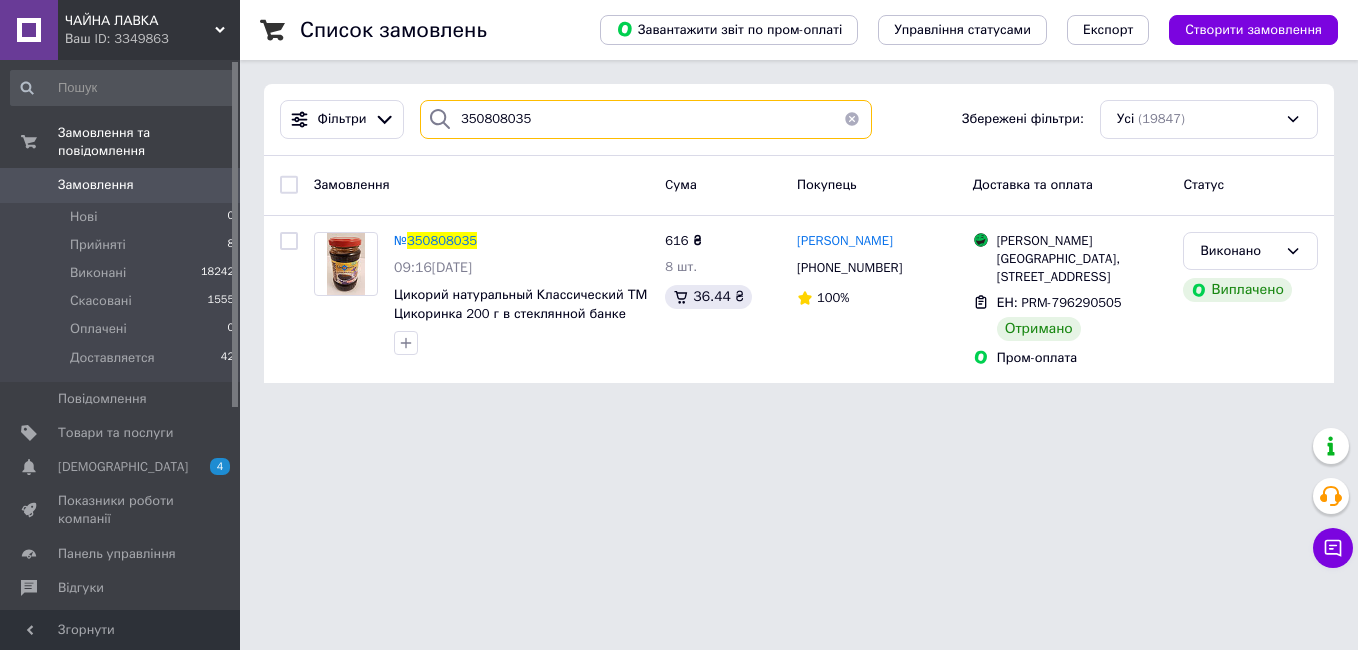 drag, startPoint x: 530, startPoint y: 126, endPoint x: 425, endPoint y: 121, distance: 105.11898 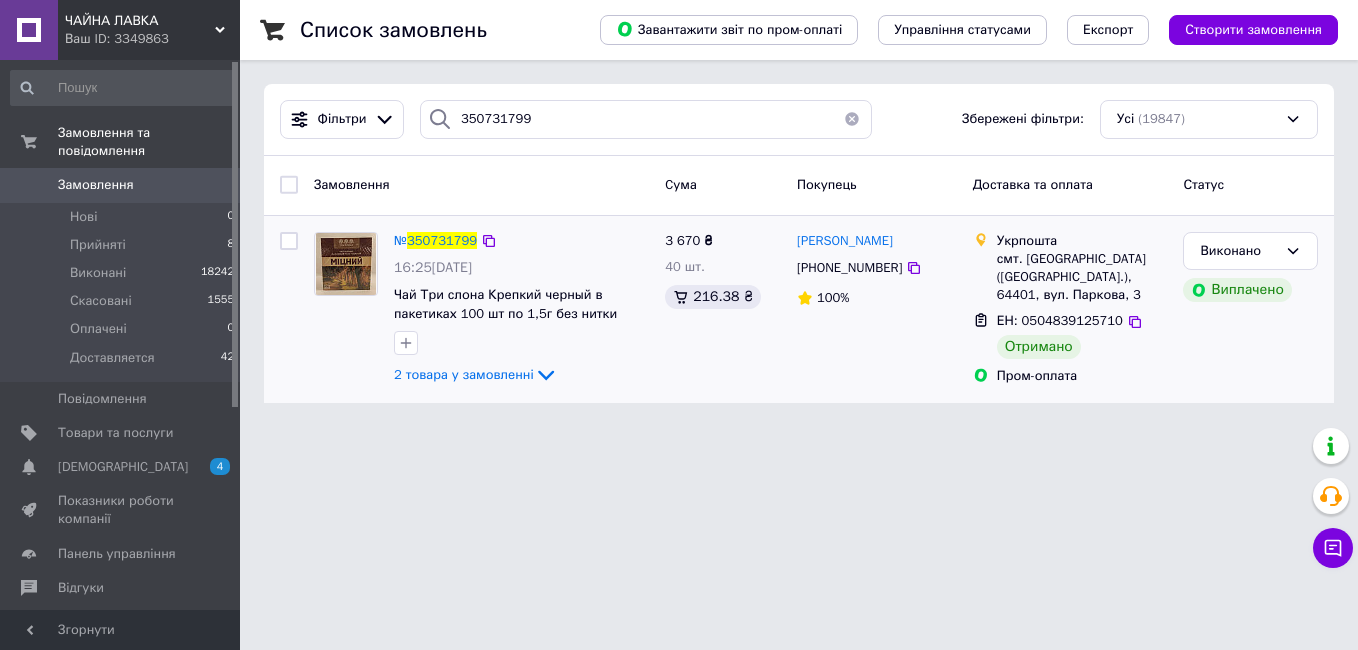 drag, startPoint x: 908, startPoint y: 243, endPoint x: 794, endPoint y: 247, distance: 114.07015 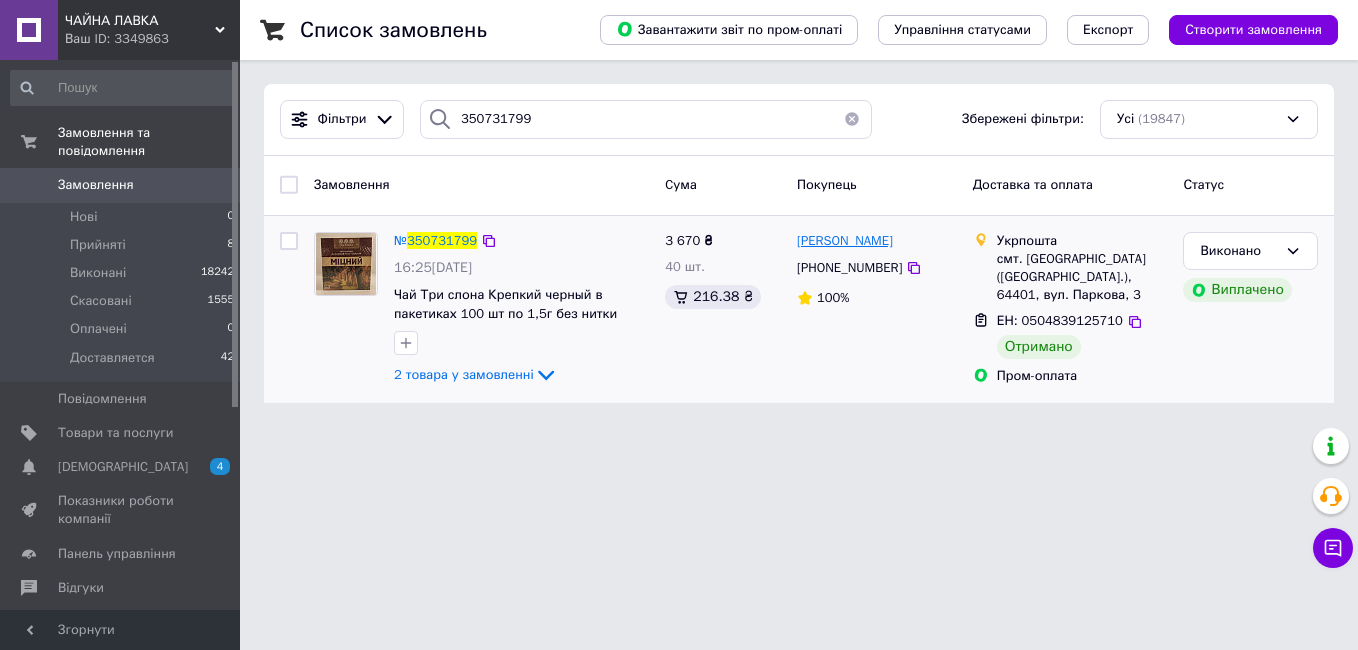 drag, startPoint x: 794, startPoint y: 247, endPoint x: 820, endPoint y: 243, distance: 26.305893 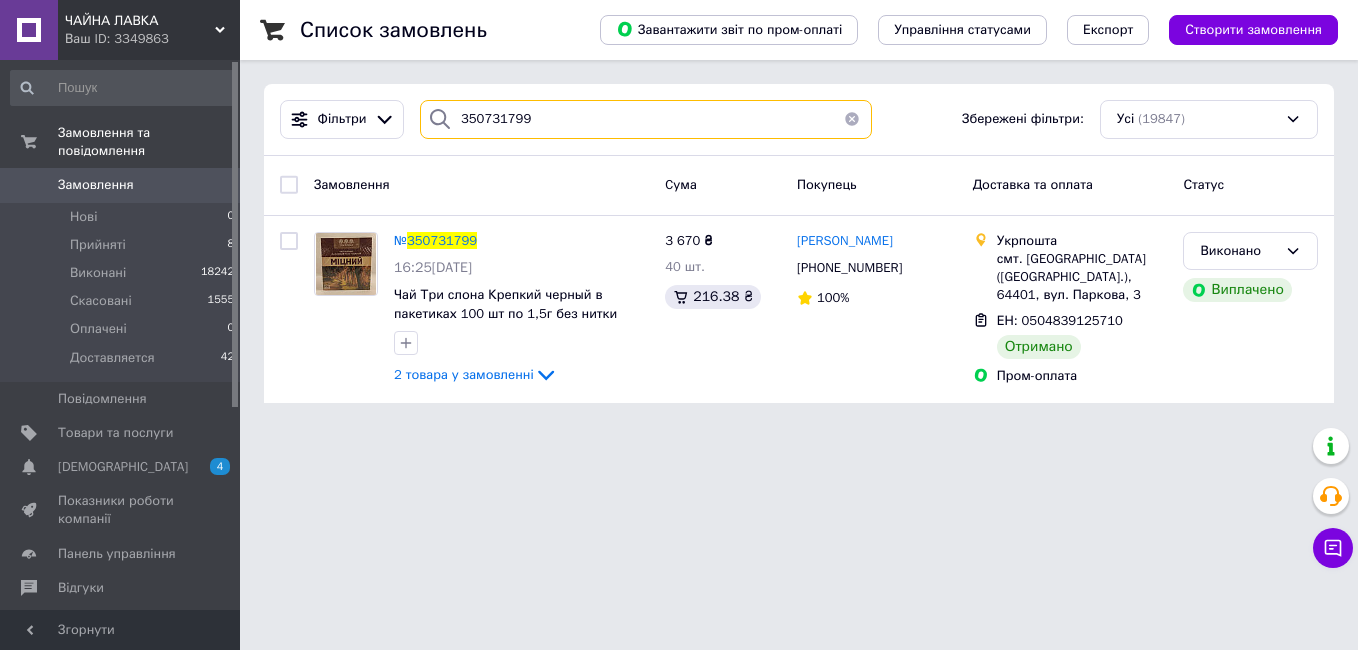 drag, startPoint x: 527, startPoint y: 118, endPoint x: 462, endPoint y: 120, distance: 65.03076 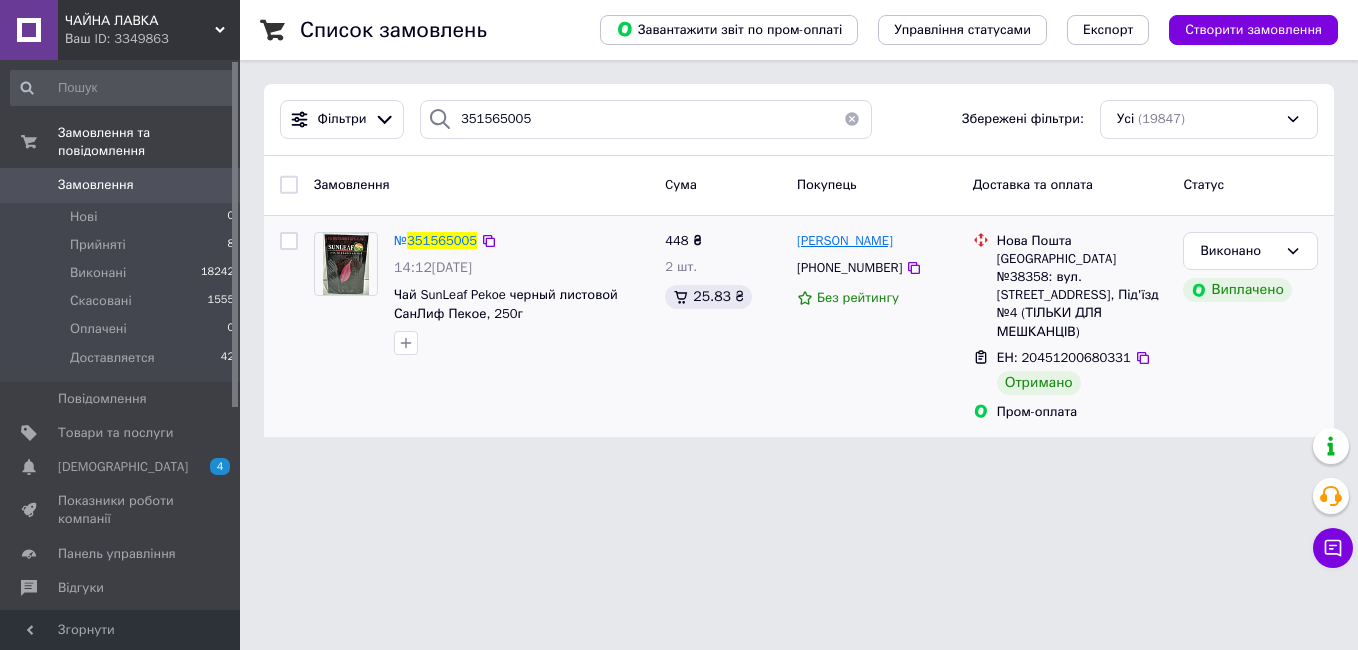 drag, startPoint x: 926, startPoint y: 236, endPoint x: 797, endPoint y: 242, distance: 129.13947 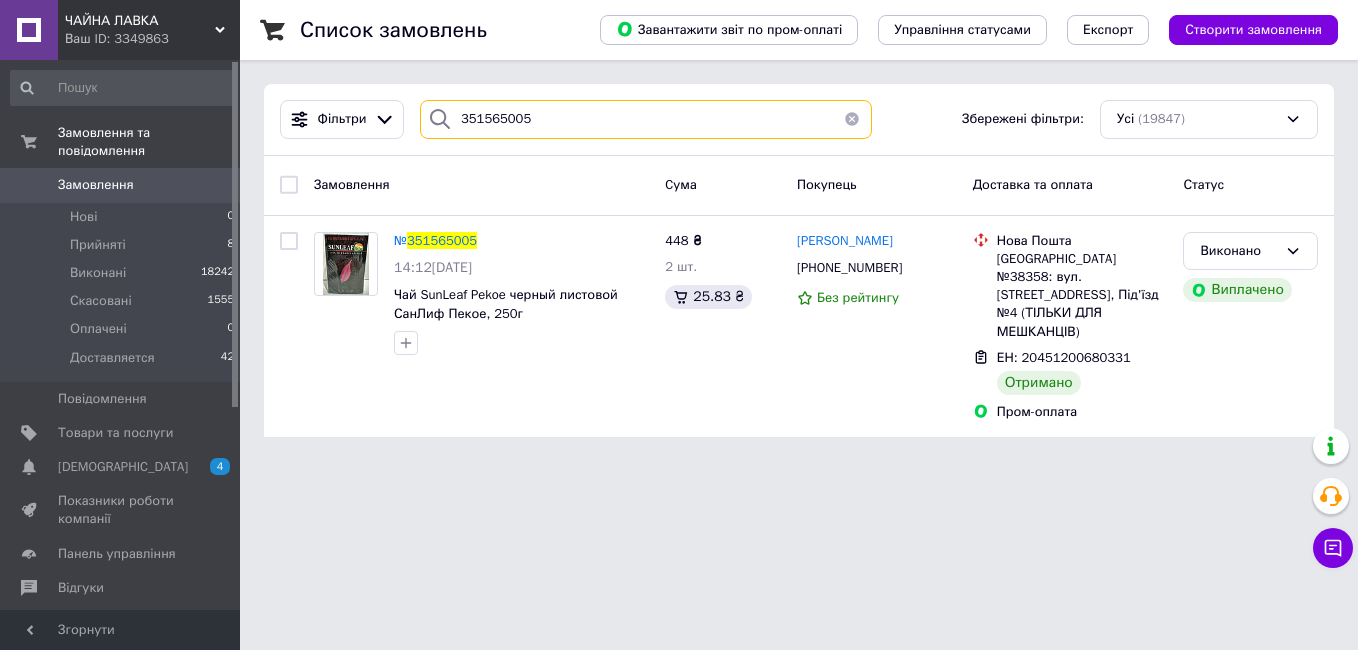 drag, startPoint x: 535, startPoint y: 118, endPoint x: 442, endPoint y: 122, distance: 93.08598 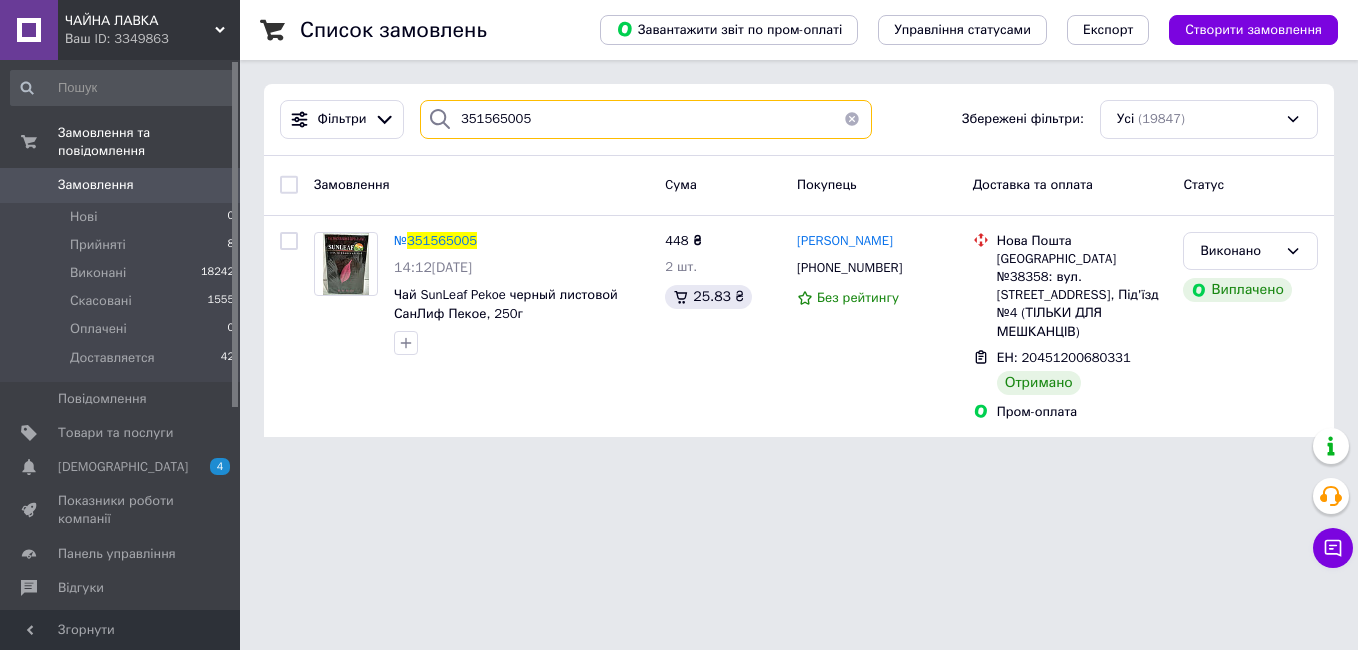 paste on "0993936" 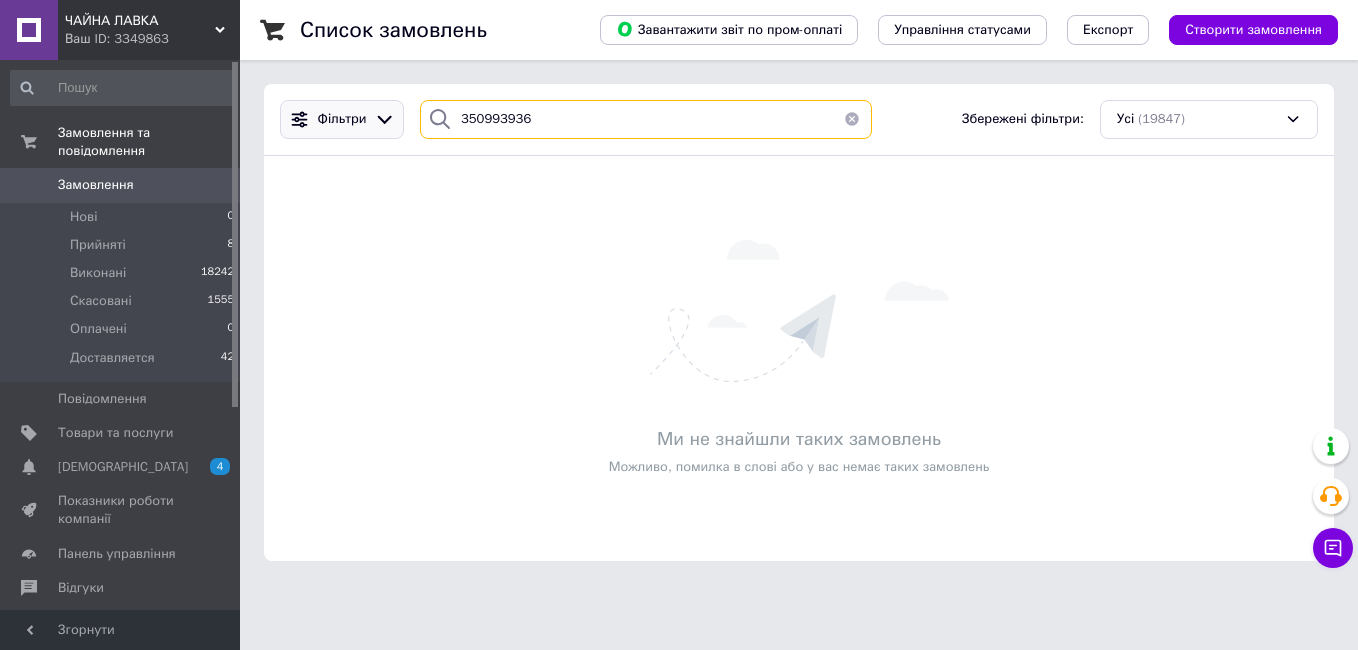 drag, startPoint x: 540, startPoint y: 118, endPoint x: 400, endPoint y: 124, distance: 140.12851 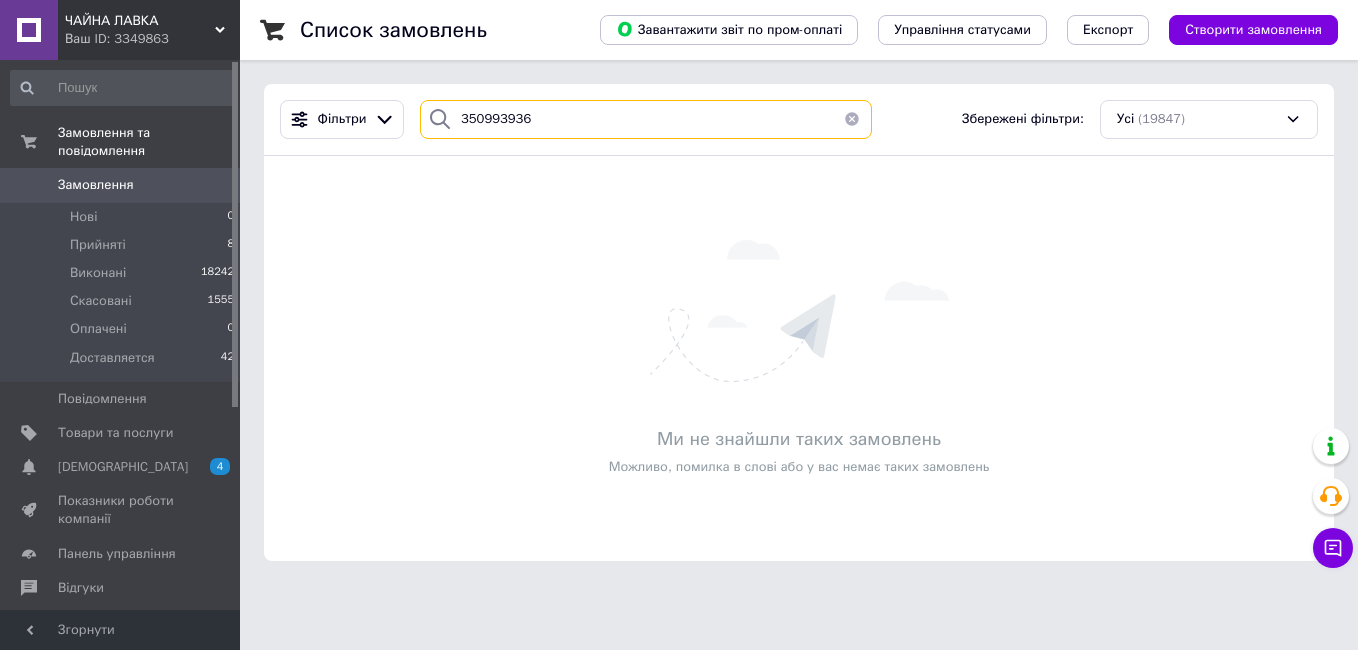 paste on "1233153" 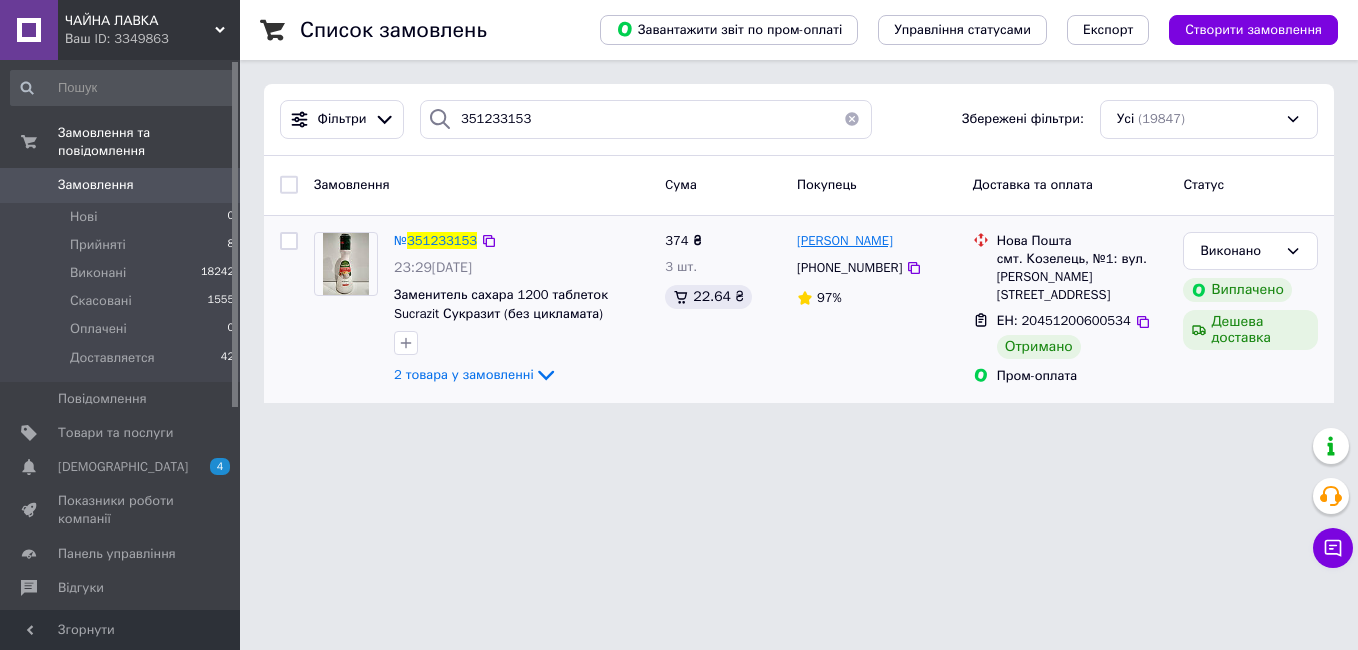 drag, startPoint x: 889, startPoint y: 239, endPoint x: 798, endPoint y: 241, distance: 91.02197 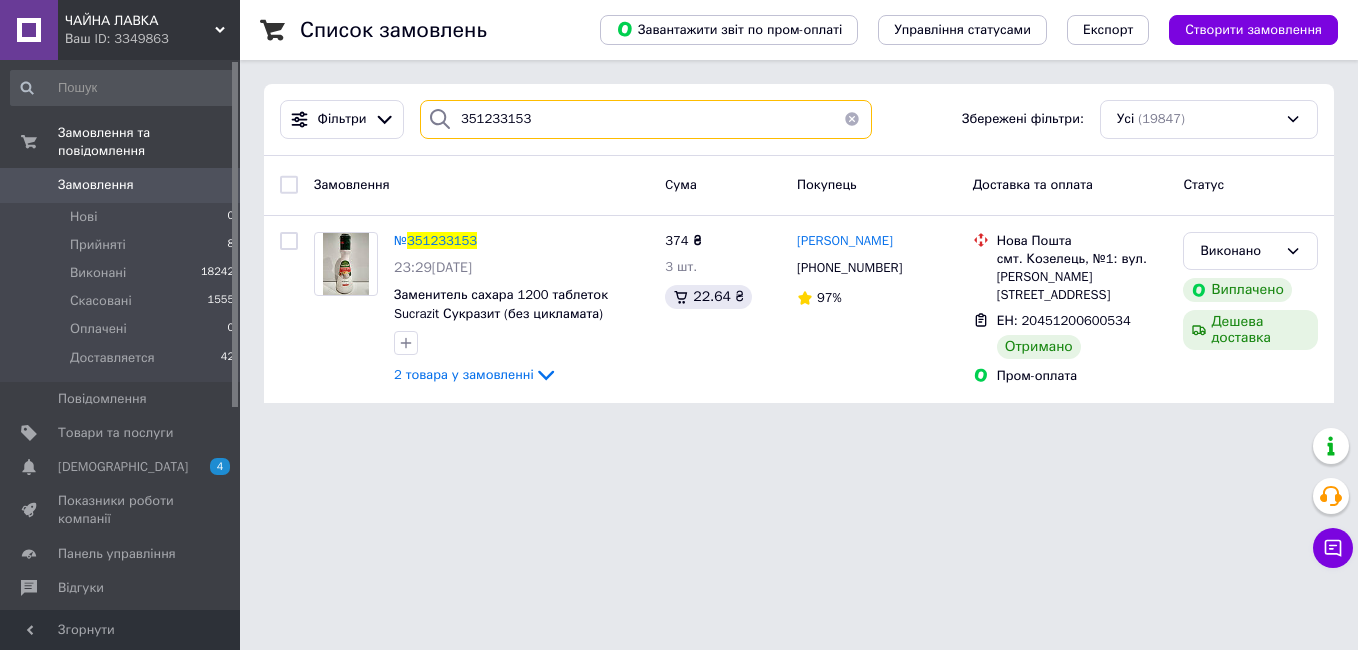drag, startPoint x: 553, startPoint y: 122, endPoint x: 413, endPoint y: 129, distance: 140.1749 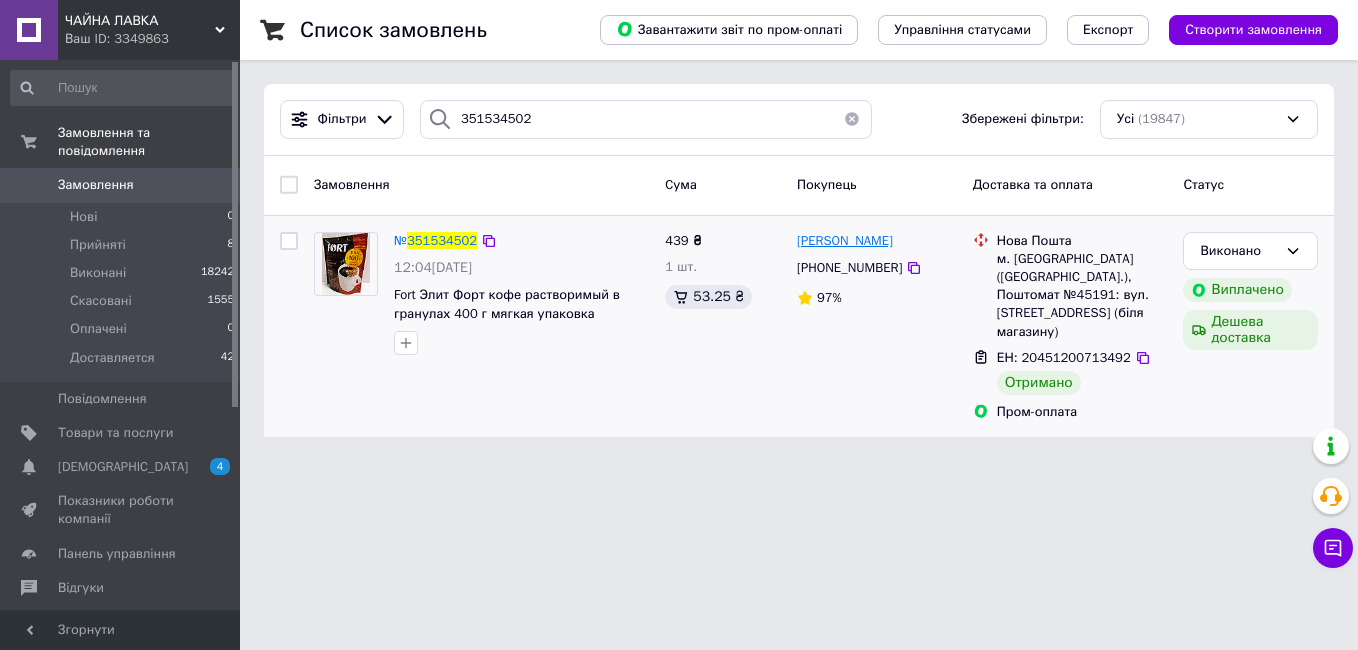 drag, startPoint x: 935, startPoint y: 241, endPoint x: 798, endPoint y: 241, distance: 137 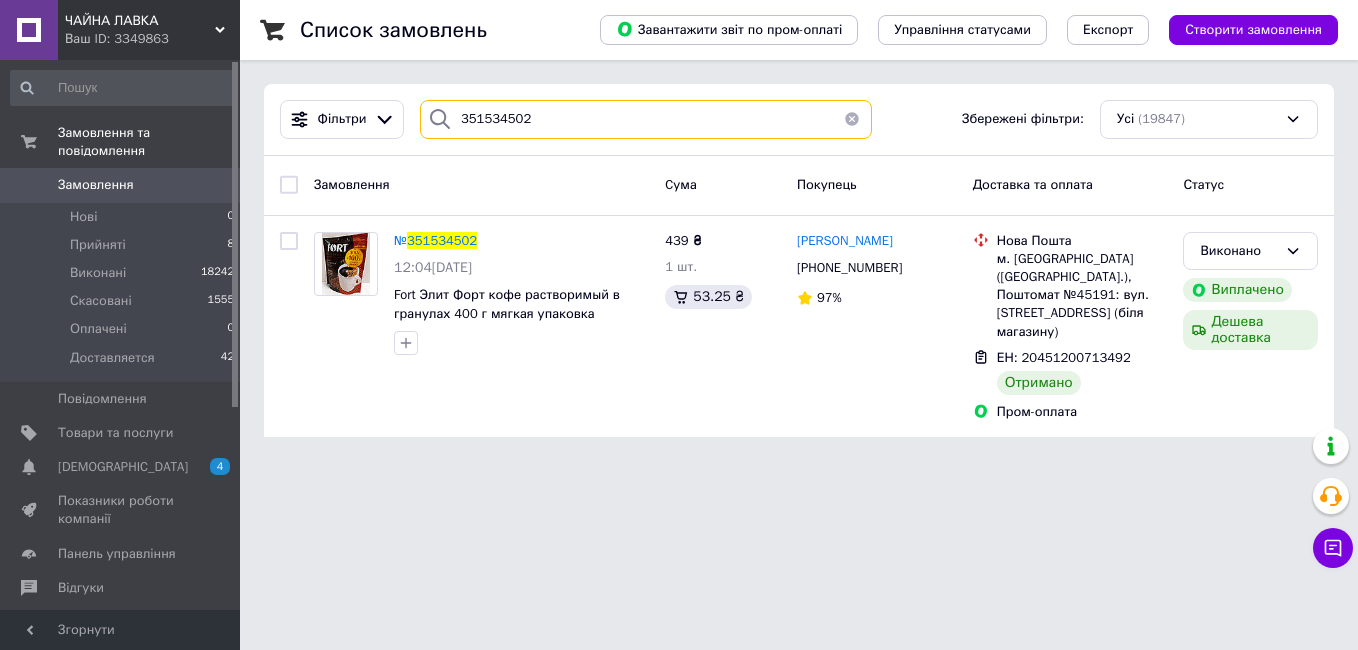 drag, startPoint x: 552, startPoint y: 117, endPoint x: 434, endPoint y: 117, distance: 118 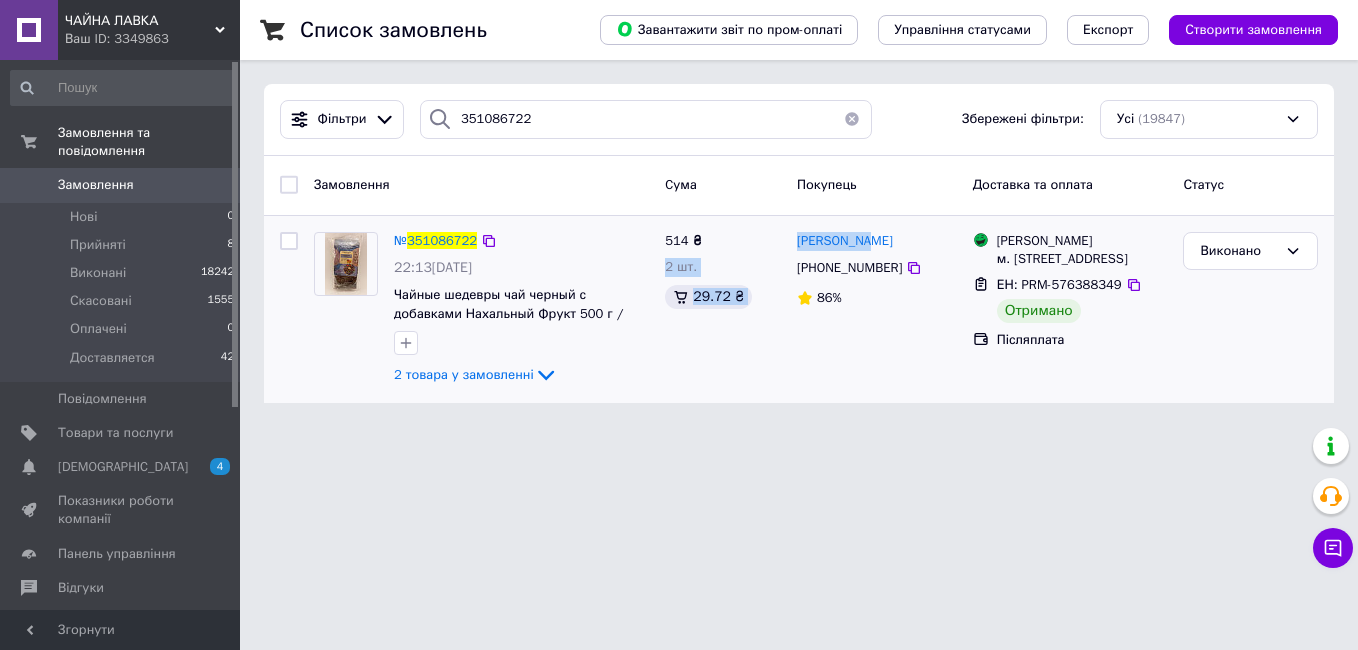 drag, startPoint x: 888, startPoint y: 237, endPoint x: 761, endPoint y: 238, distance: 127.00394 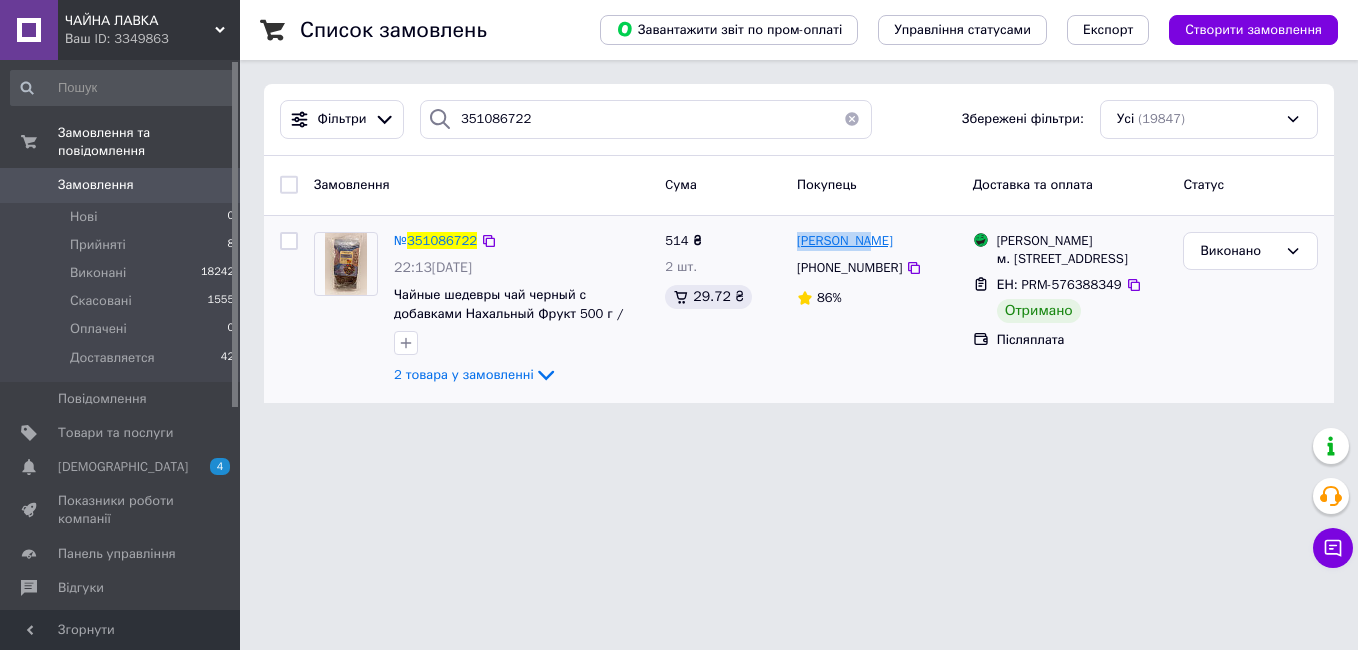 drag, startPoint x: 872, startPoint y: 242, endPoint x: 796, endPoint y: 242, distance: 76 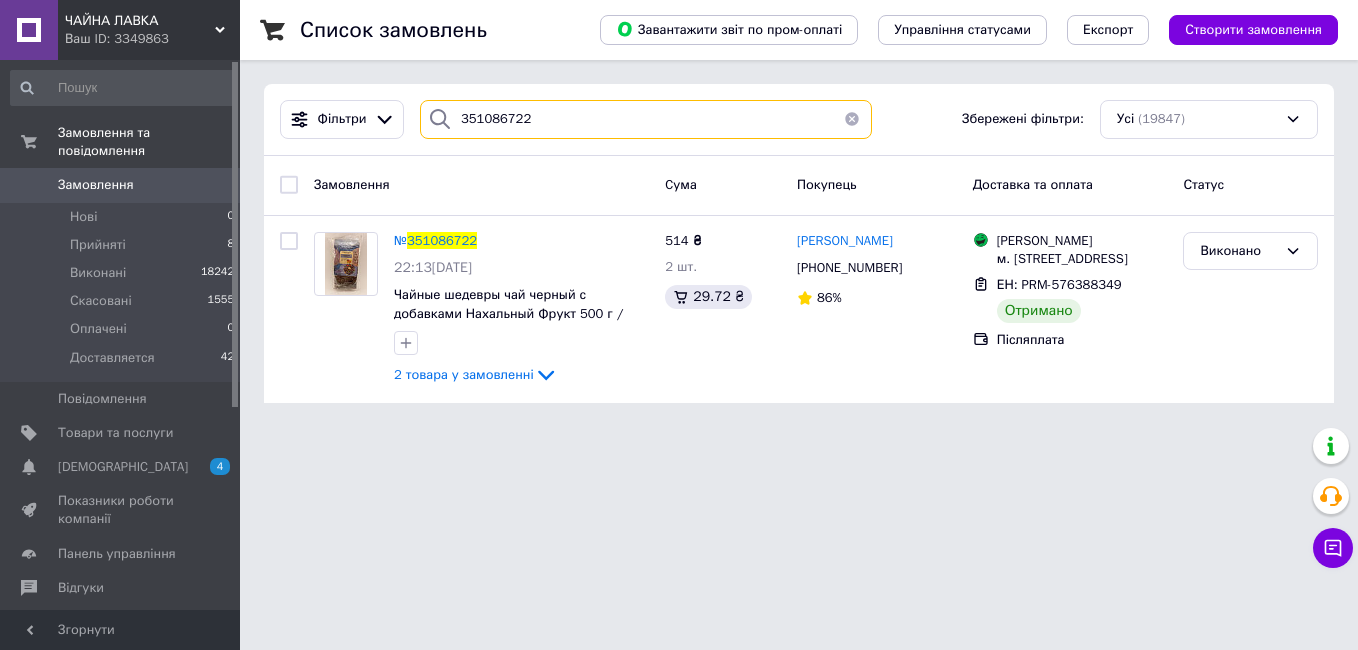 drag, startPoint x: 518, startPoint y: 120, endPoint x: 433, endPoint y: 122, distance: 85.02353 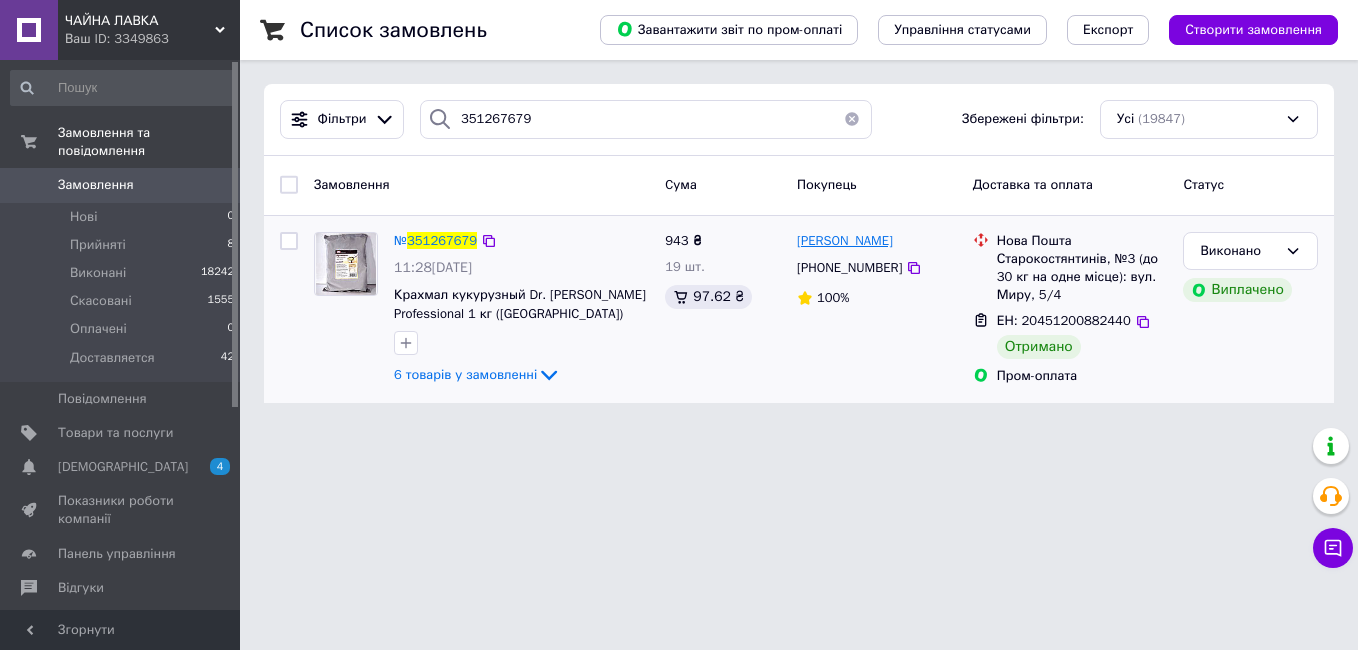 drag, startPoint x: 908, startPoint y: 244, endPoint x: 800, endPoint y: 245, distance: 108.00463 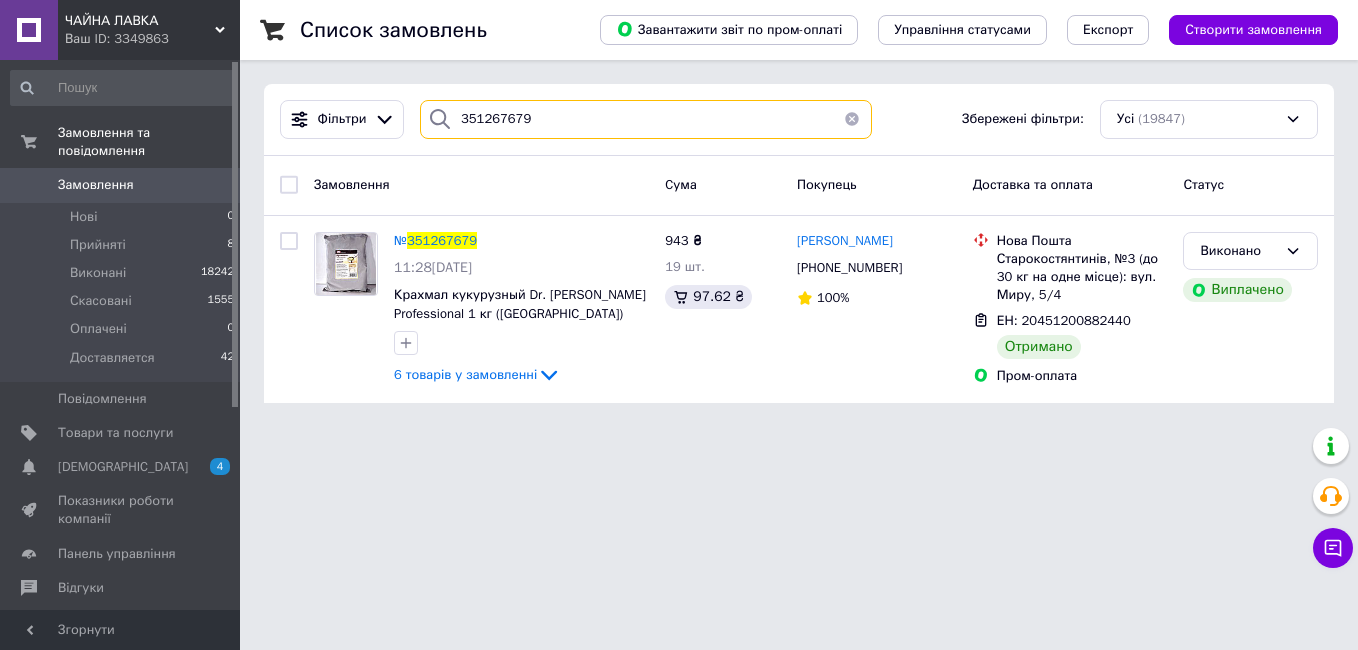 drag, startPoint x: 531, startPoint y: 121, endPoint x: 425, endPoint y: 127, distance: 106.16968 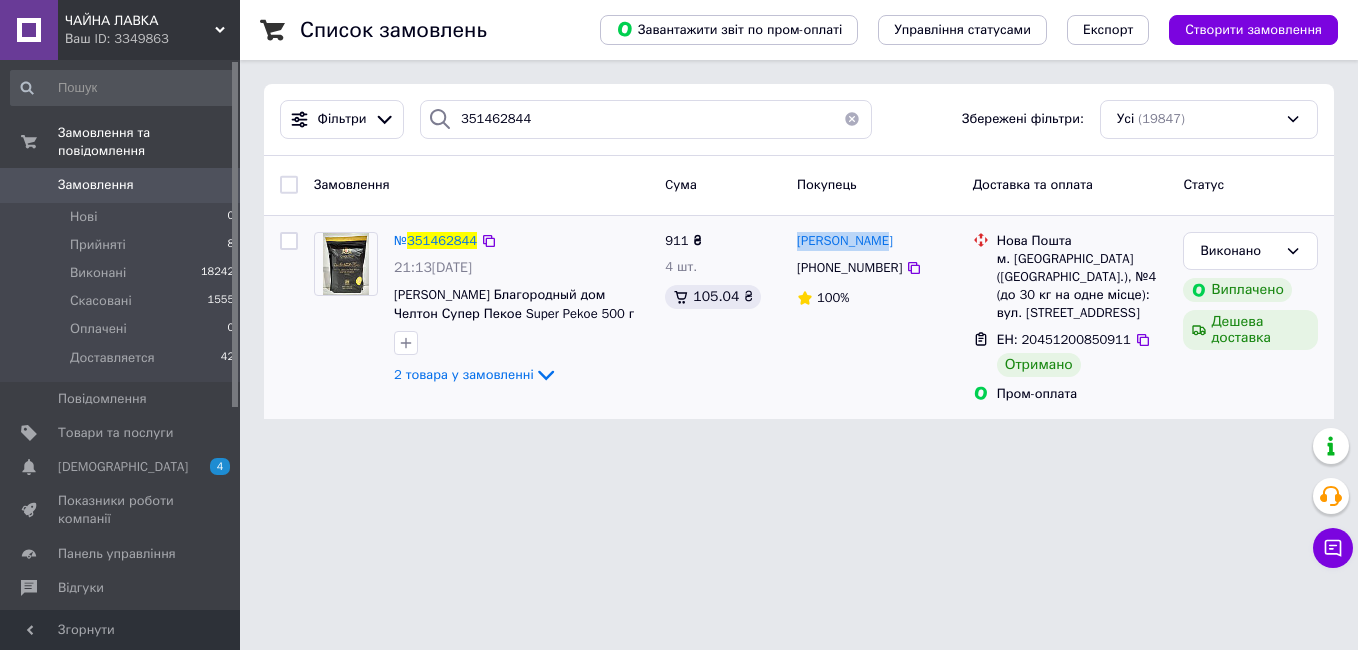 drag, startPoint x: 882, startPoint y: 241, endPoint x: 791, endPoint y: 242, distance: 91.00549 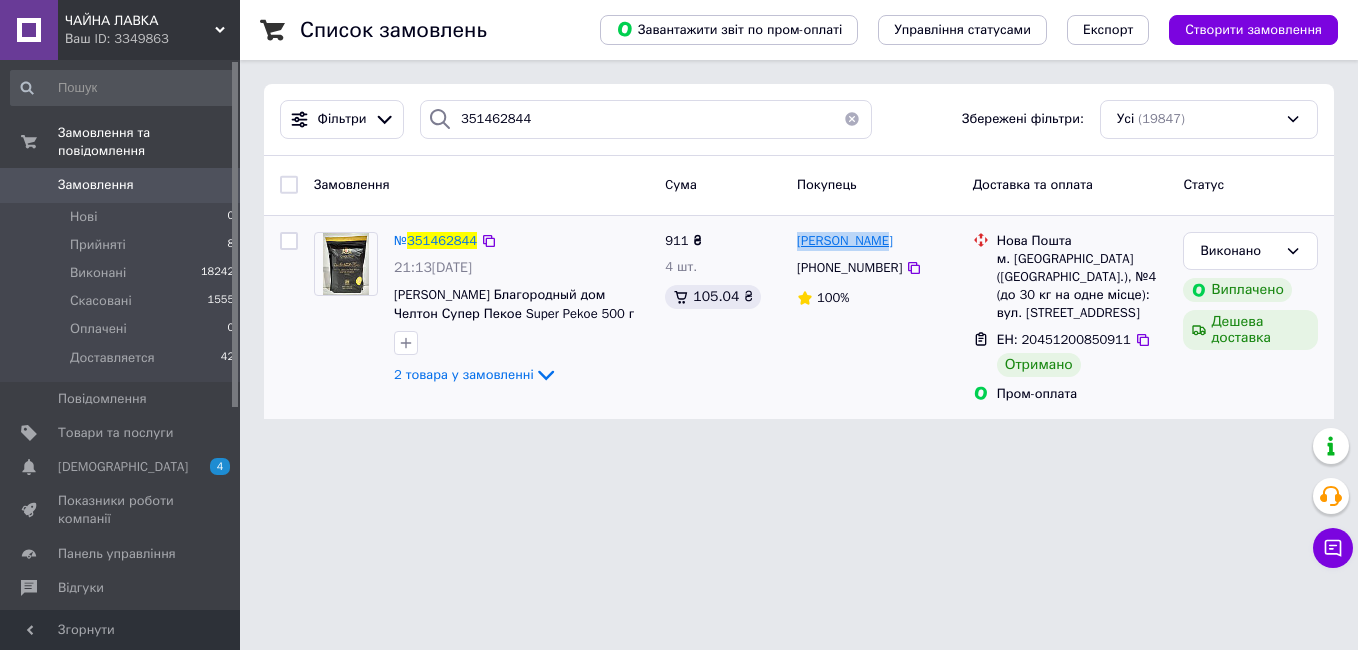 drag, startPoint x: 791, startPoint y: 242, endPoint x: 829, endPoint y: 241, distance: 38.013157 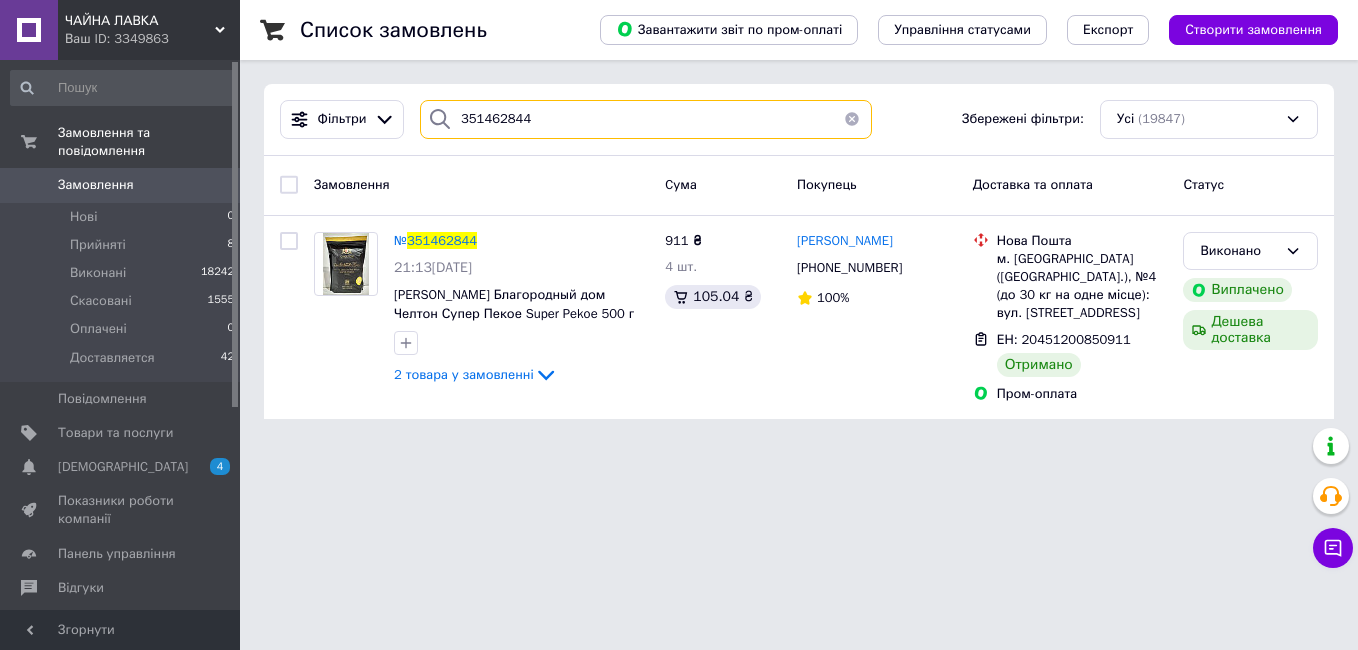 drag, startPoint x: 534, startPoint y: 120, endPoint x: 451, endPoint y: 117, distance: 83.0542 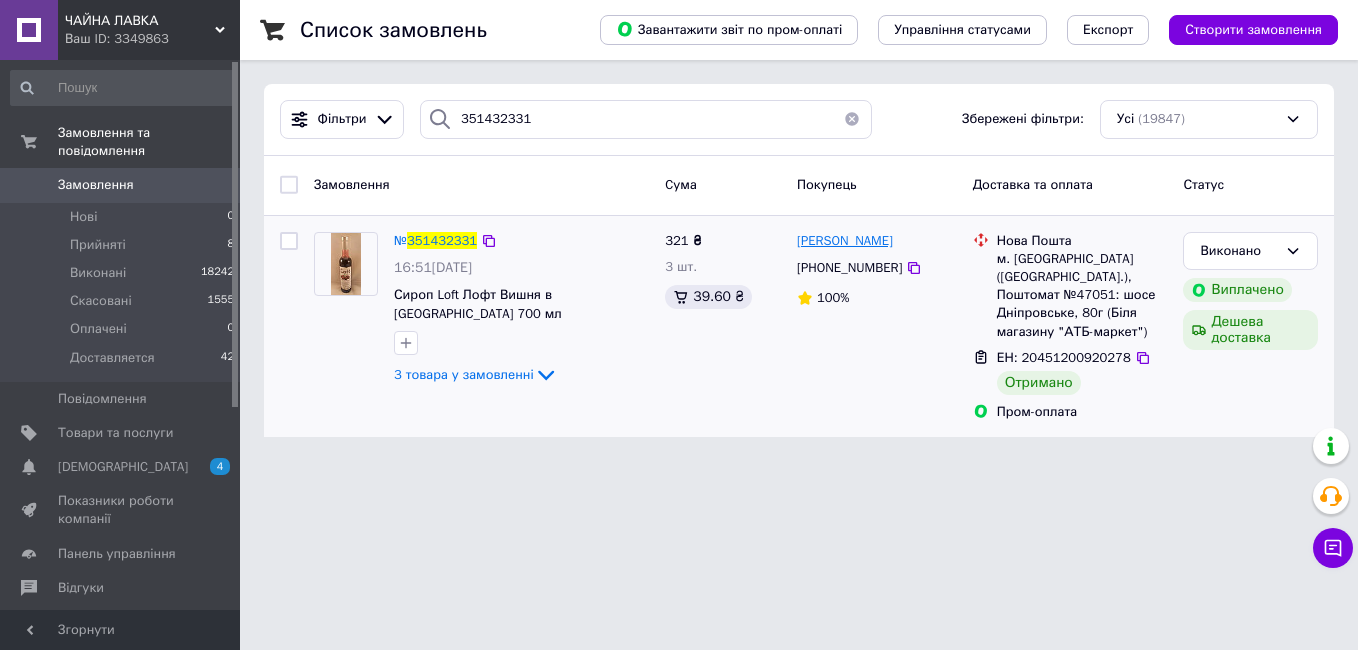drag, startPoint x: 952, startPoint y: 244, endPoint x: 798, endPoint y: 246, distance: 154.01299 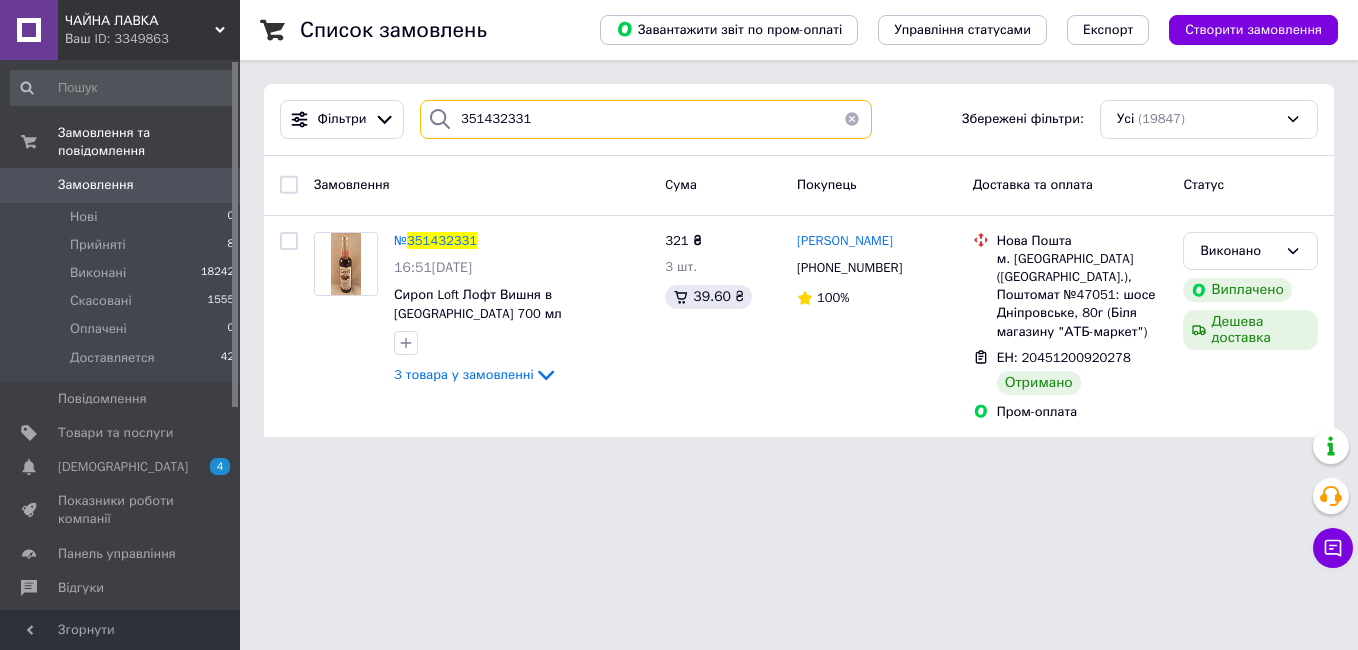 drag, startPoint x: 565, startPoint y: 127, endPoint x: 426, endPoint y: 118, distance: 139.29106 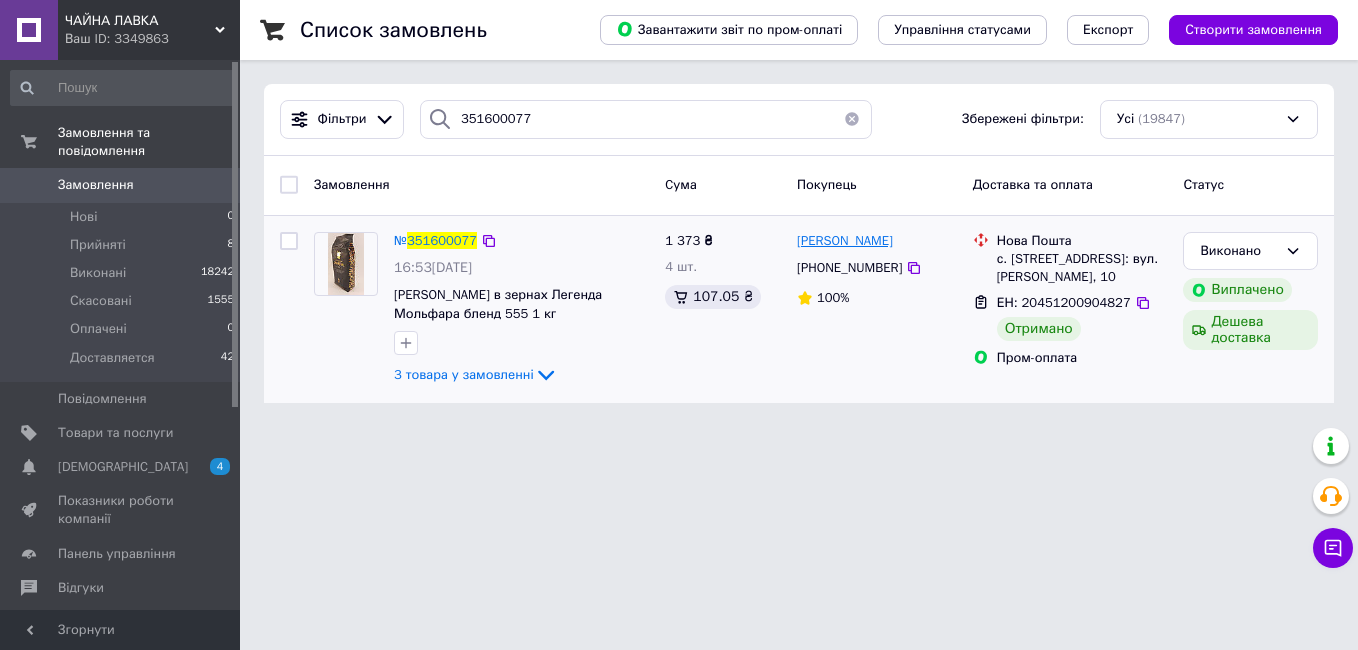 drag, startPoint x: 913, startPoint y: 239, endPoint x: 800, endPoint y: 247, distance: 113.28283 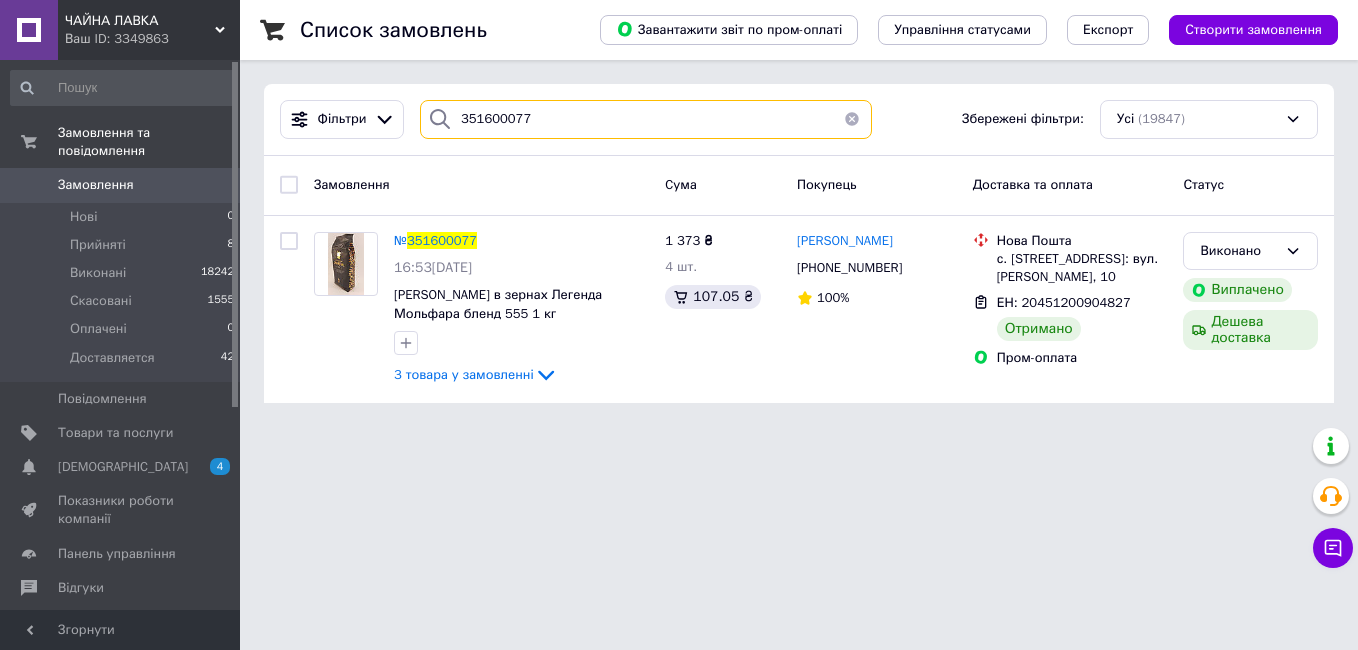 drag, startPoint x: 539, startPoint y: 121, endPoint x: 407, endPoint y: 118, distance: 132.03409 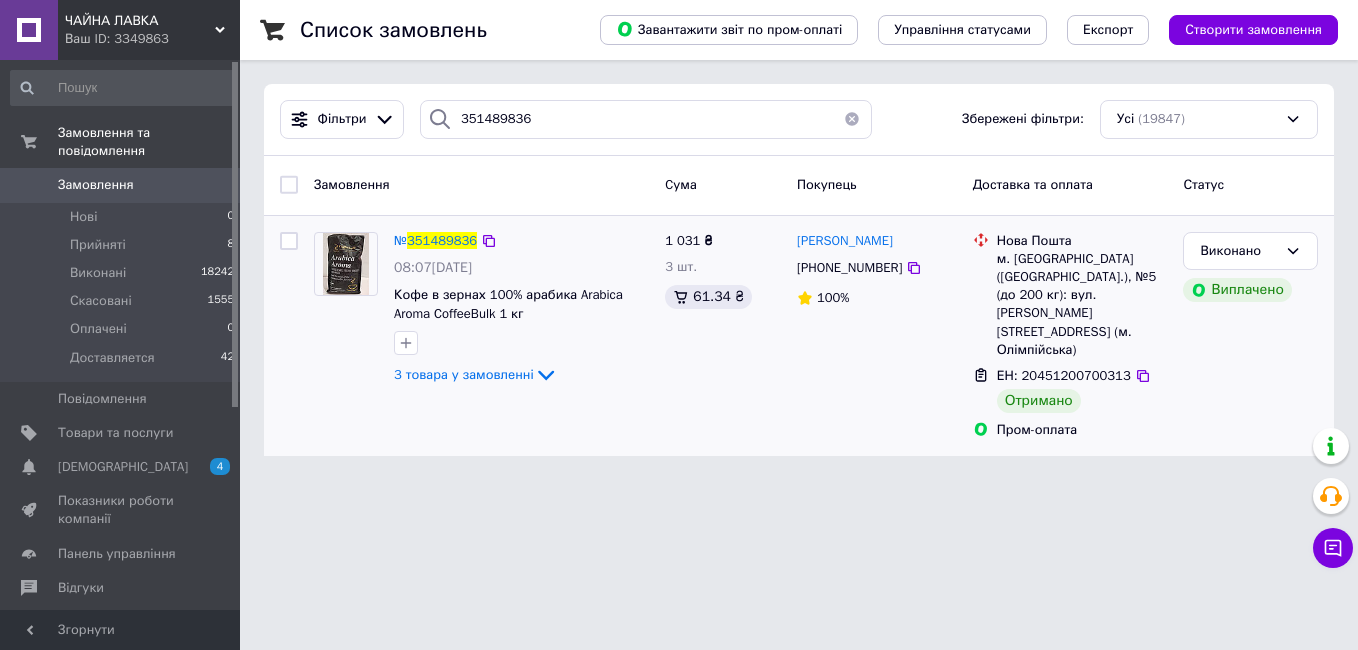 click on "[PERSON_NAME]" at bounding box center (877, 241) 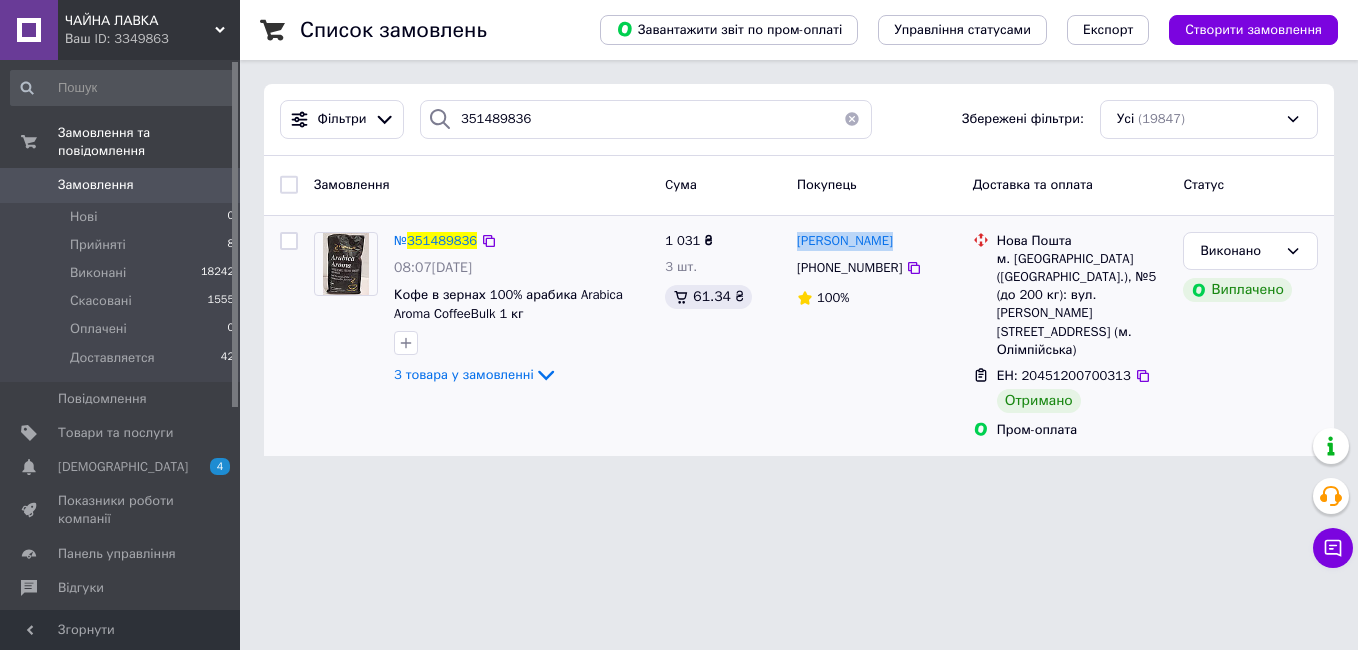 drag, startPoint x: 887, startPoint y: 237, endPoint x: 795, endPoint y: 246, distance: 92.43917 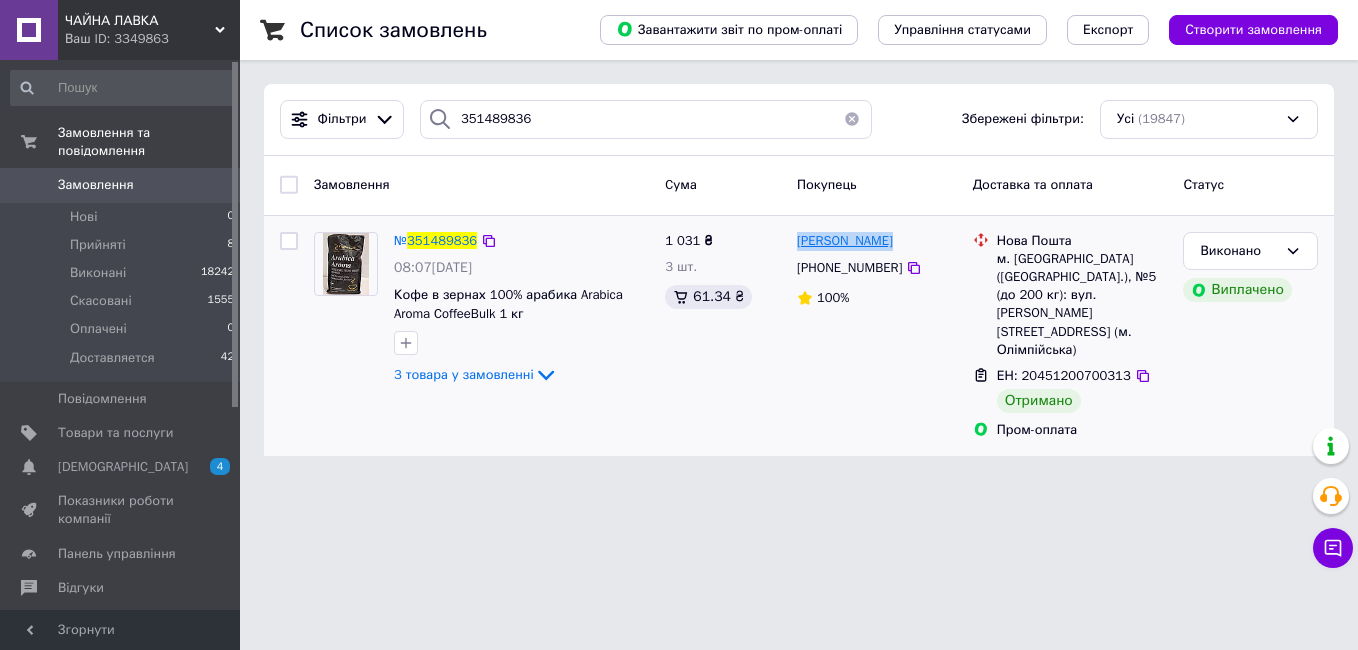 drag, startPoint x: 795, startPoint y: 246, endPoint x: 821, endPoint y: 238, distance: 27.202942 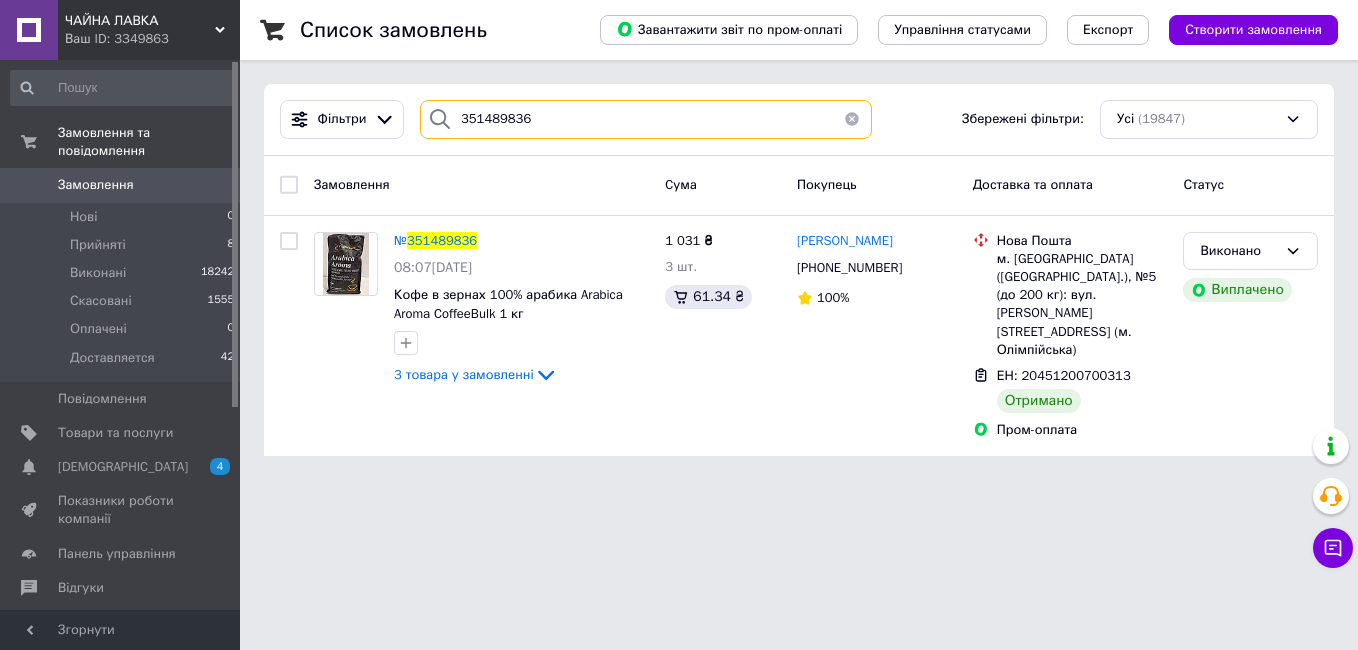 drag, startPoint x: 548, startPoint y: 99, endPoint x: 410, endPoint y: 119, distance: 139.44174 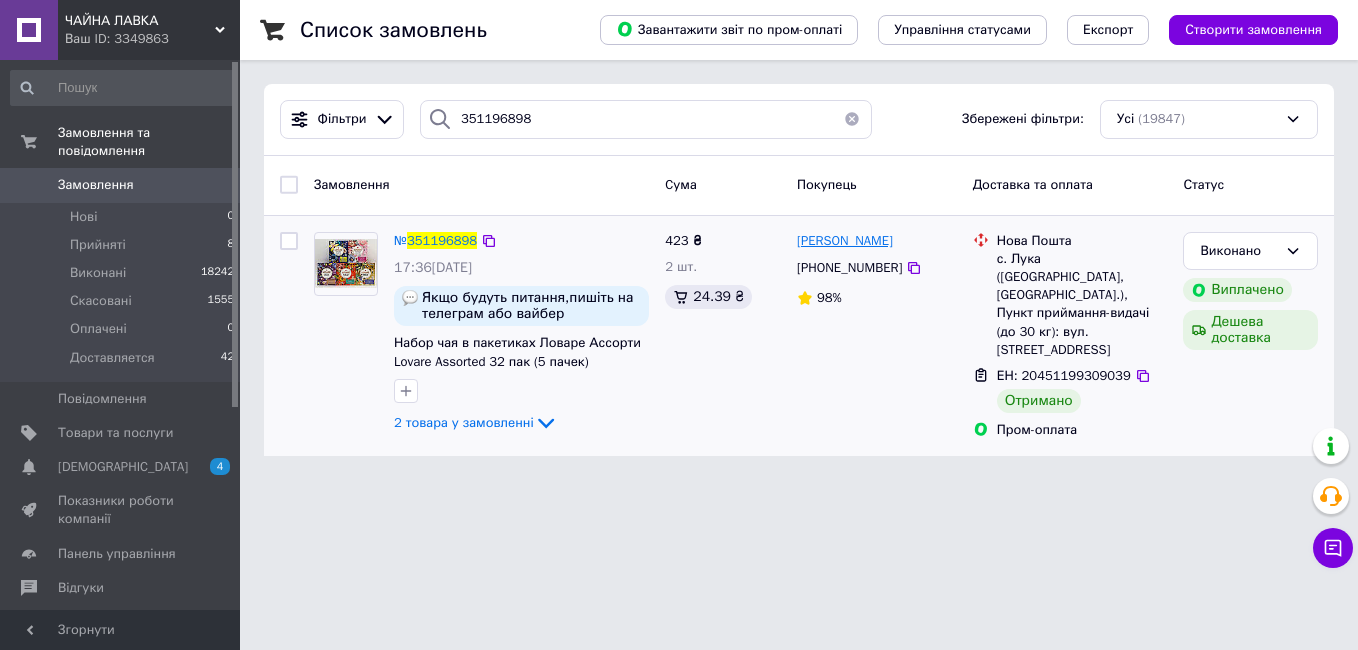 drag, startPoint x: 906, startPoint y: 235, endPoint x: 797, endPoint y: 244, distance: 109.370926 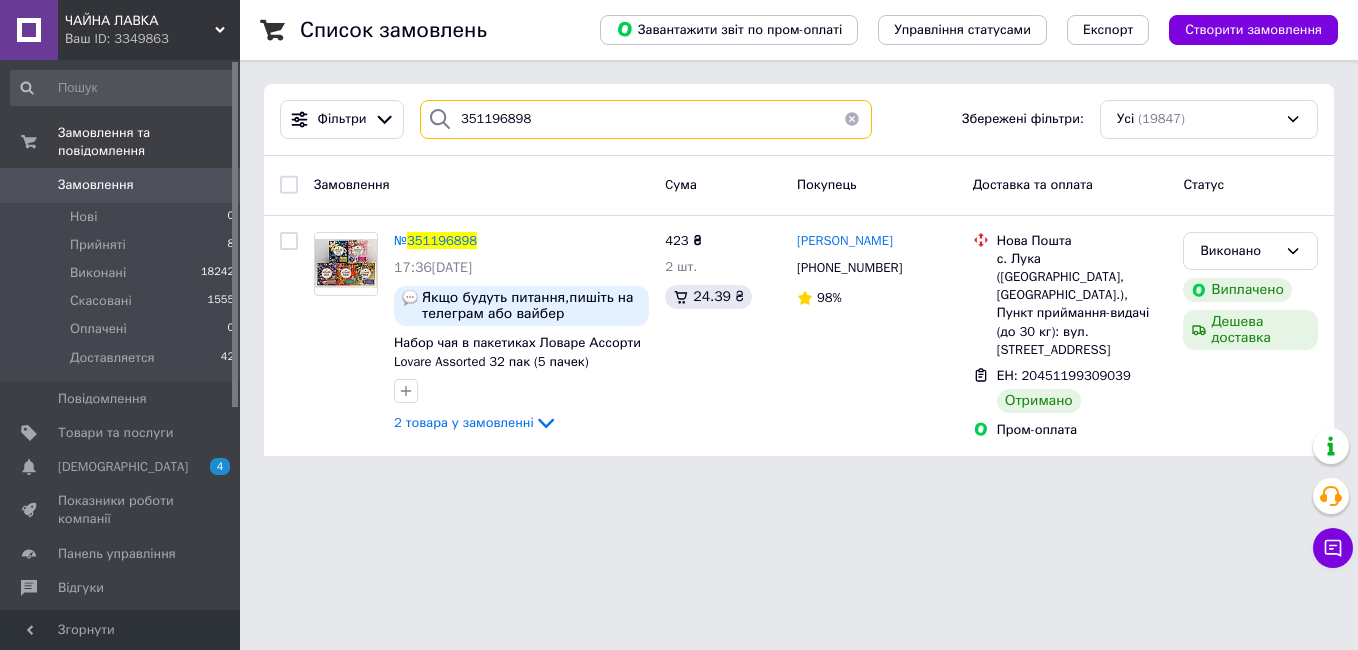 drag, startPoint x: 529, startPoint y: 120, endPoint x: 449, endPoint y: 117, distance: 80.05623 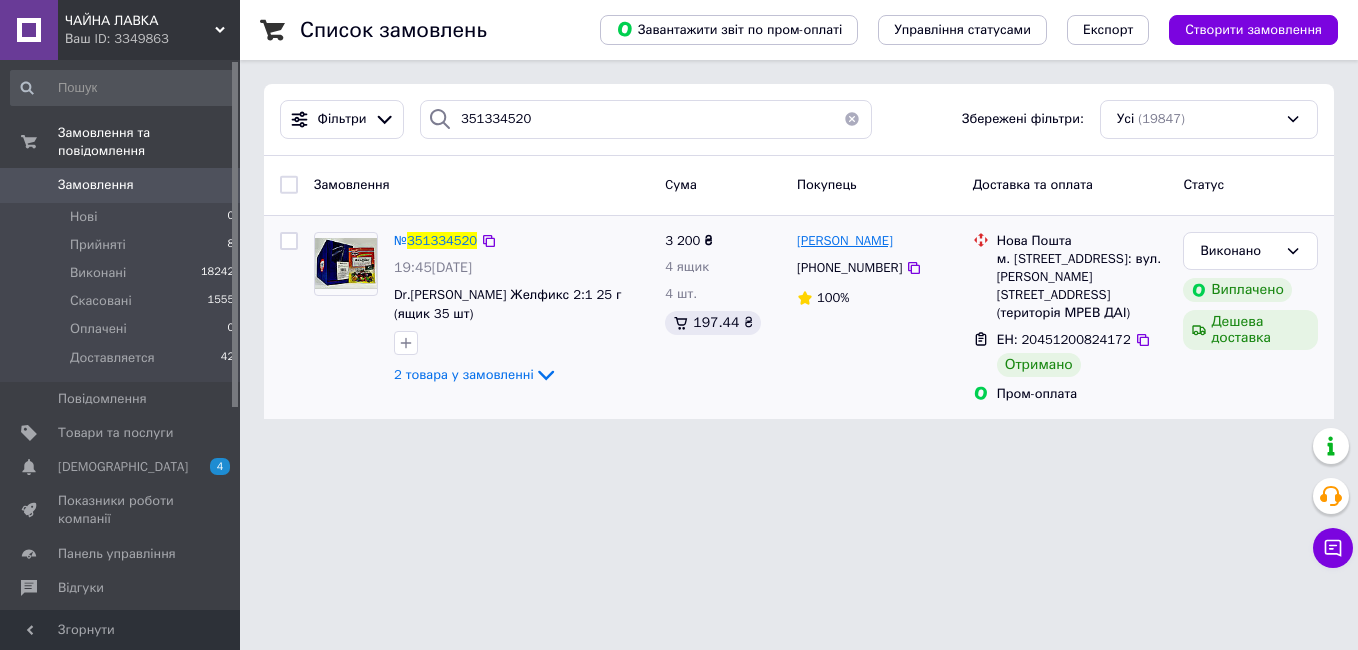 drag, startPoint x: 910, startPoint y: 244, endPoint x: 800, endPoint y: 246, distance: 110.01818 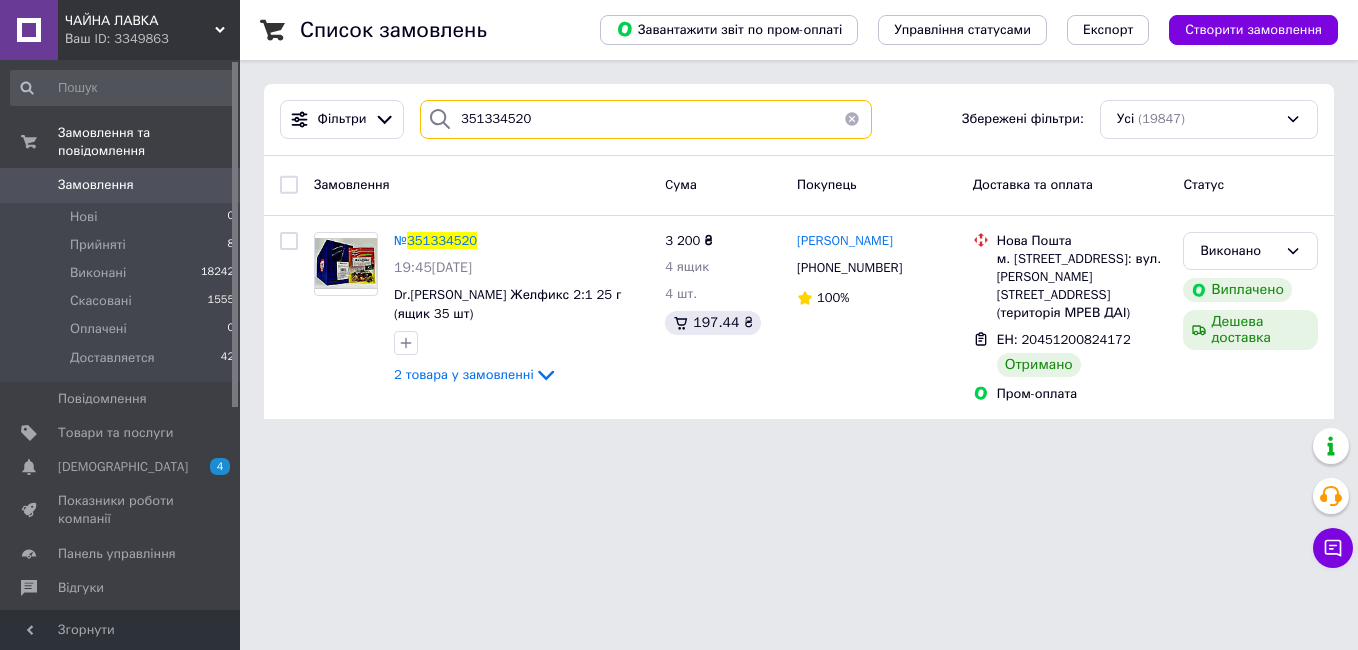 drag, startPoint x: 534, startPoint y: 117, endPoint x: 437, endPoint y: 119, distance: 97.020615 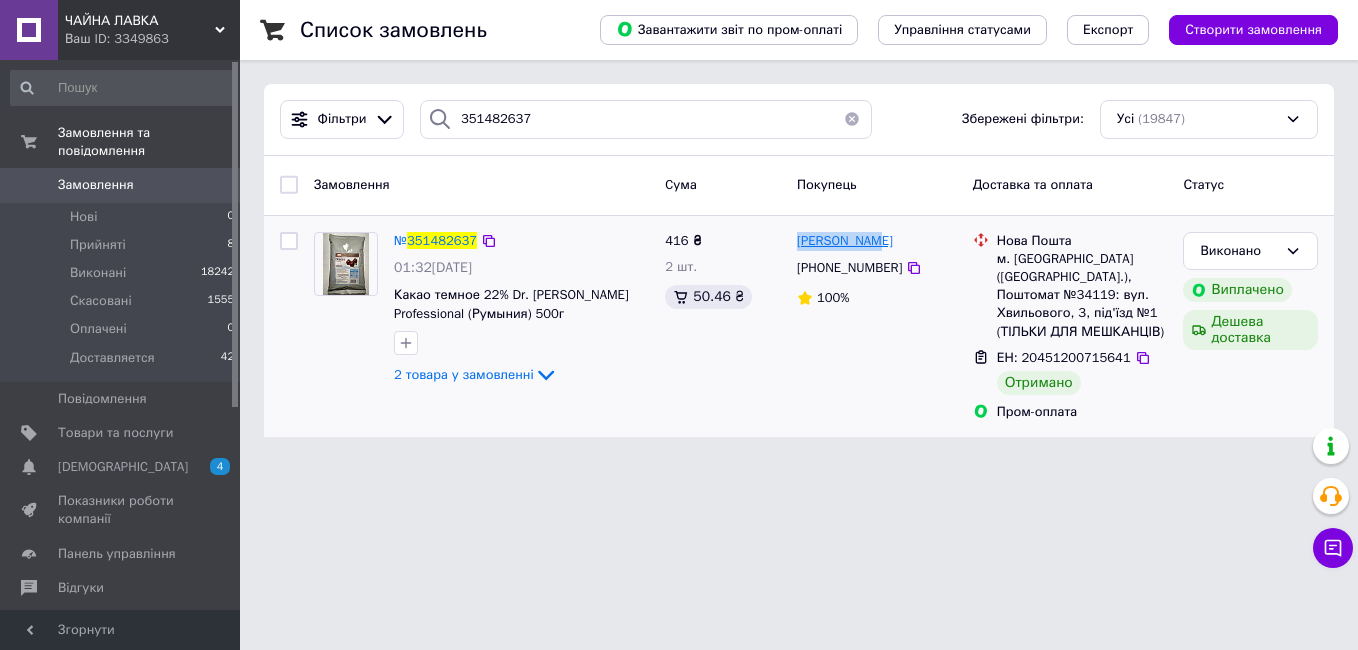 drag, startPoint x: 888, startPoint y: 238, endPoint x: 797, endPoint y: 243, distance: 91.13726 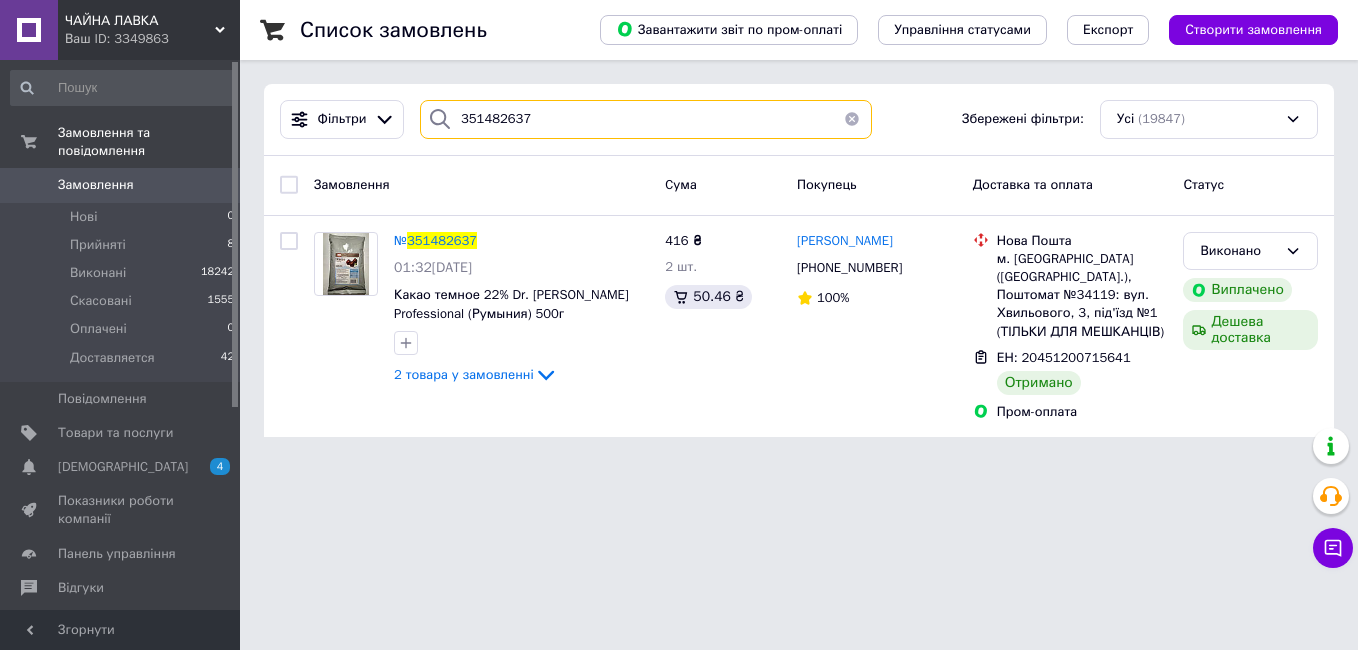 drag, startPoint x: 542, startPoint y: 125, endPoint x: 430, endPoint y: 120, distance: 112.11155 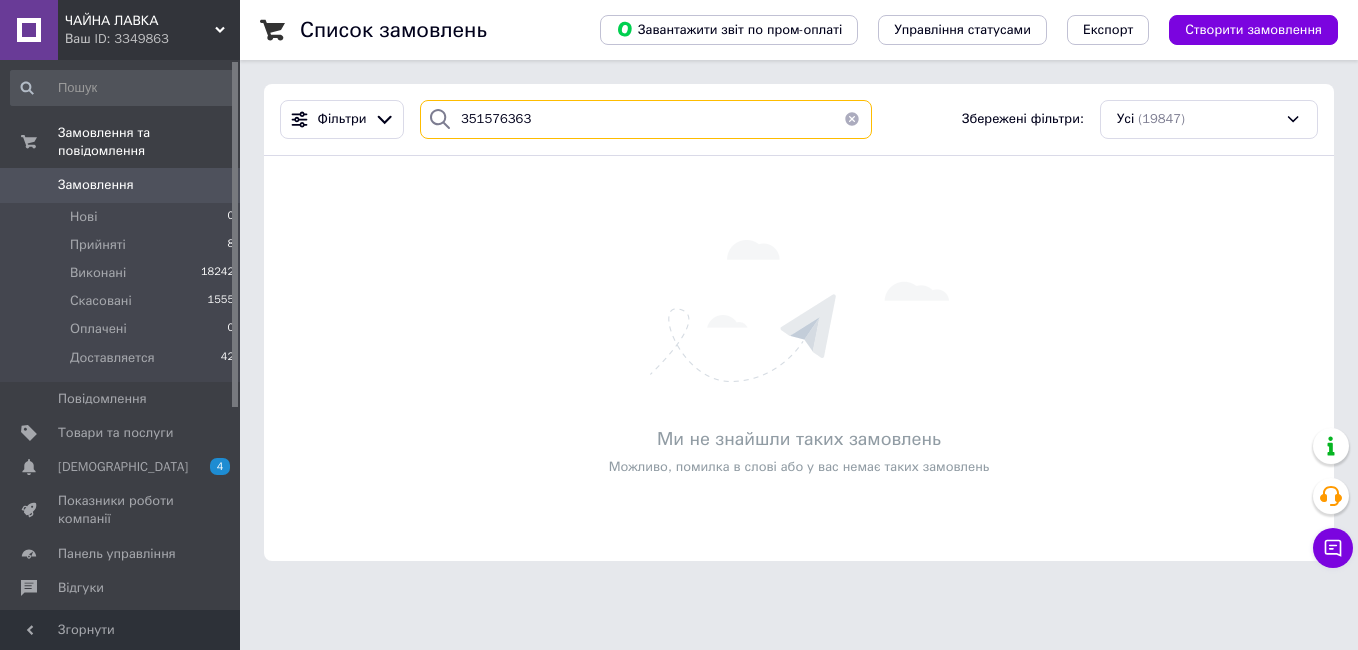 drag, startPoint x: 540, startPoint y: 122, endPoint x: 450, endPoint y: 121, distance: 90.005554 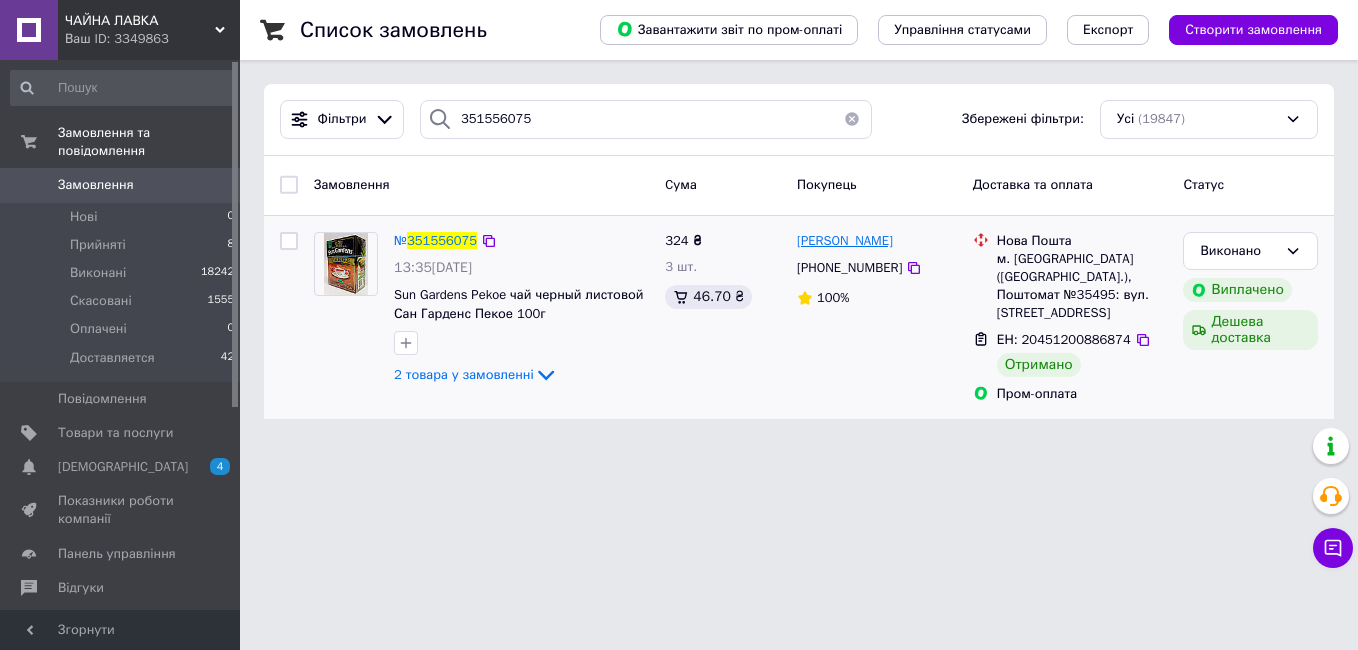 drag, startPoint x: 894, startPoint y: 241, endPoint x: 800, endPoint y: 247, distance: 94.19129 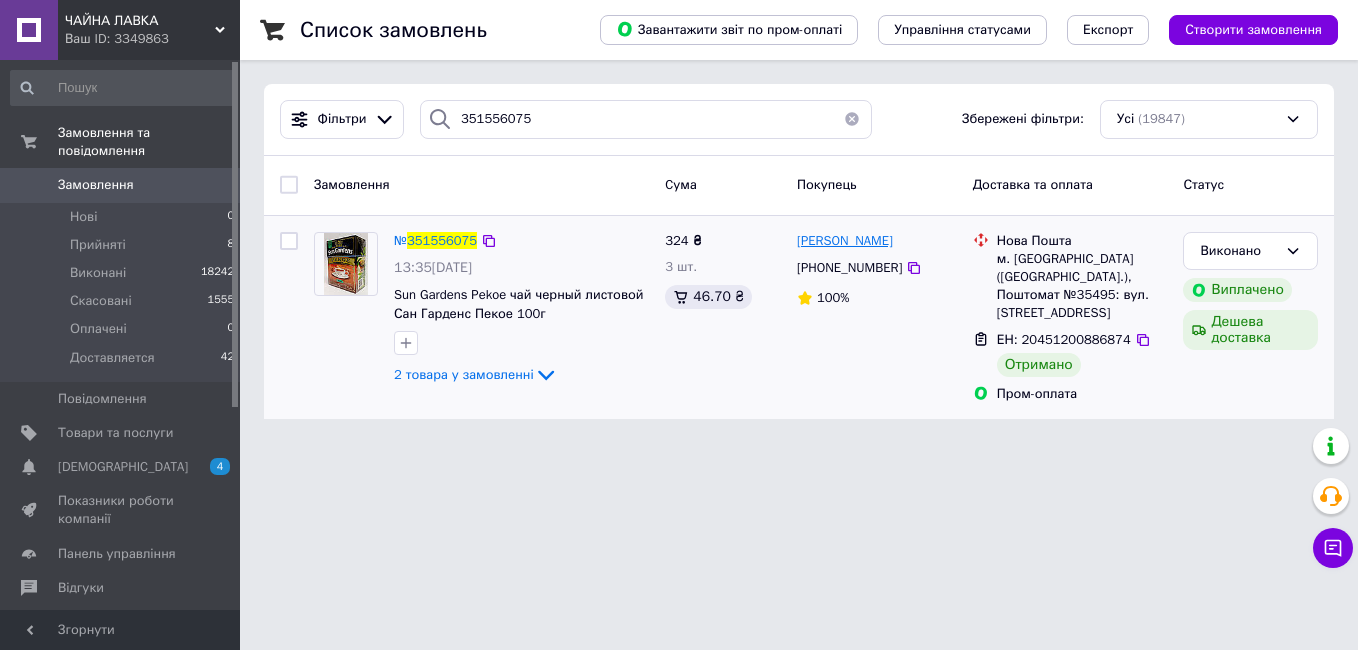 drag, startPoint x: 800, startPoint y: 247, endPoint x: 830, endPoint y: 247, distance: 30 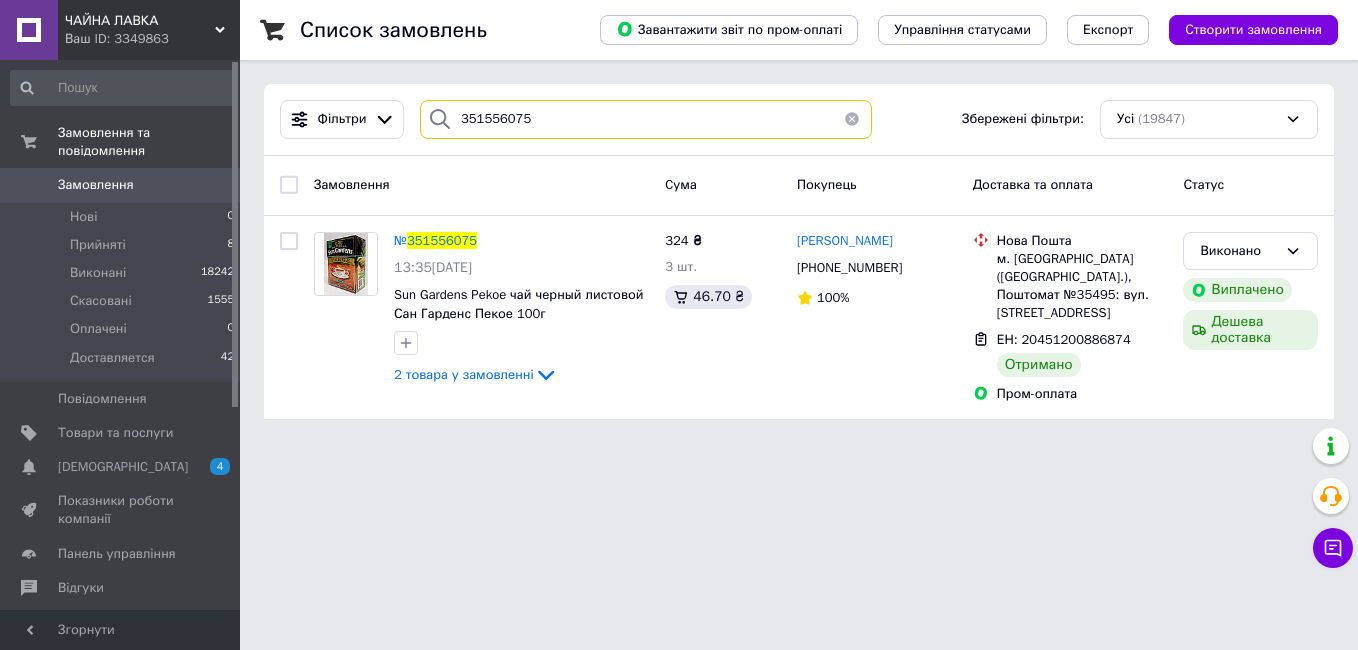 drag, startPoint x: 533, startPoint y: 123, endPoint x: 414, endPoint y: 127, distance: 119.06721 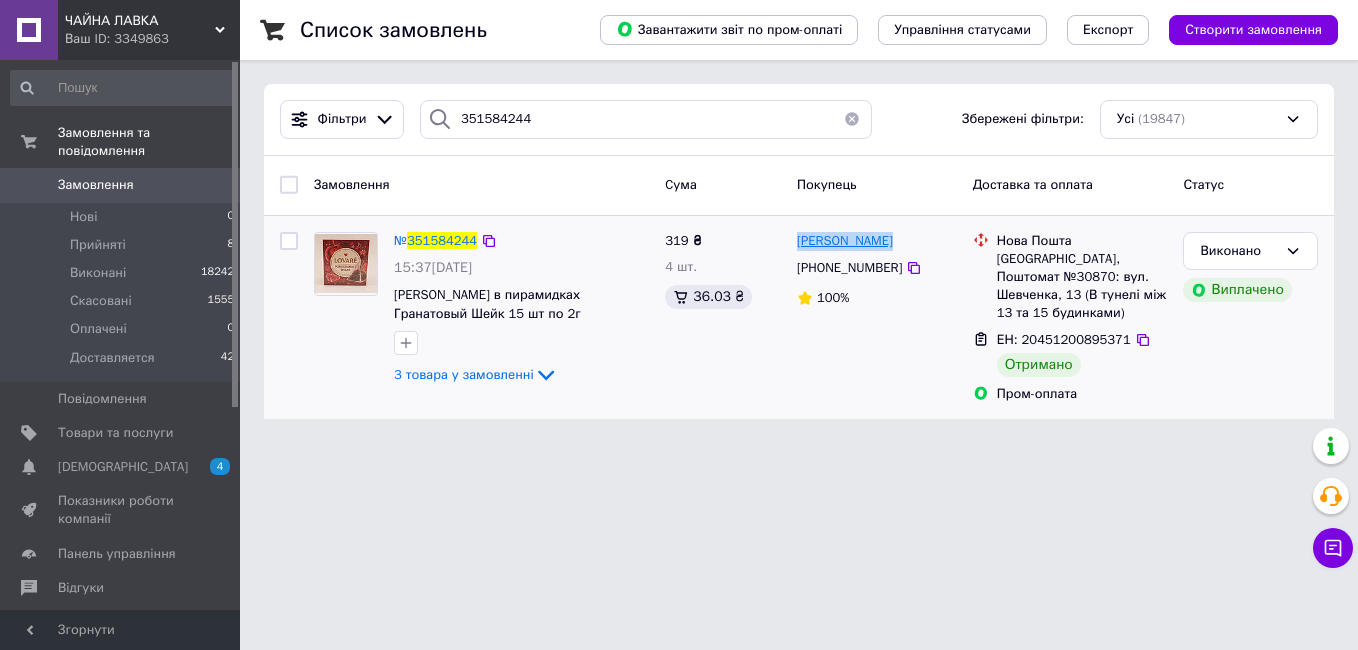 drag, startPoint x: 895, startPoint y: 240, endPoint x: 799, endPoint y: 246, distance: 96.18732 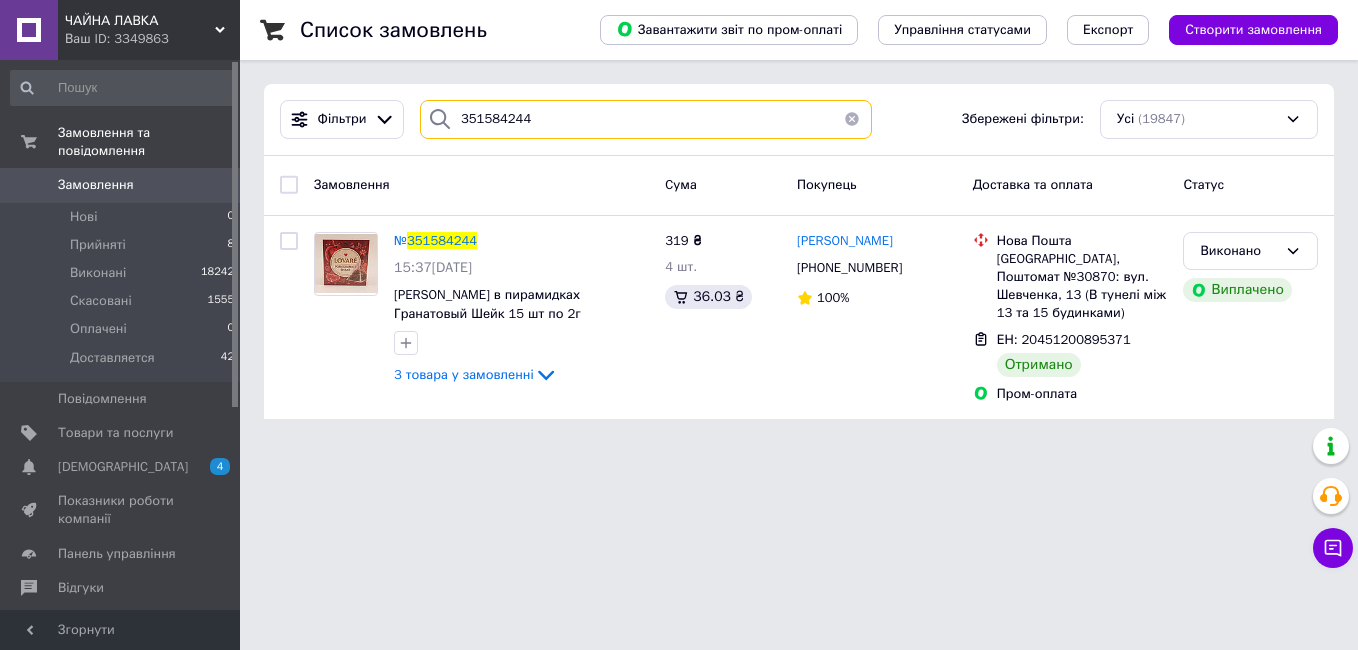 drag, startPoint x: 522, startPoint y: 122, endPoint x: 454, endPoint y: 122, distance: 68 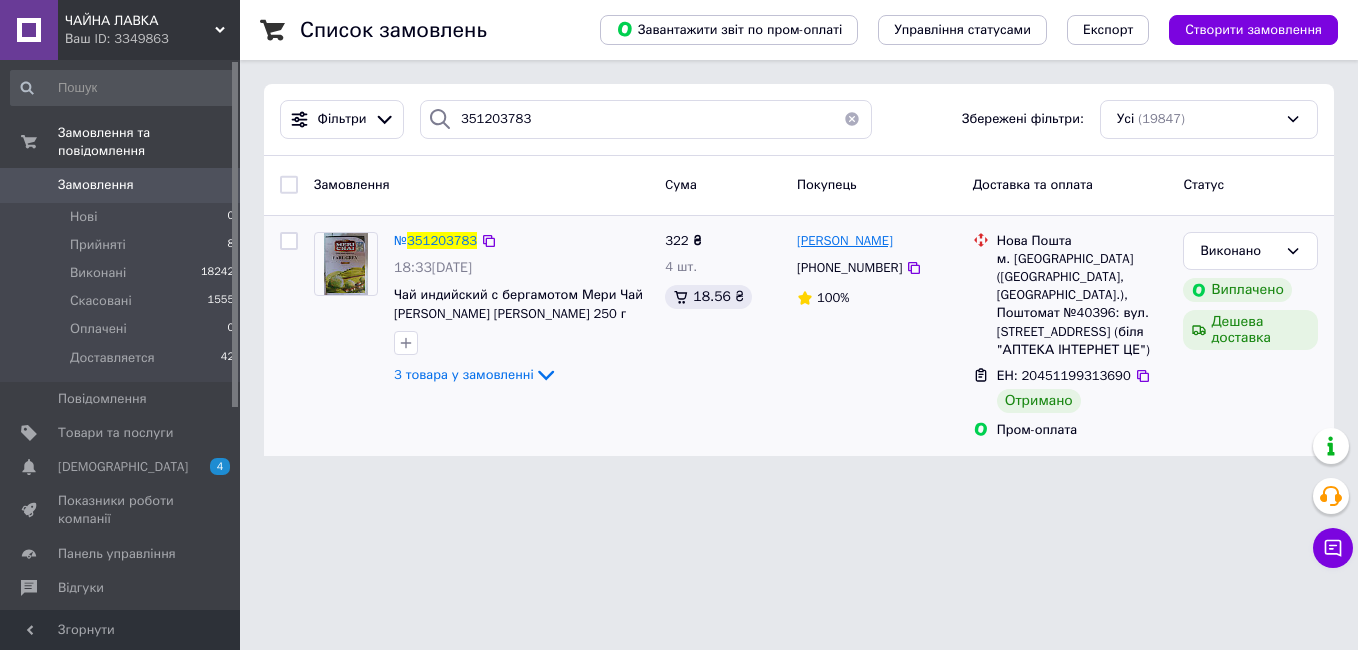drag, startPoint x: 909, startPoint y: 245, endPoint x: 798, endPoint y: 247, distance: 111.01801 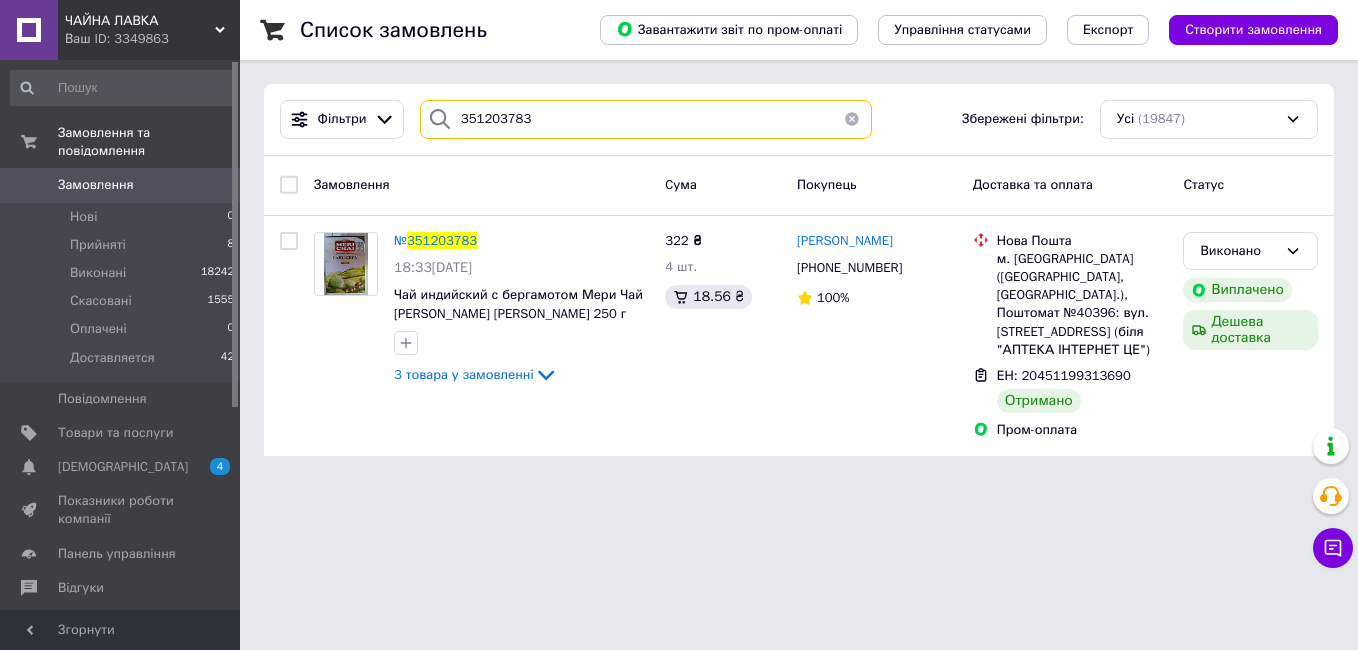 drag, startPoint x: 530, startPoint y: 116, endPoint x: 436, endPoint y: 128, distance: 94.76286 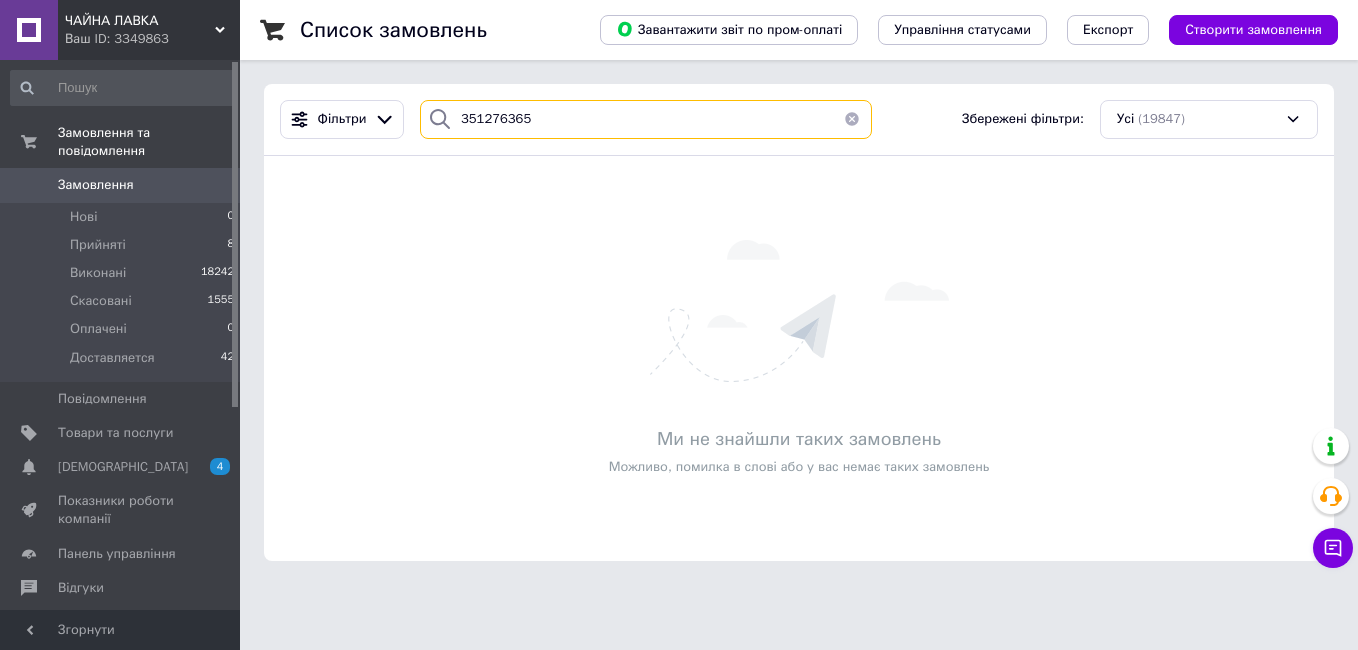 drag, startPoint x: 521, startPoint y: 122, endPoint x: 451, endPoint y: 123, distance: 70.00714 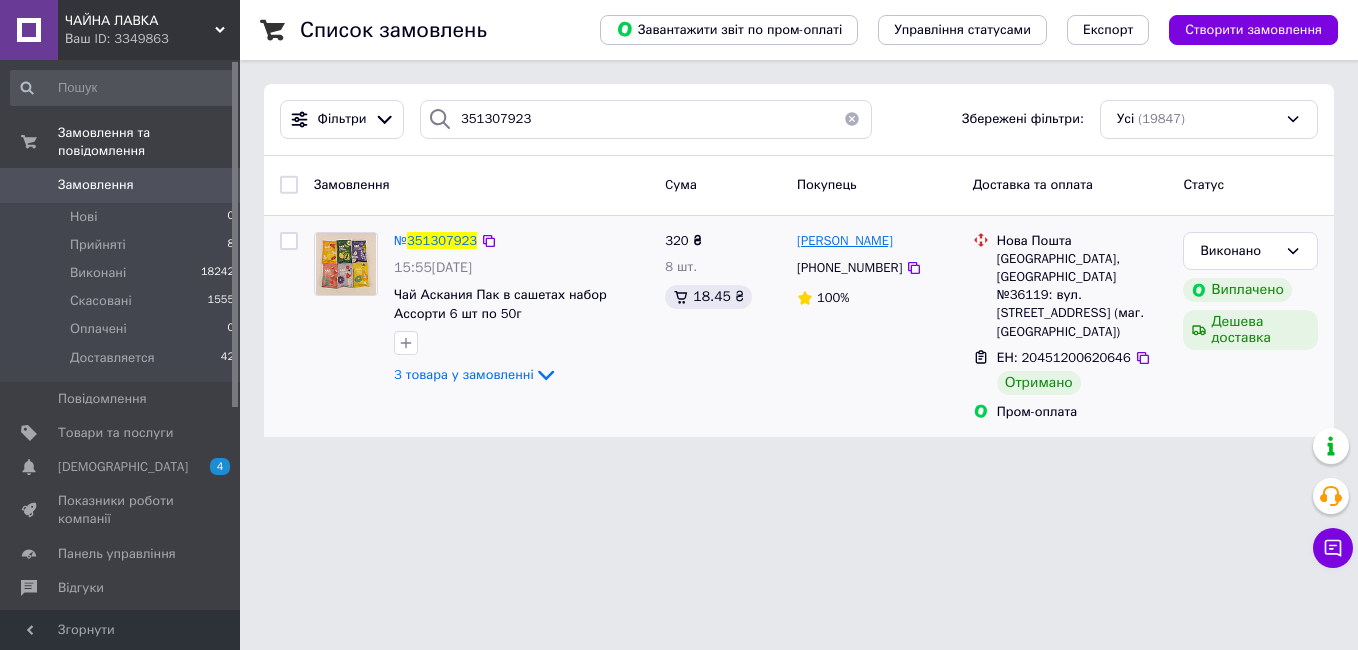 drag, startPoint x: 910, startPoint y: 243, endPoint x: 796, endPoint y: 250, distance: 114.21471 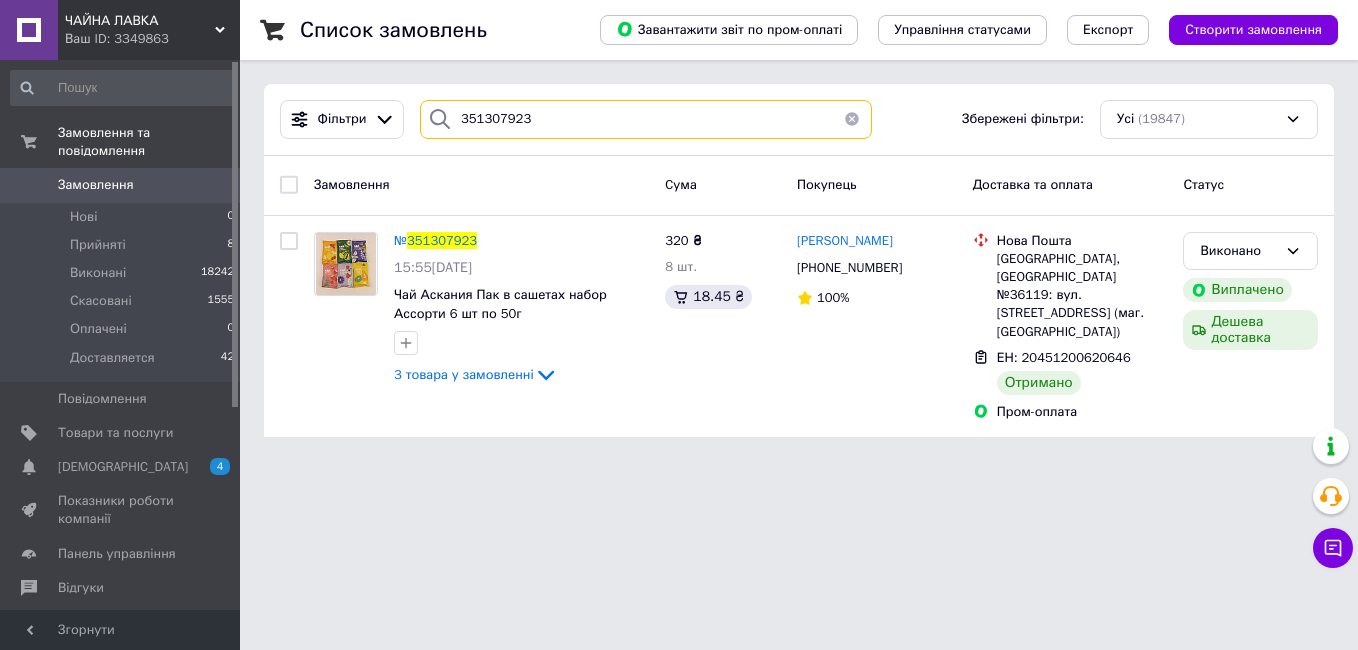 drag, startPoint x: 557, startPoint y: 118, endPoint x: 426, endPoint y: 123, distance: 131.09538 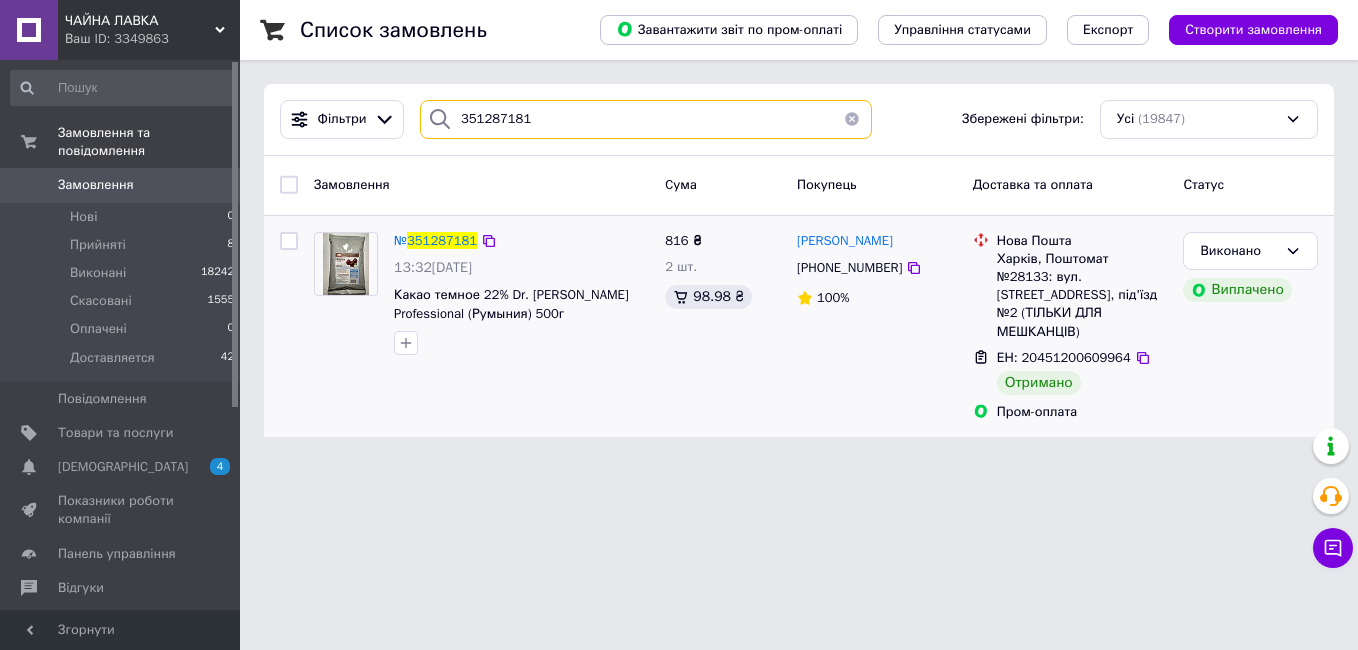 type on "351287181" 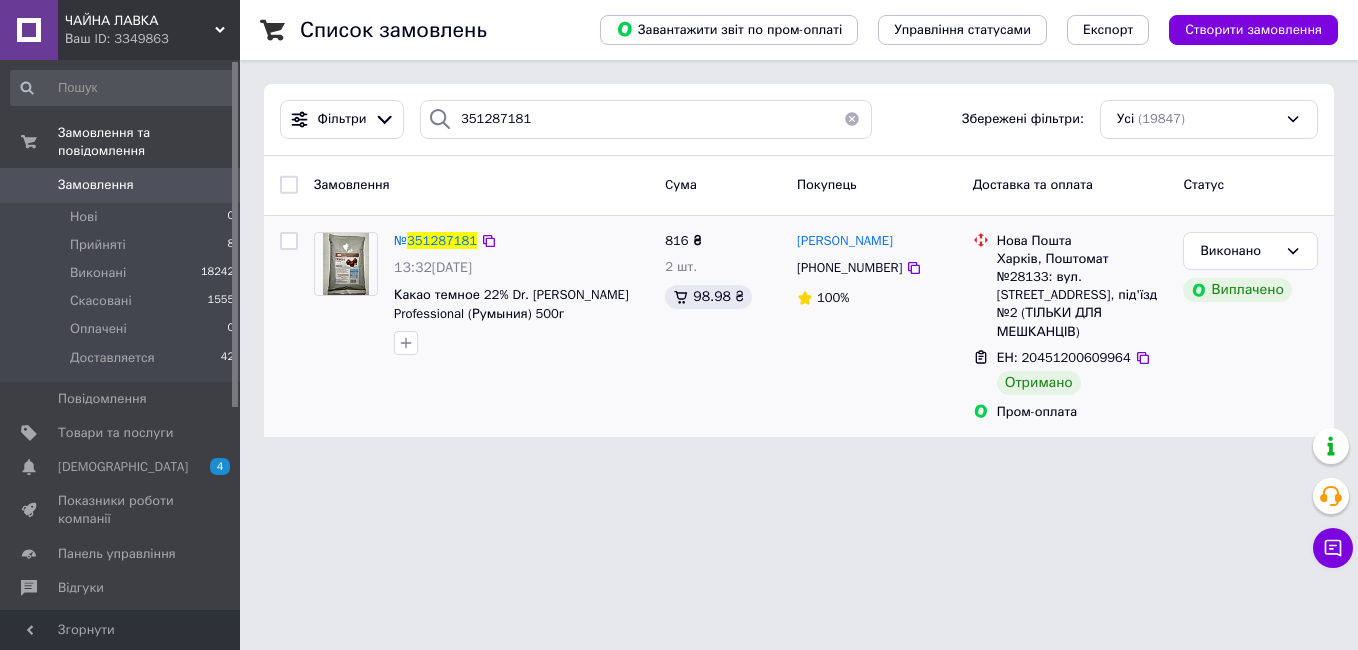 drag, startPoint x: 913, startPoint y: 243, endPoint x: 794, endPoint y: 249, distance: 119.15116 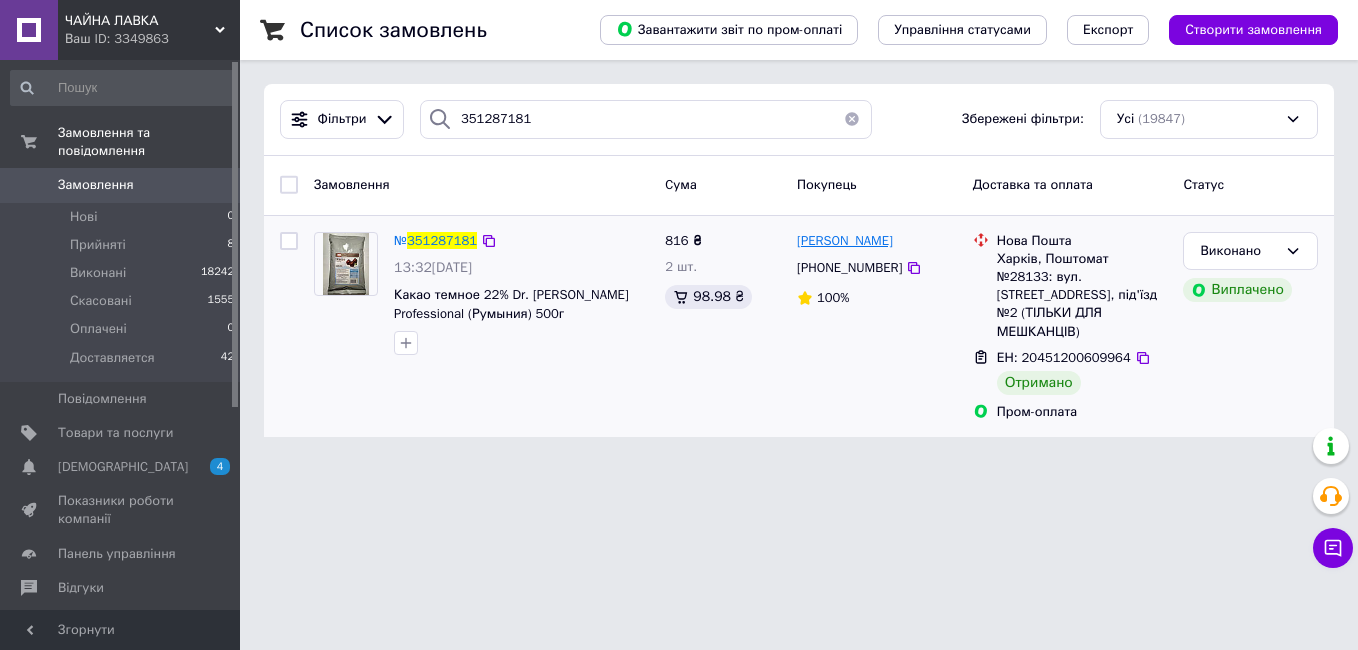 drag, startPoint x: 794, startPoint y: 249, endPoint x: 829, endPoint y: 238, distance: 36.687874 